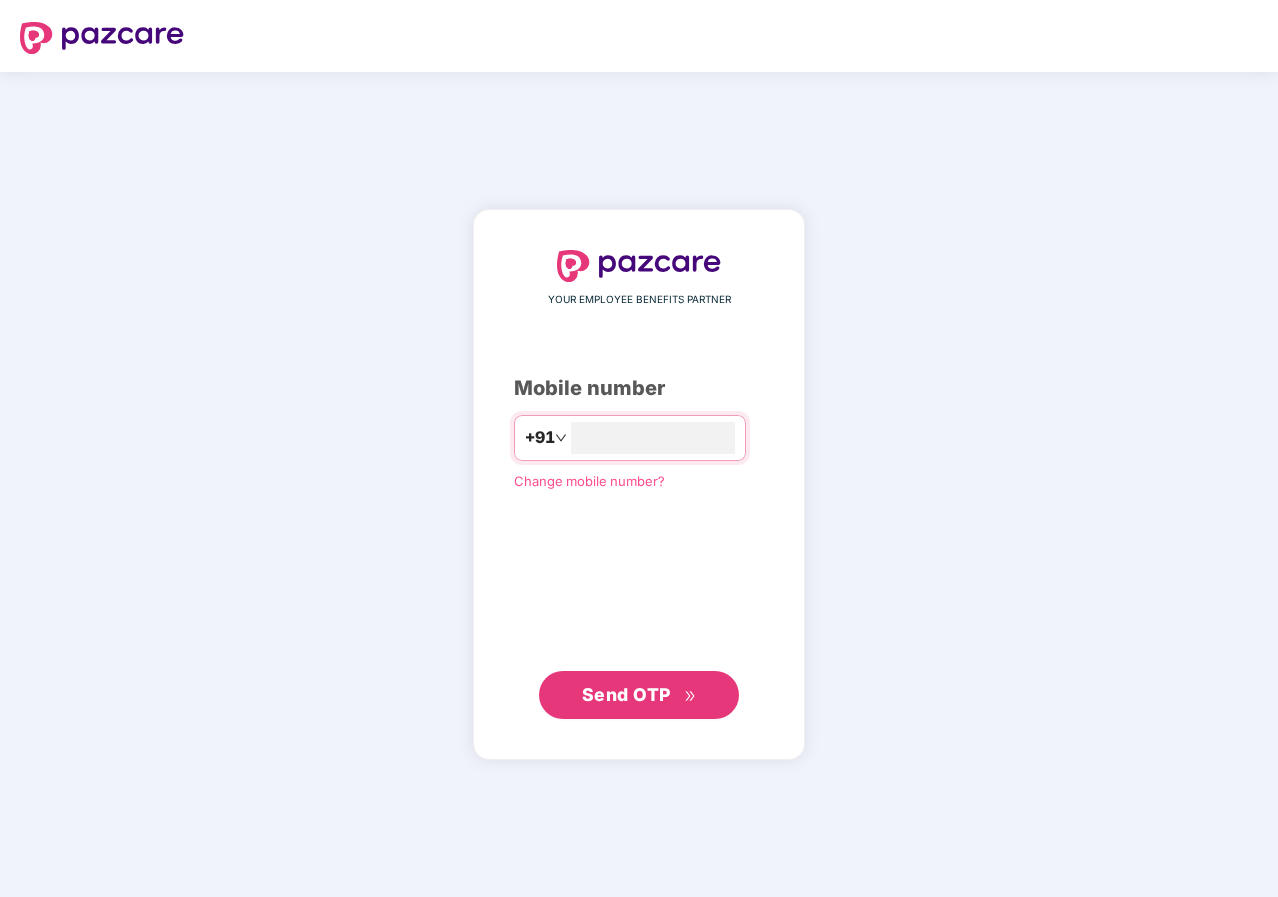 scroll, scrollTop: 0, scrollLeft: 0, axis: both 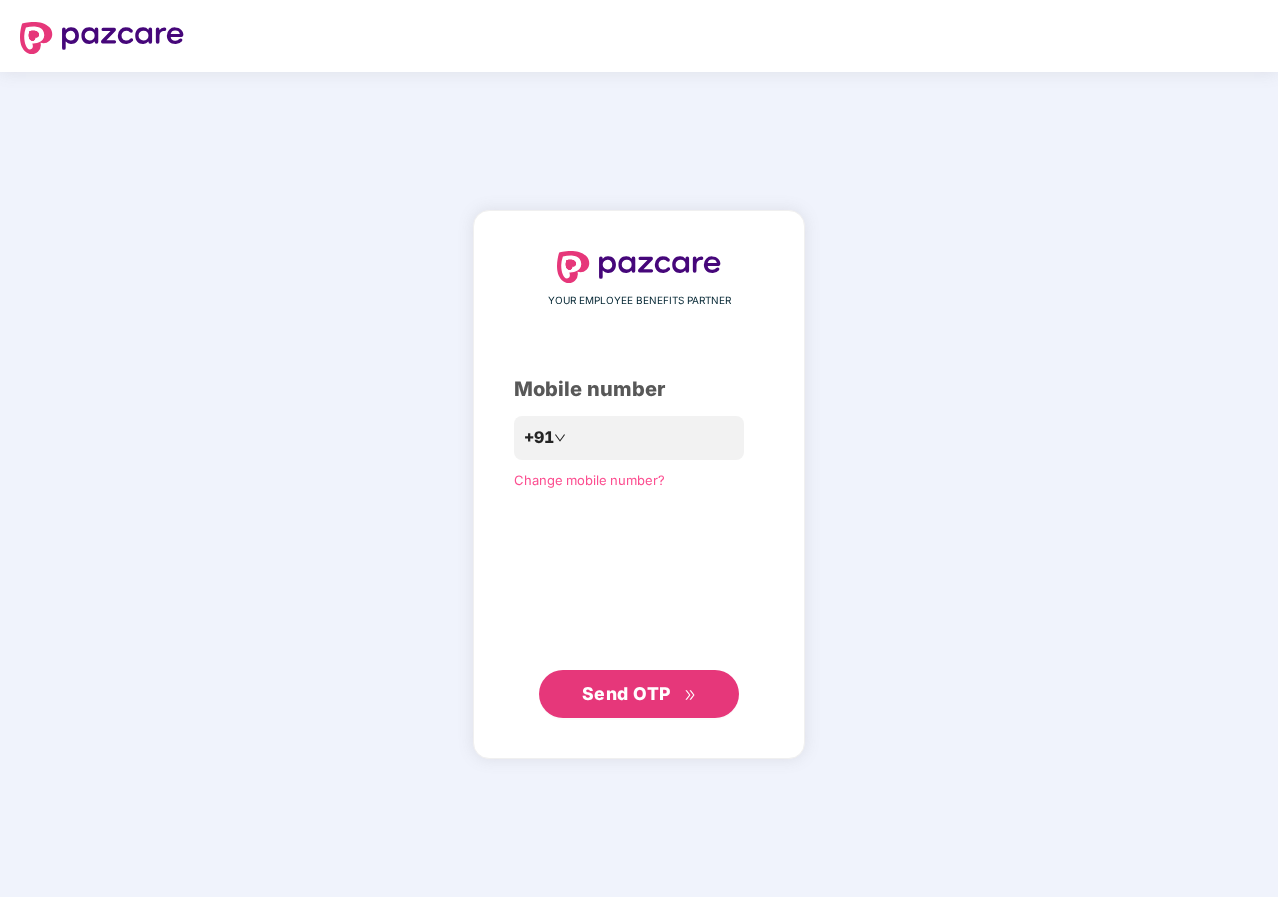 drag, startPoint x: 616, startPoint y: 714, endPoint x: 605, endPoint y: 711, distance: 11.401754 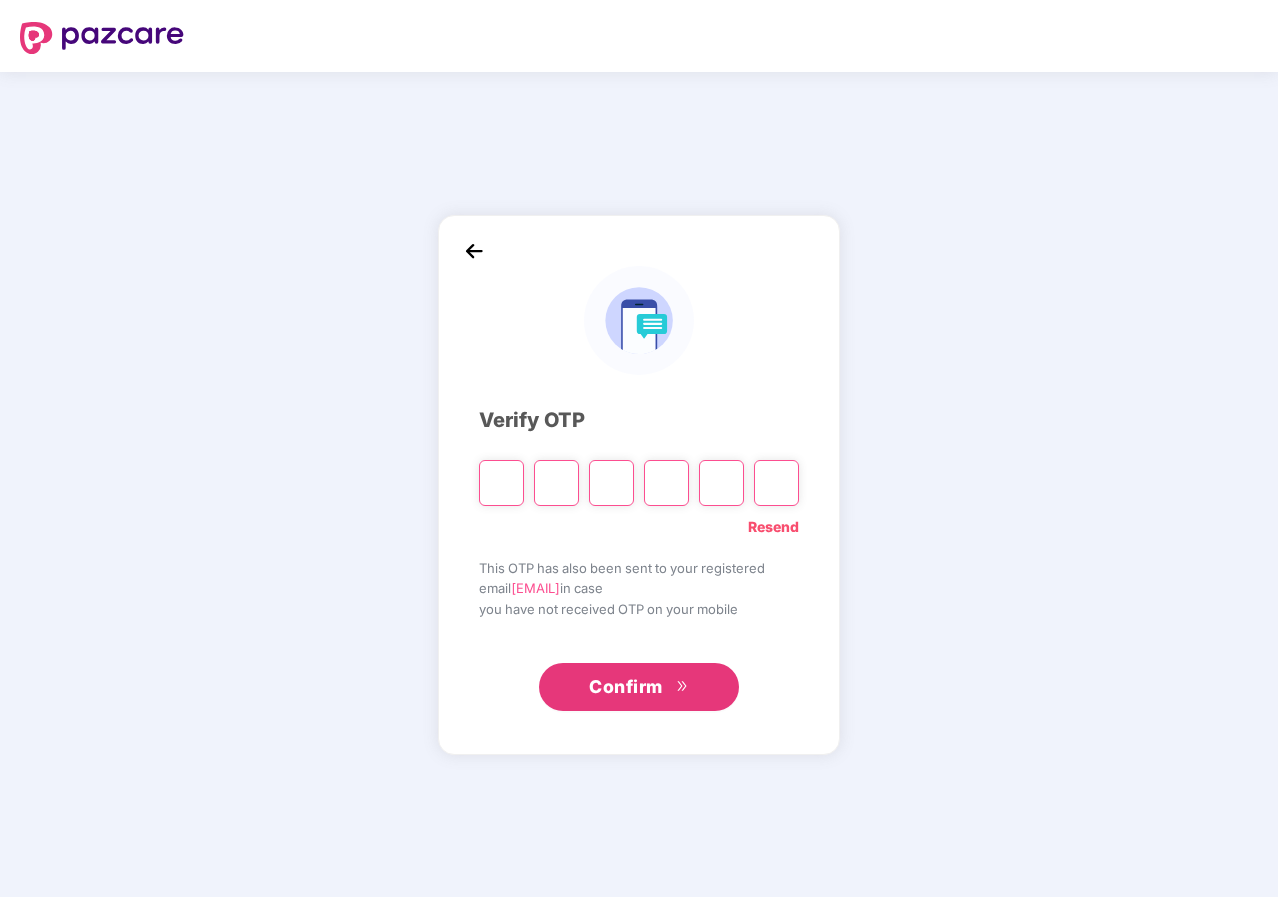 type on "*" 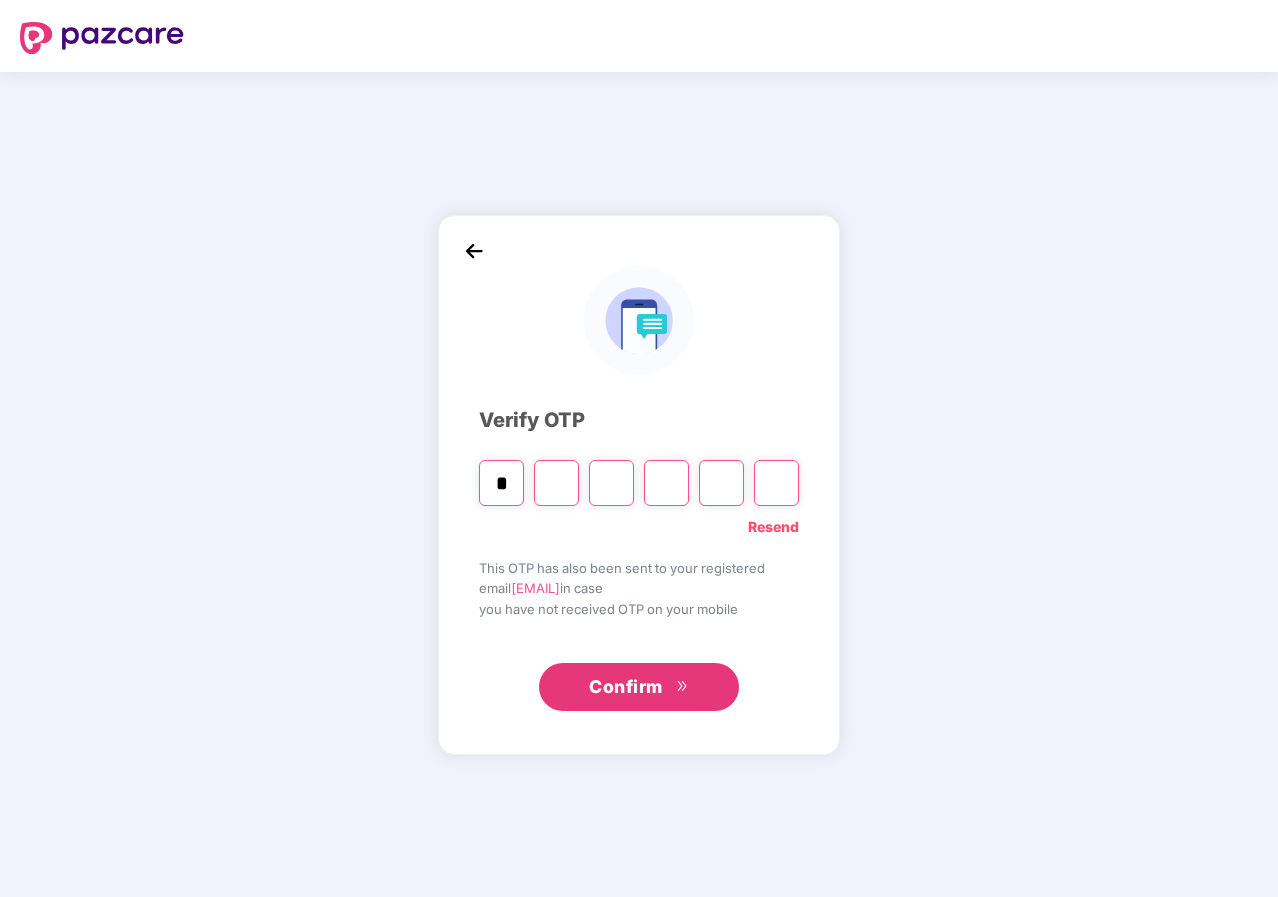 type on "*" 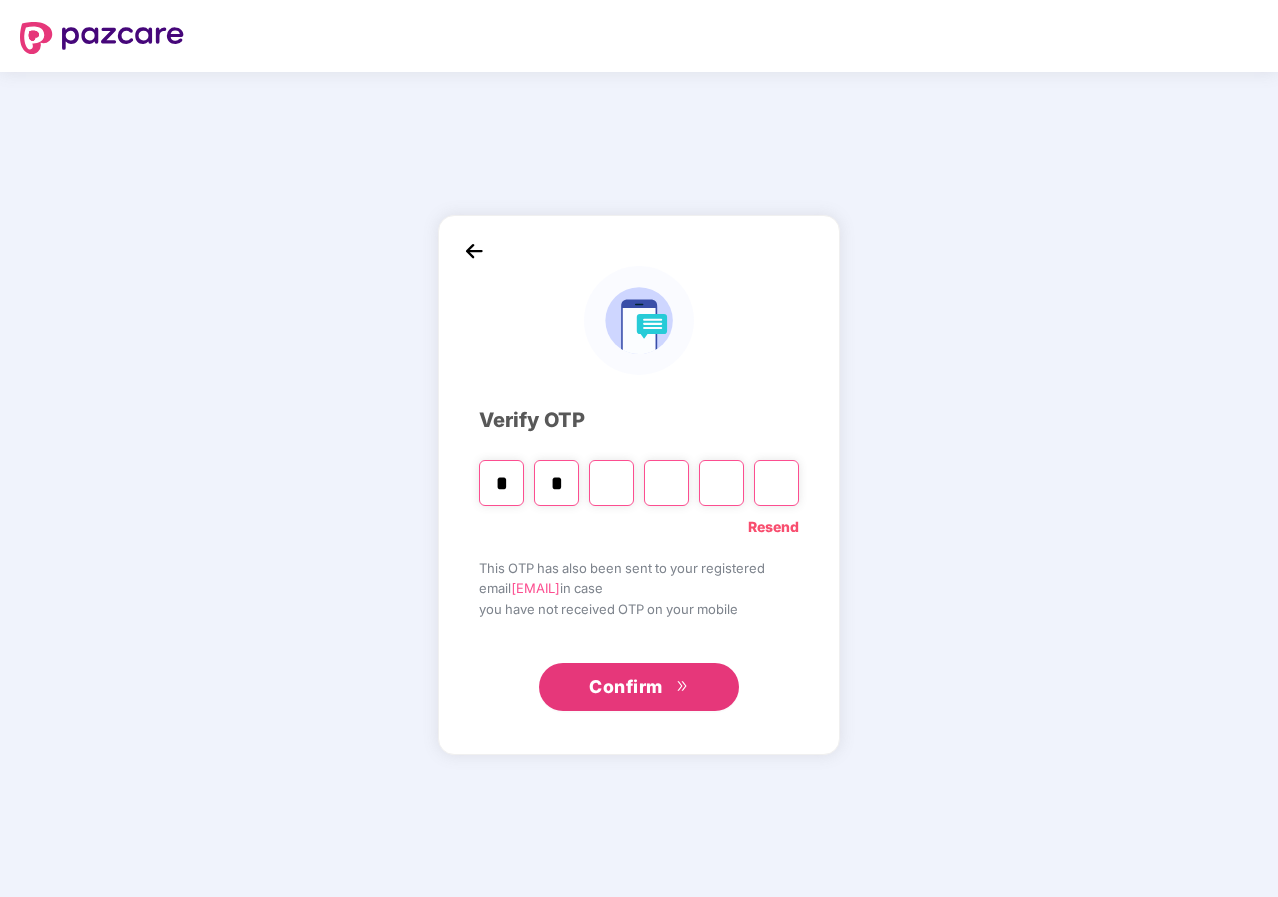 type on "*" 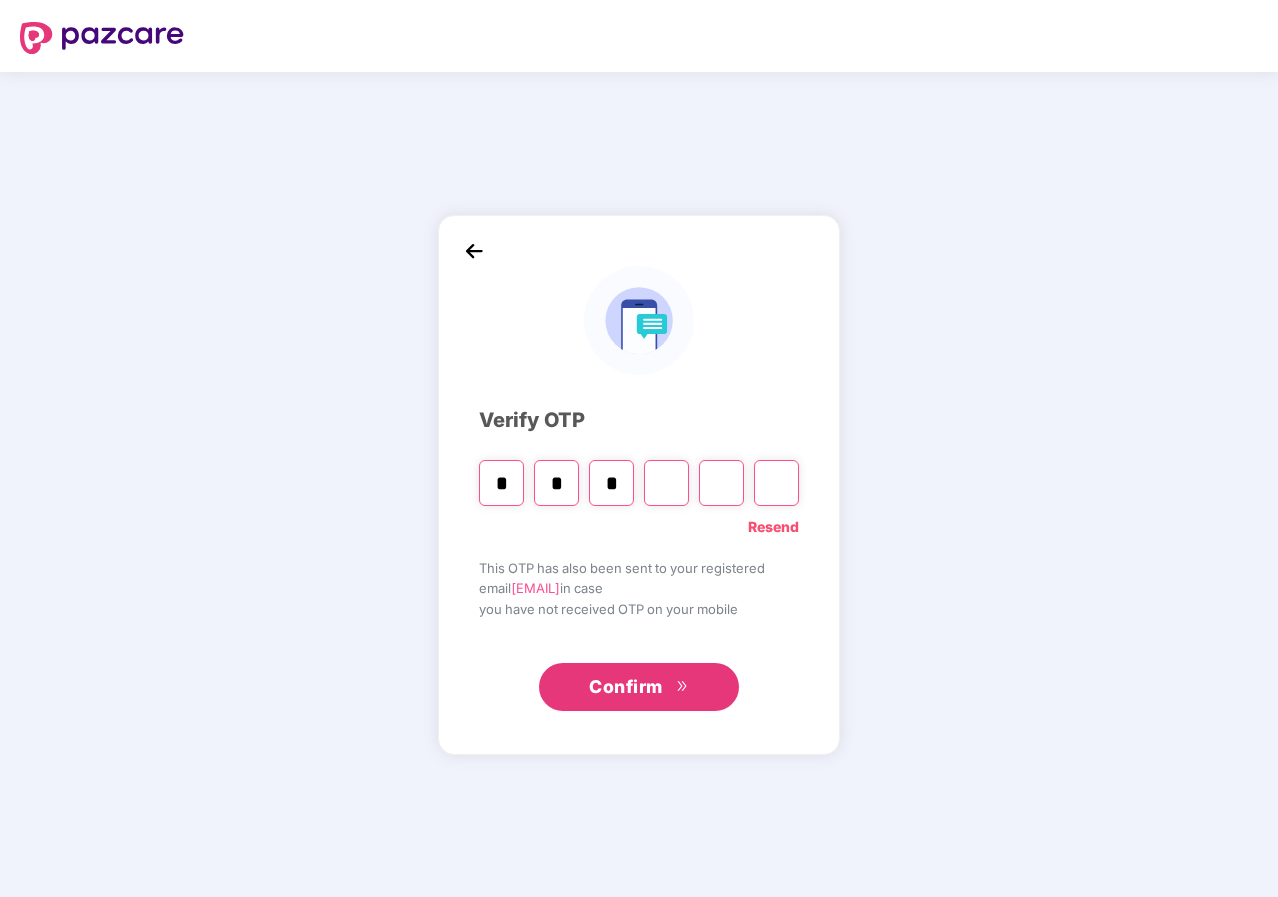type on "*" 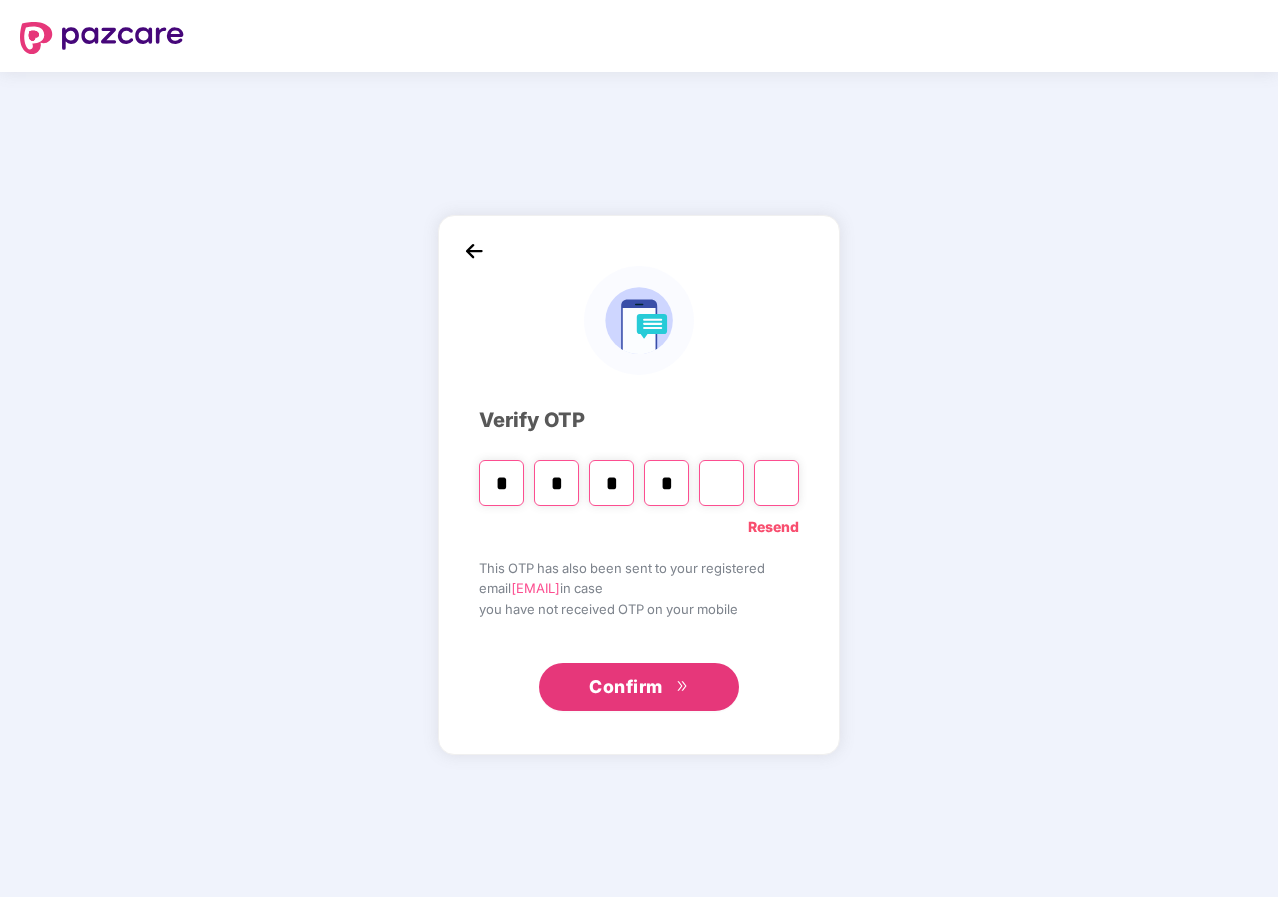type on "*" 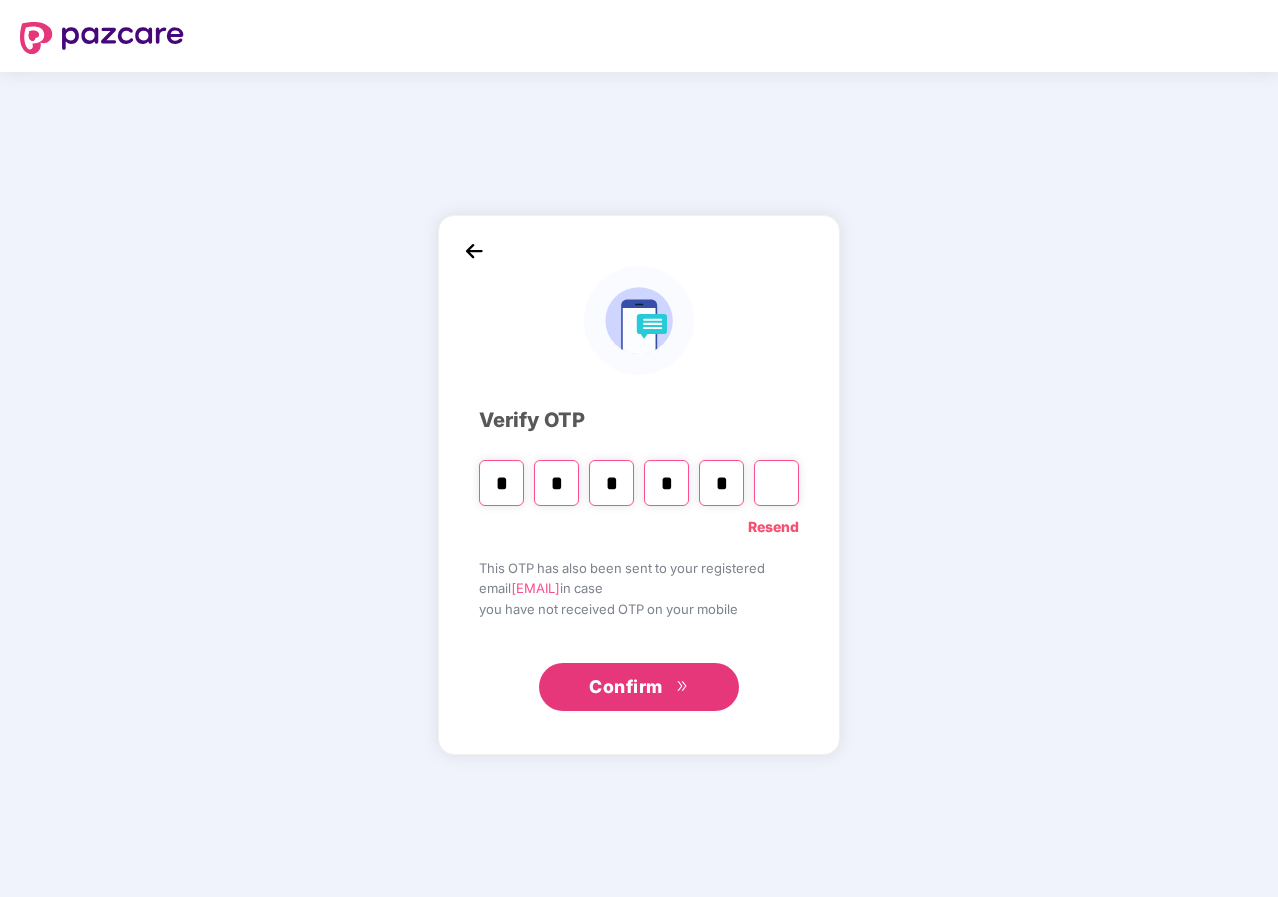 type on "*" 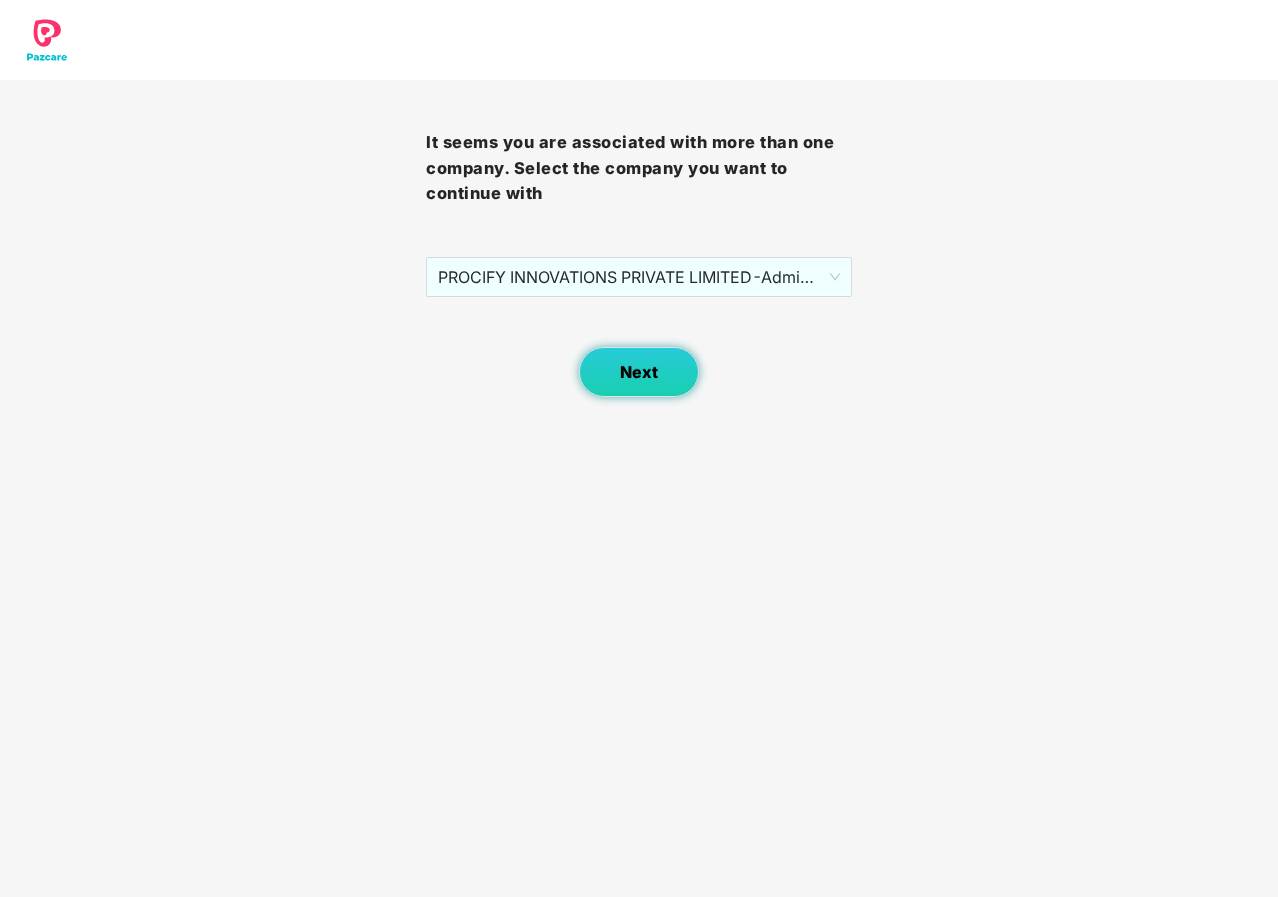 click on "Next" at bounding box center [639, 372] 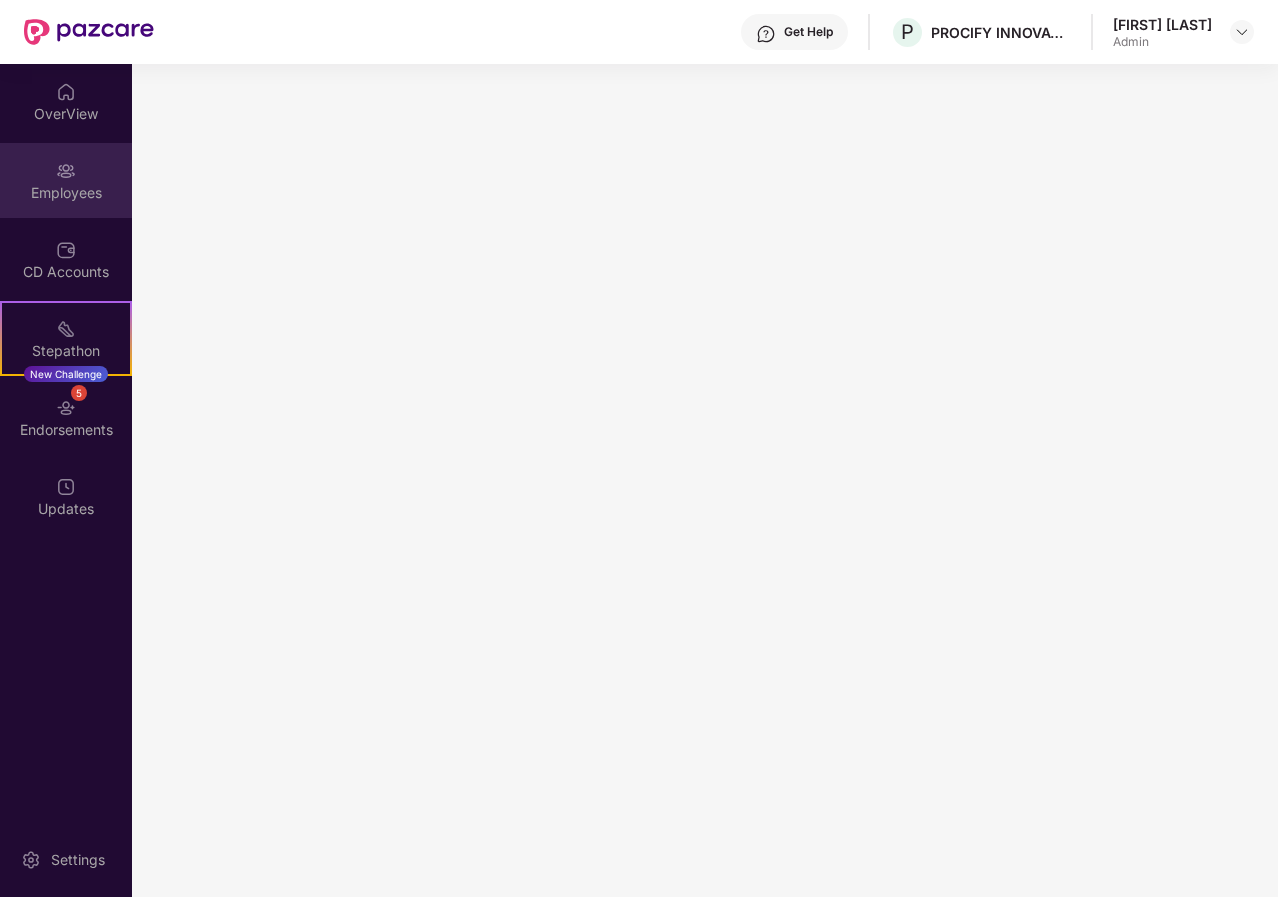 click on "Employees" at bounding box center [66, 193] 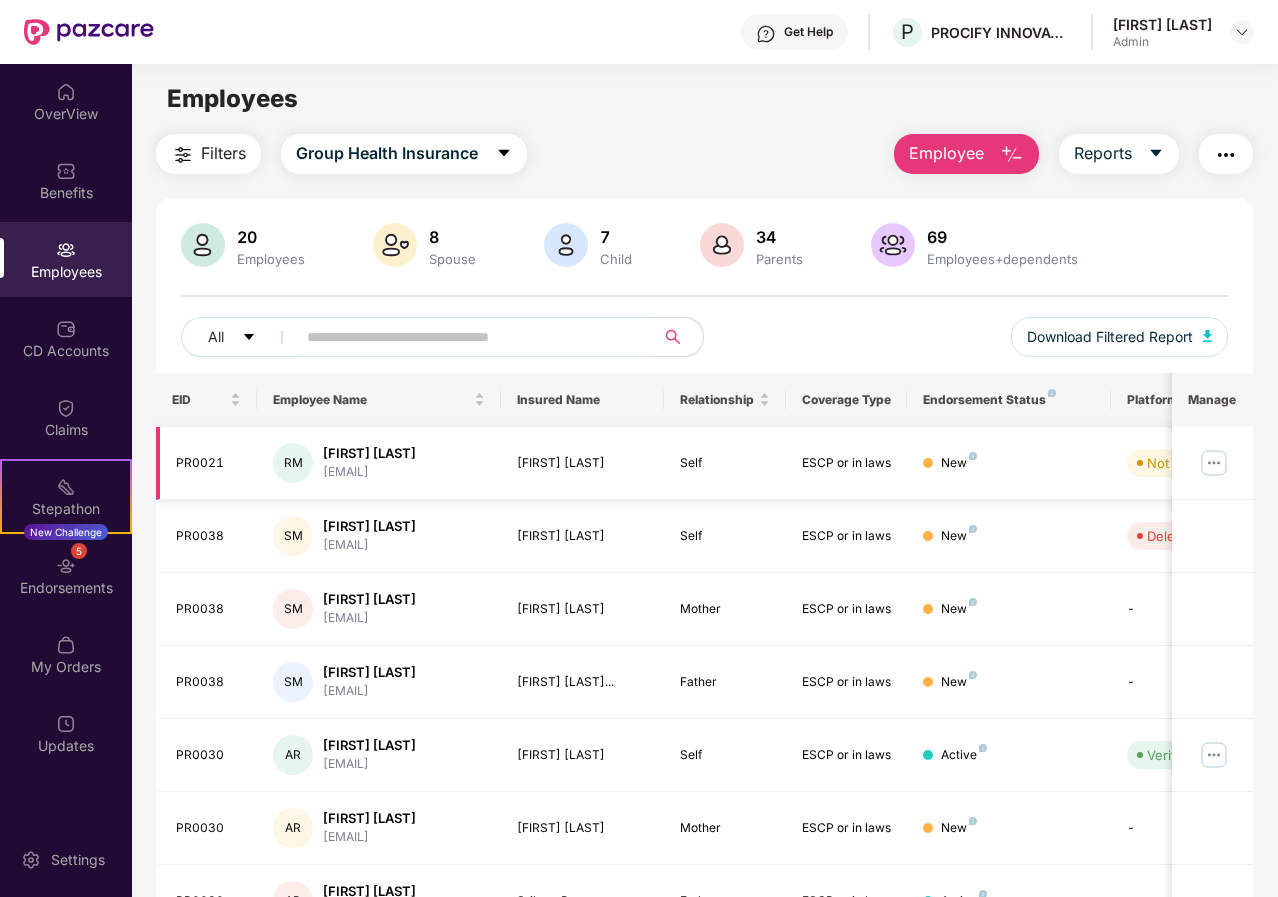 click on "[FIRST] [LAST]" at bounding box center (582, 463) 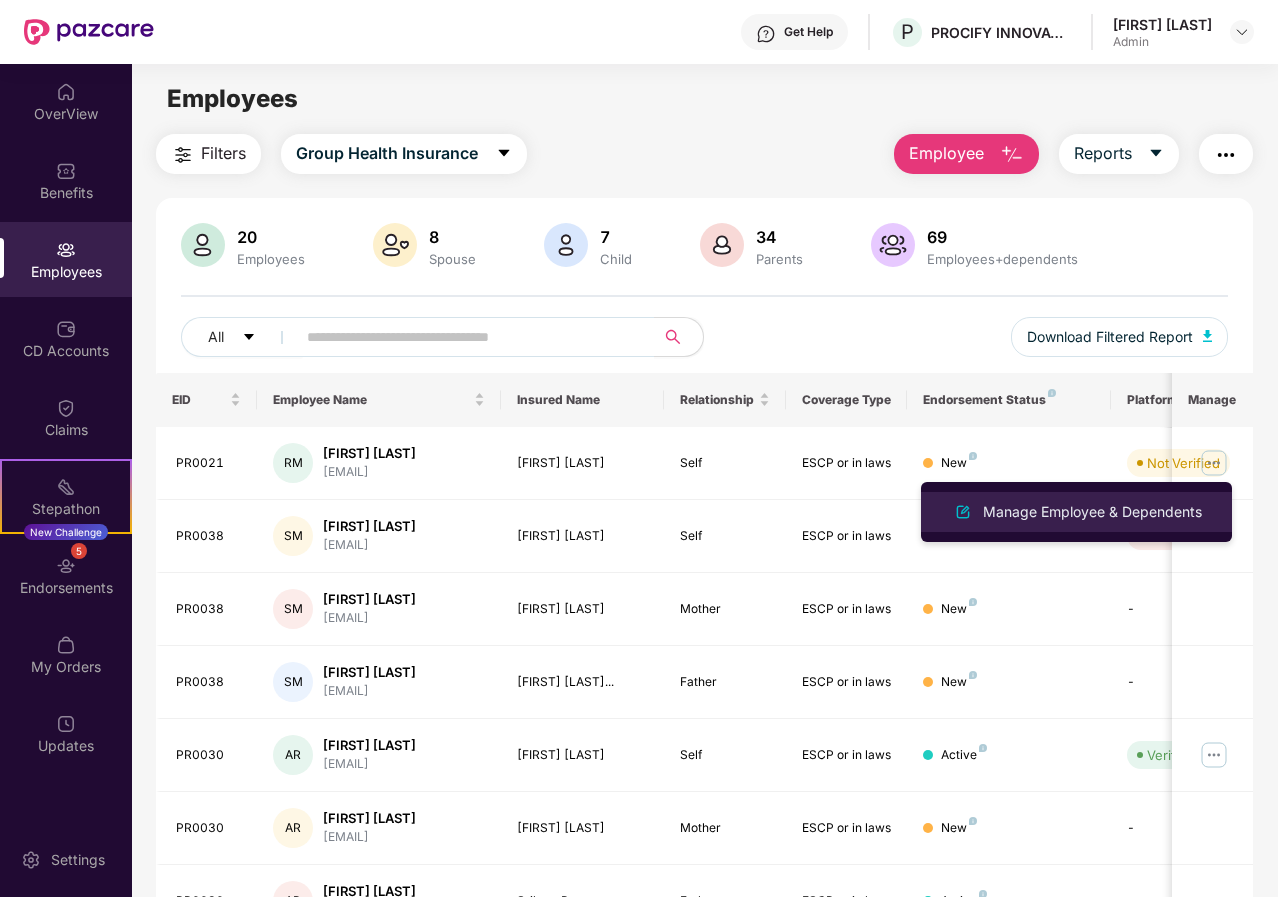 click on "Manage Employee & Dependents" at bounding box center (1092, 512) 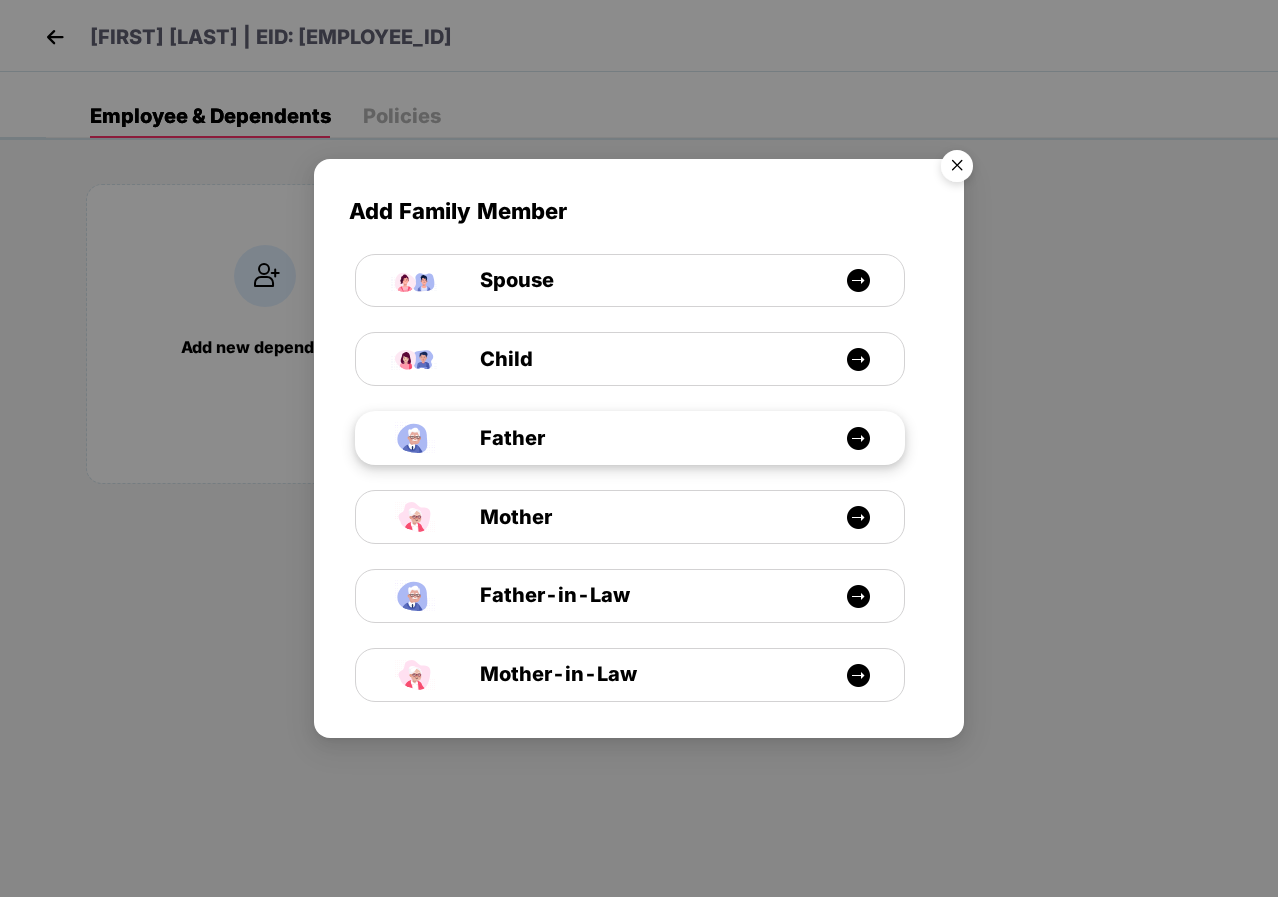 click on "Father" at bounding box center [640, 438] 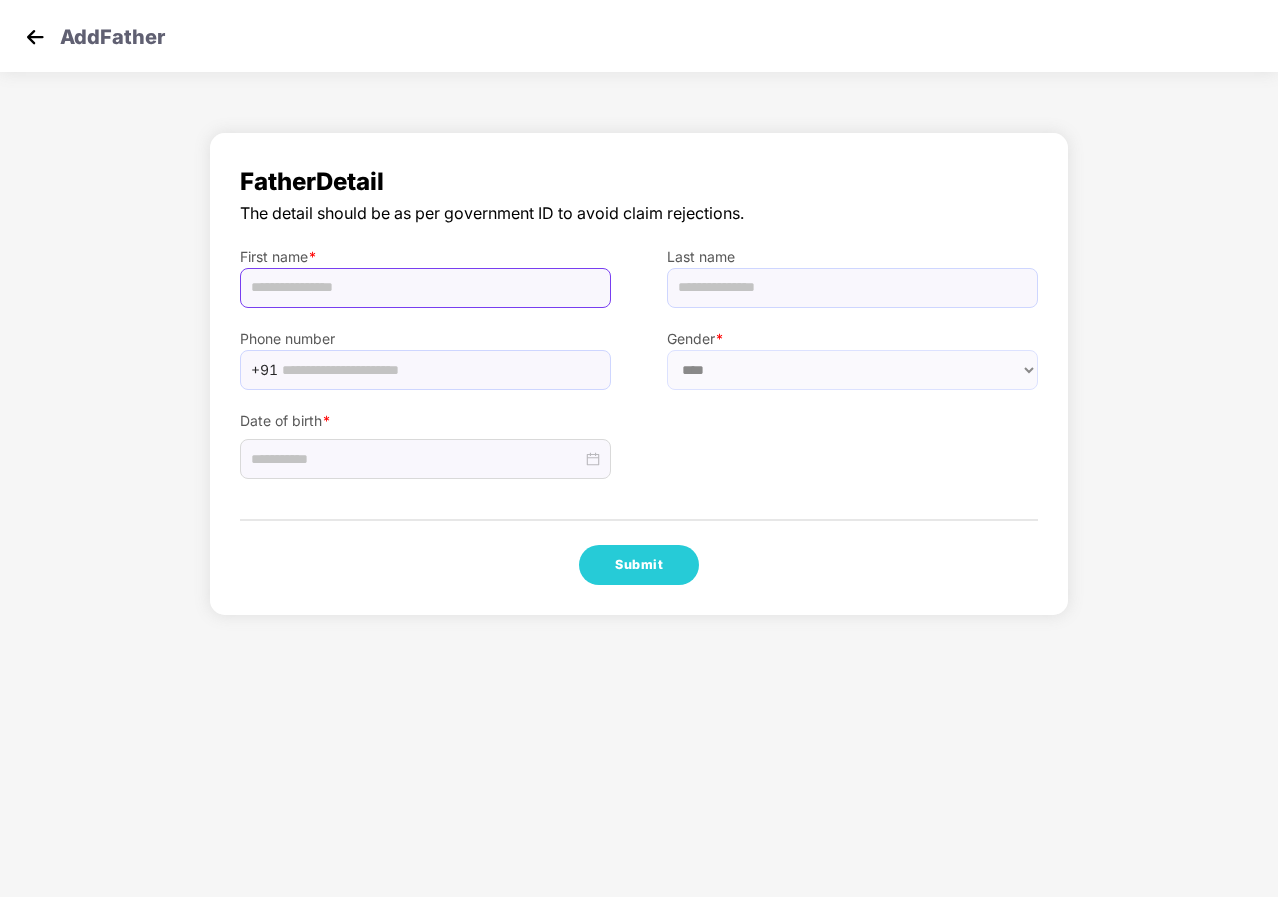 click at bounding box center (425, 288) 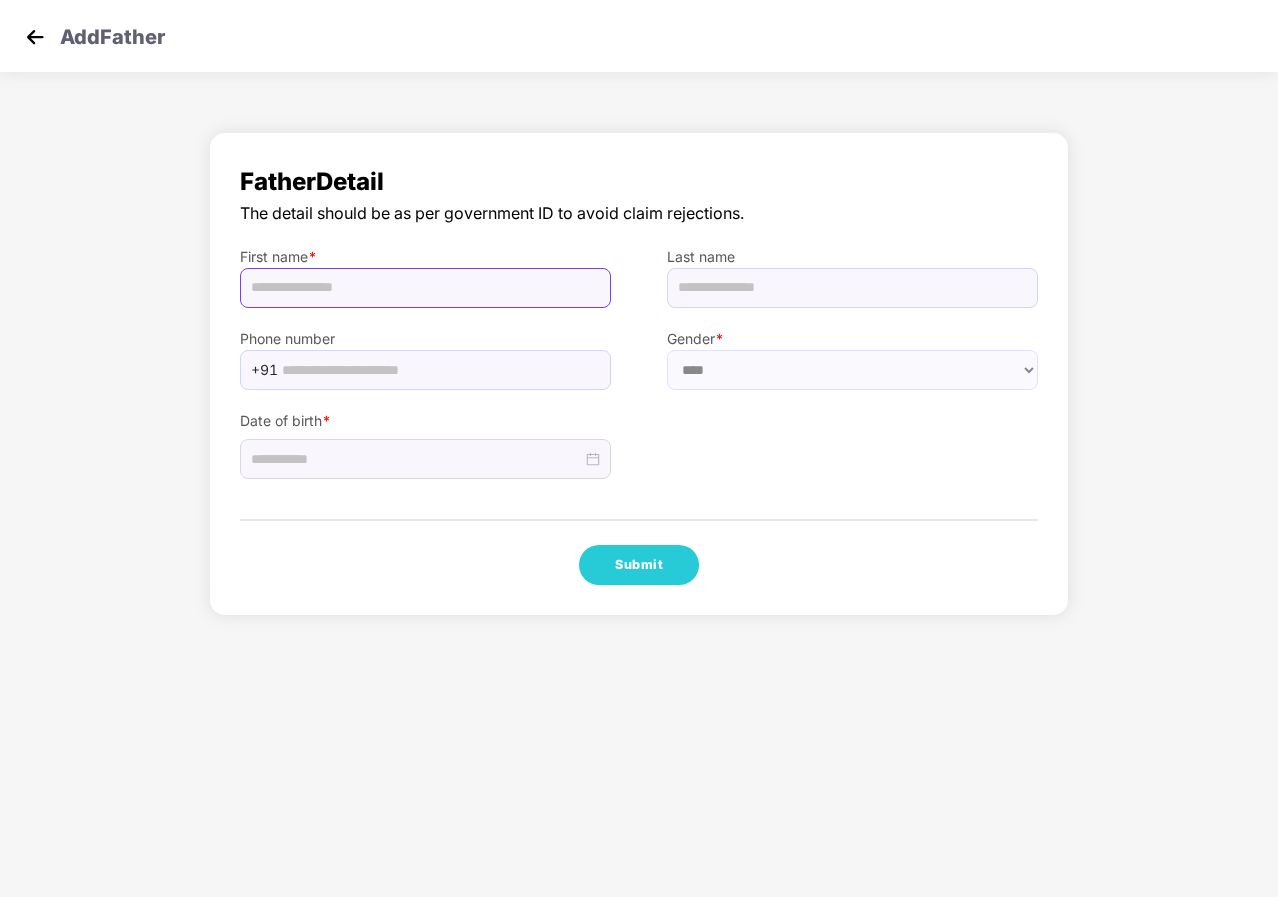 paste on "**********" 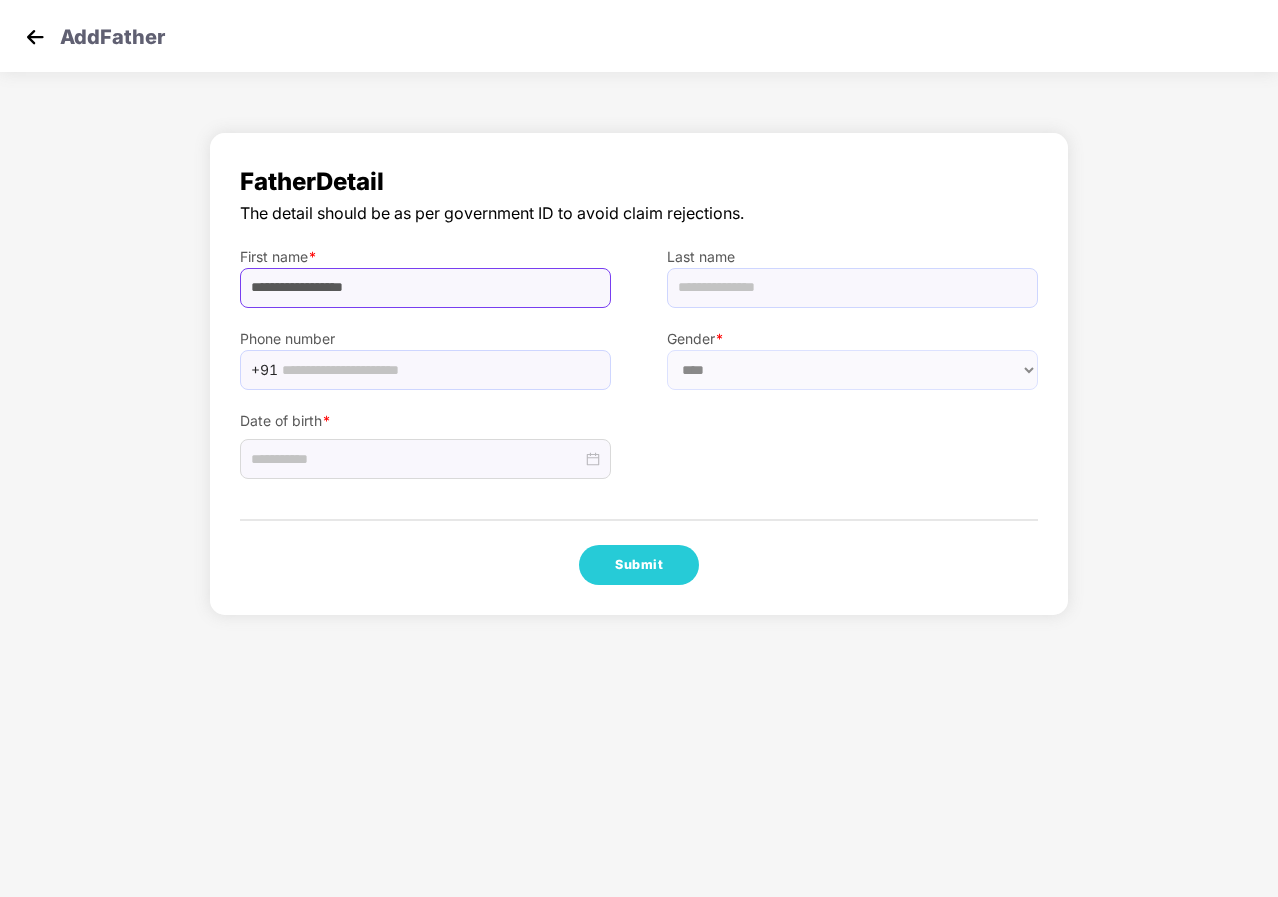 click on "**********" at bounding box center (425, 288) 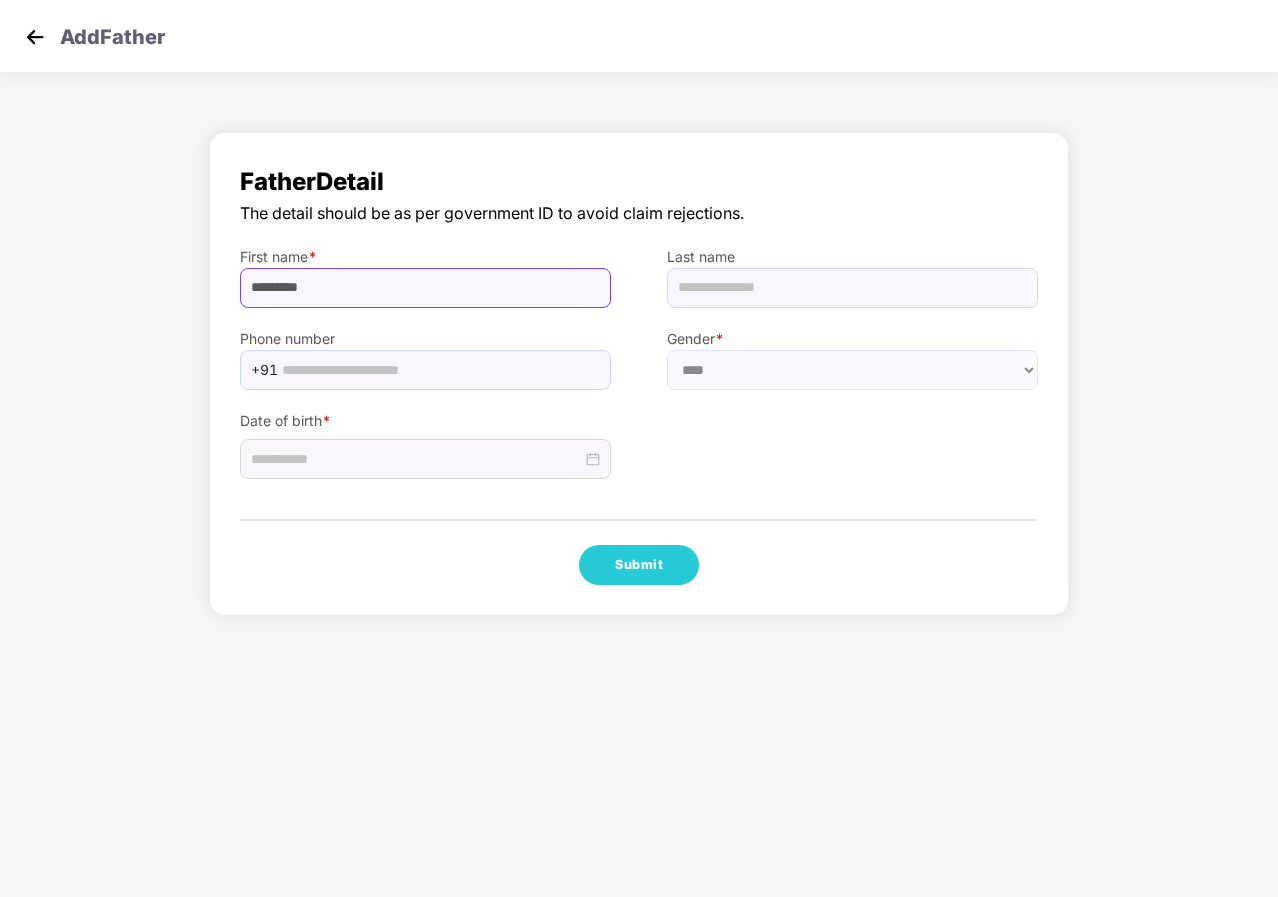 drag, startPoint x: 410, startPoint y: 294, endPoint x: 0, endPoint y: 286, distance: 410.07803 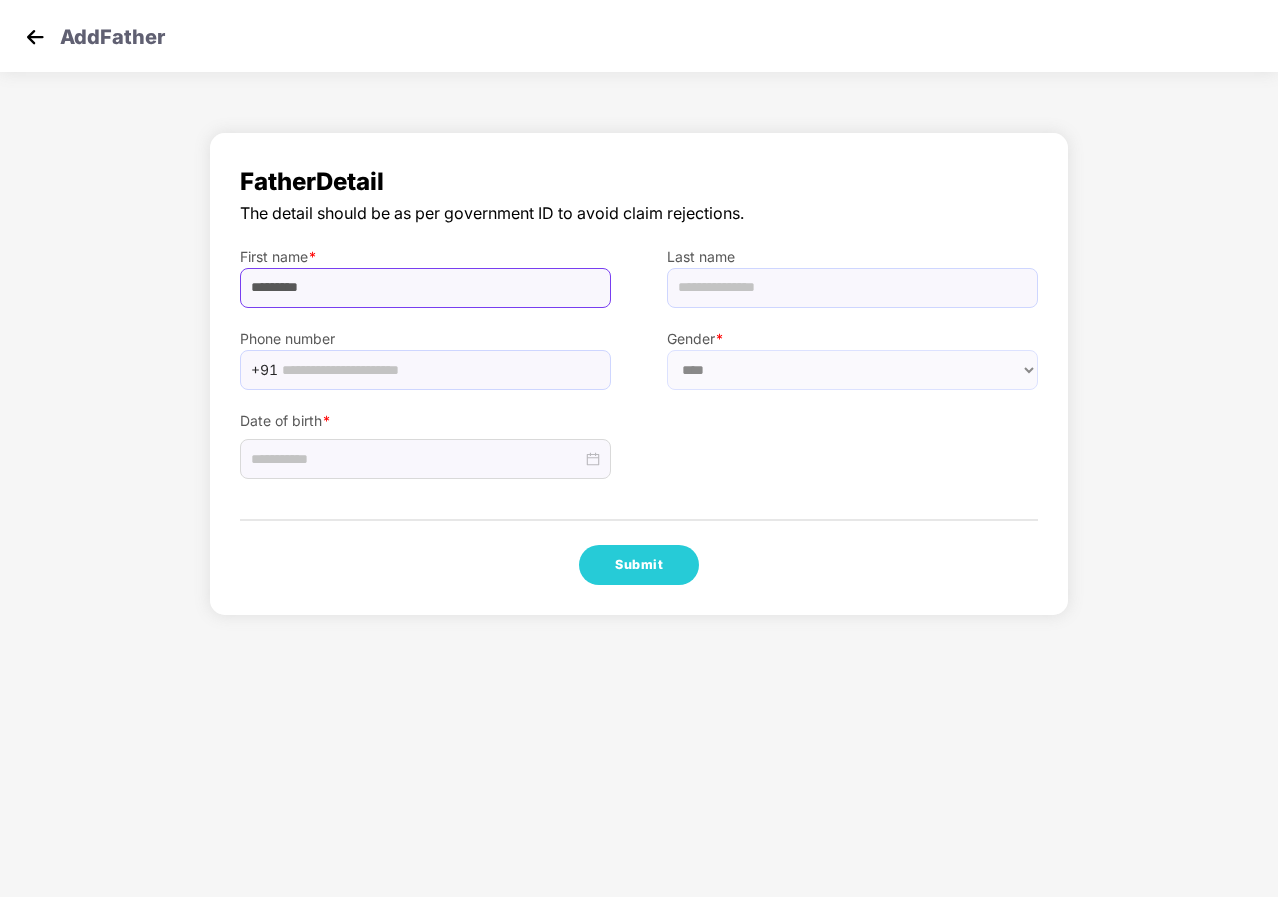 paste on "*" 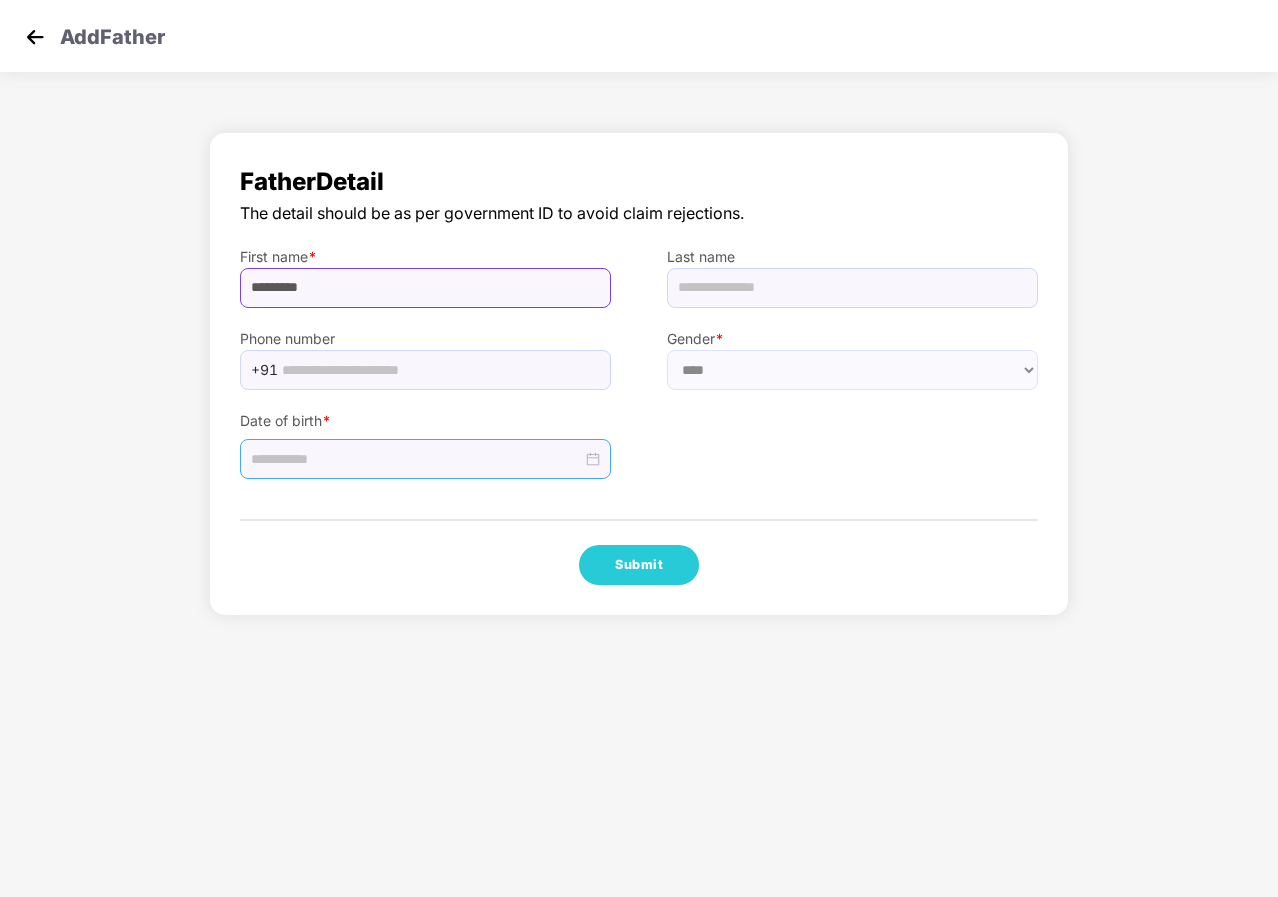 paste on "*********" 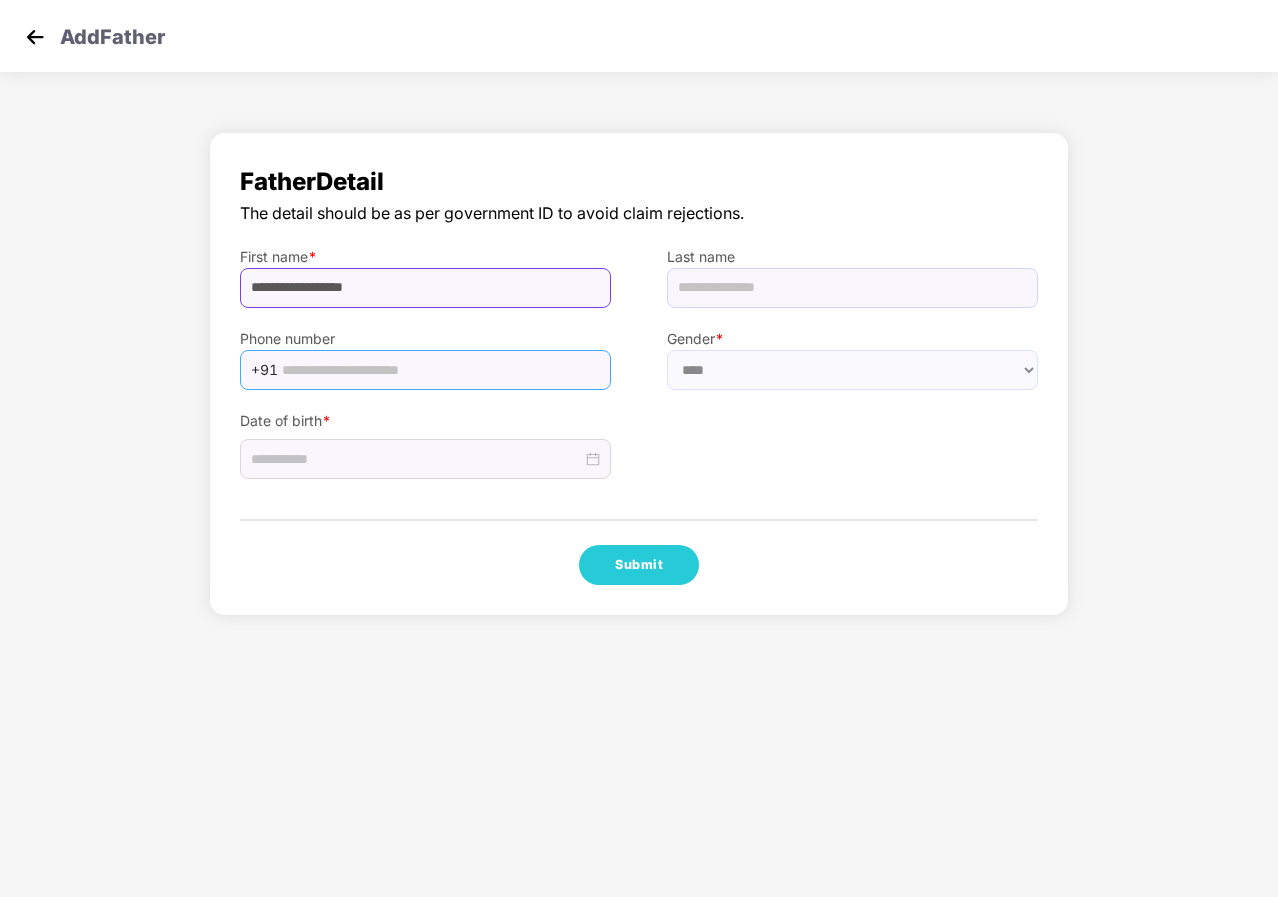 type on "**********" 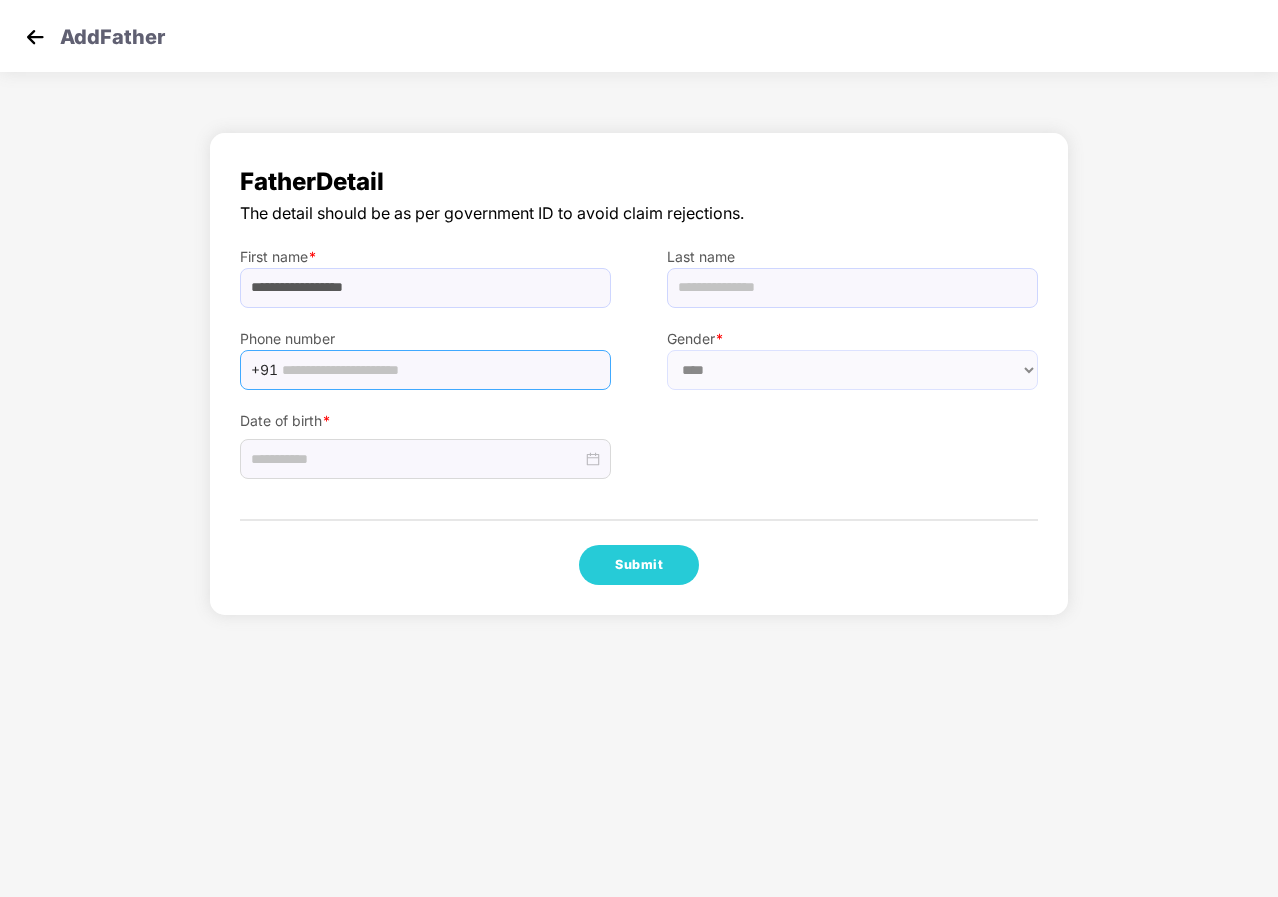 click at bounding box center [440, 370] 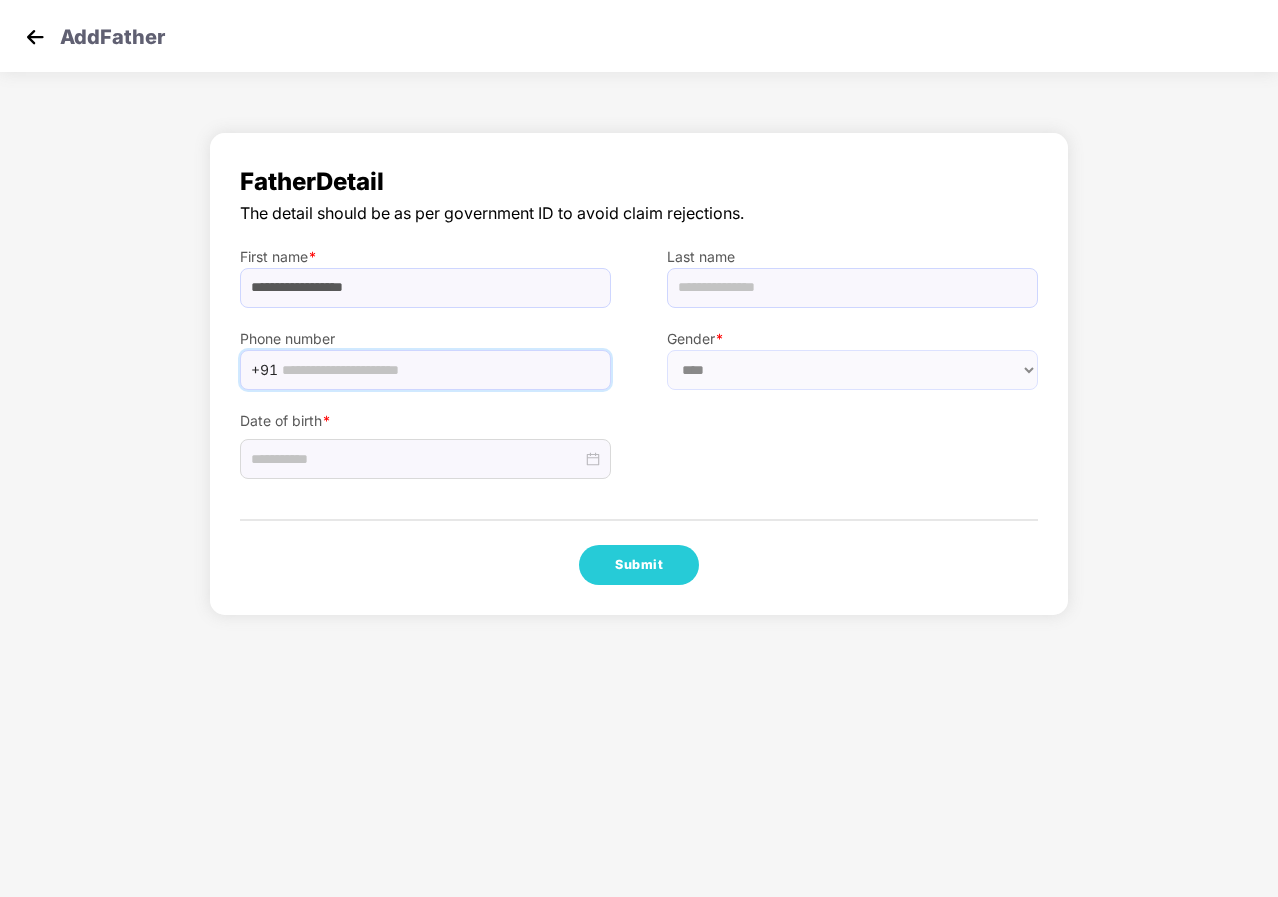 paste on "**********" 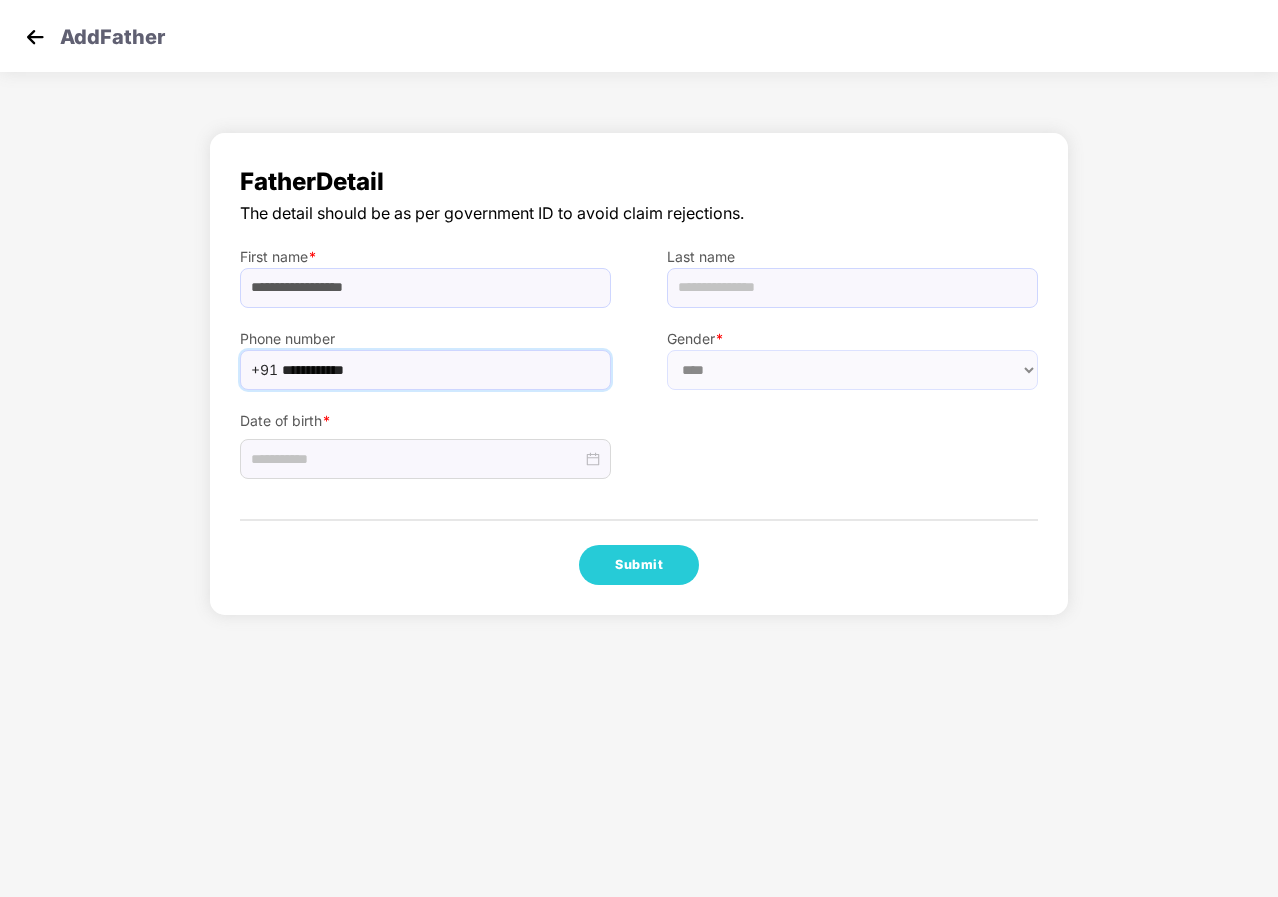 type on "**********" 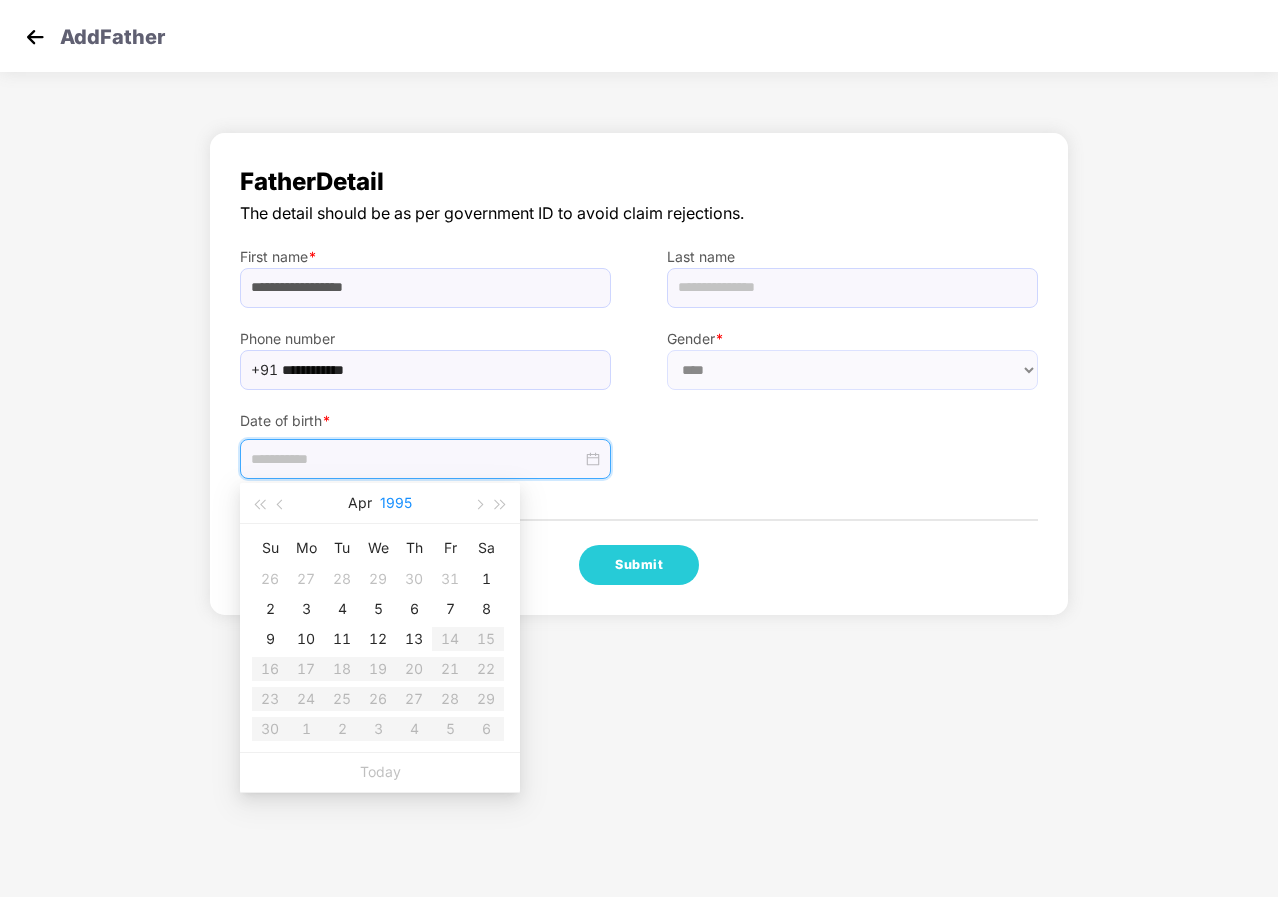 click on "1995" at bounding box center [396, 503] 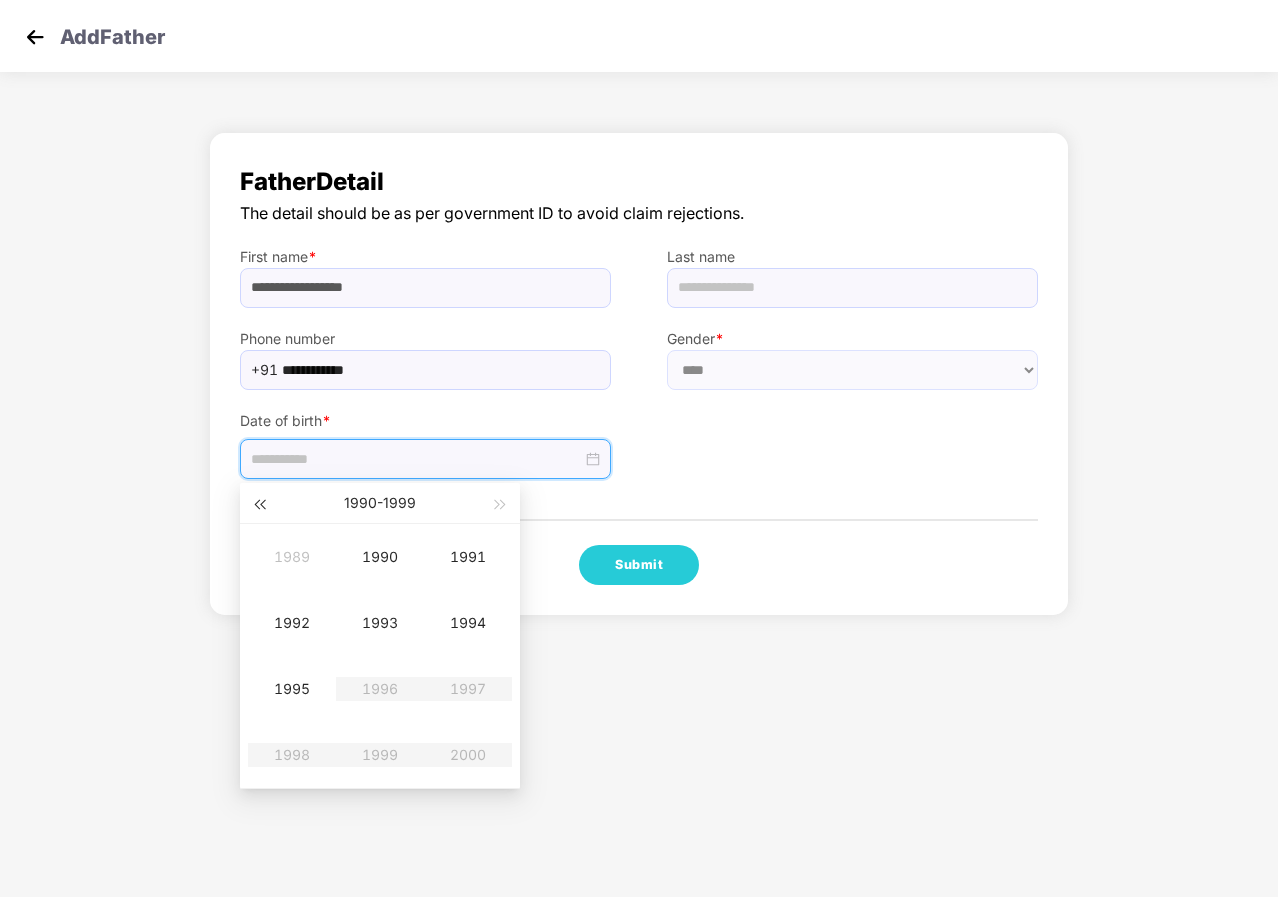 click at bounding box center (259, 505) 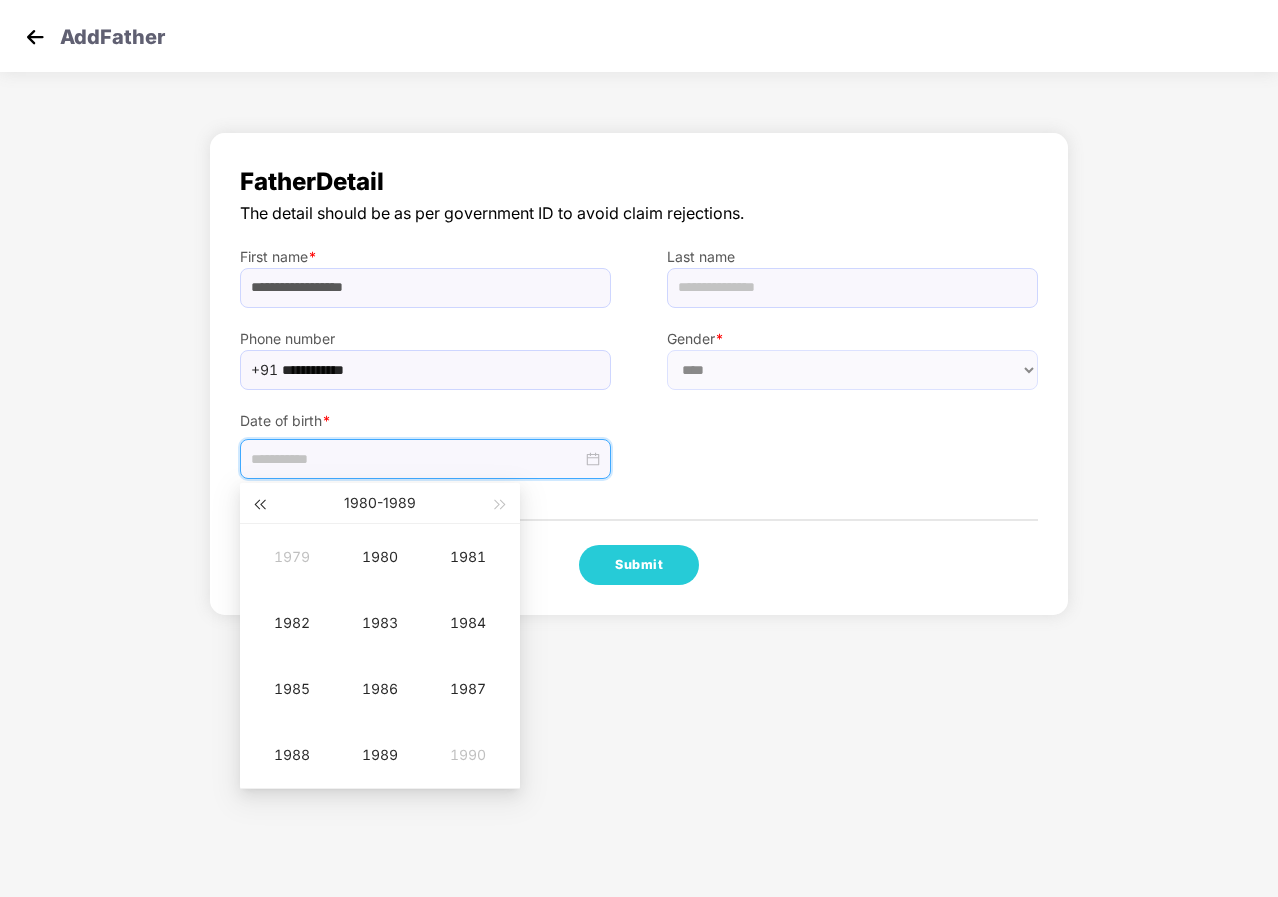 click at bounding box center [259, 505] 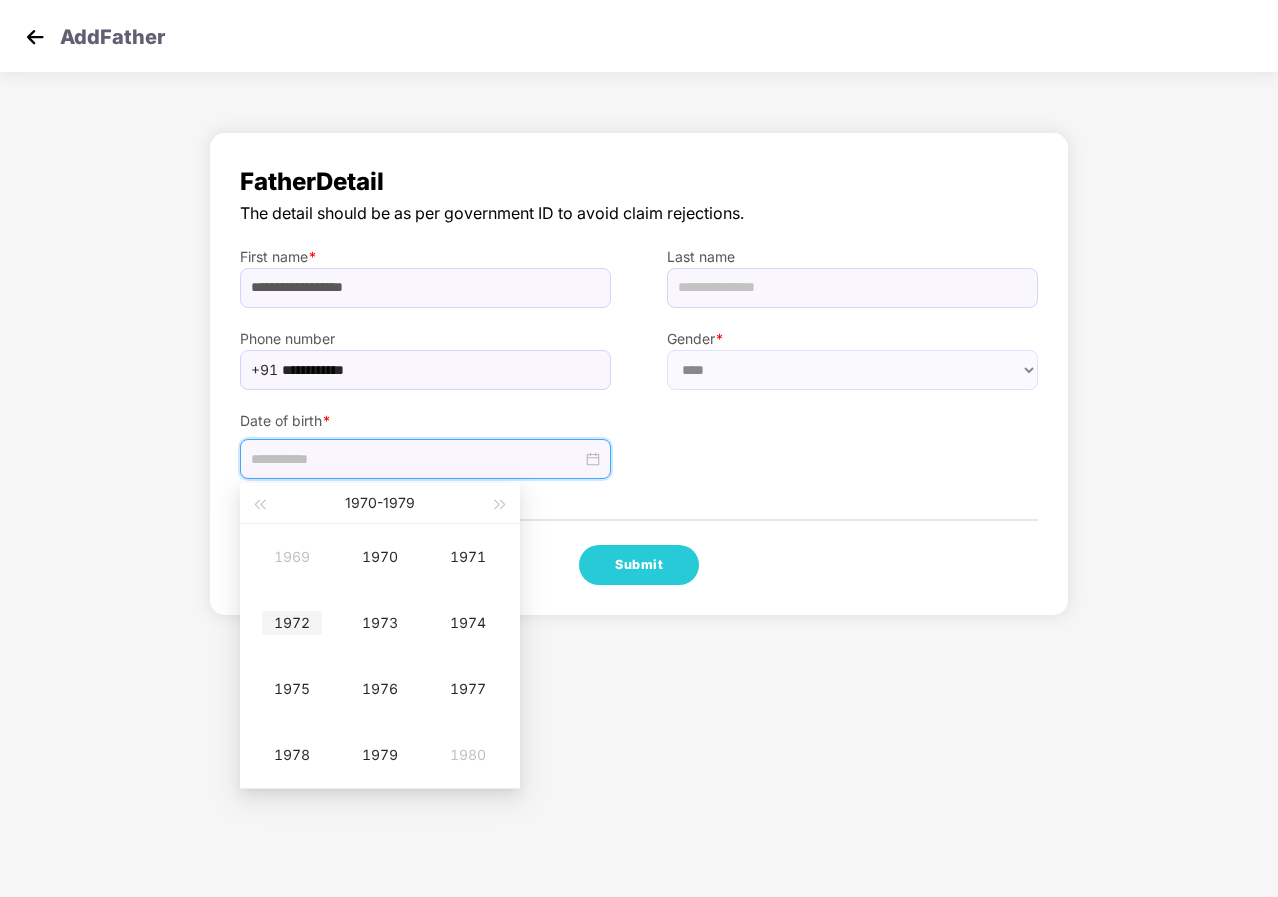 type on "**********" 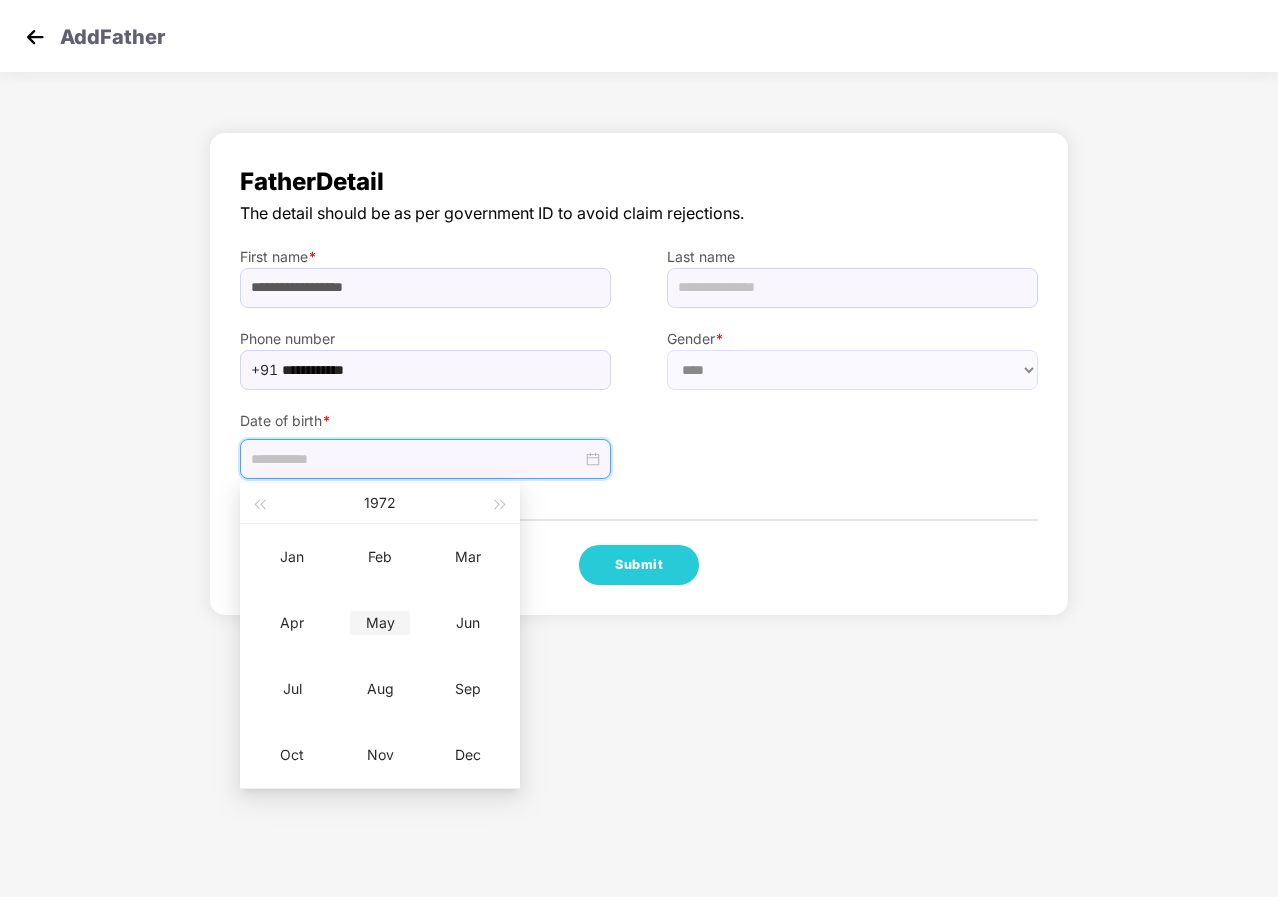 type on "**********" 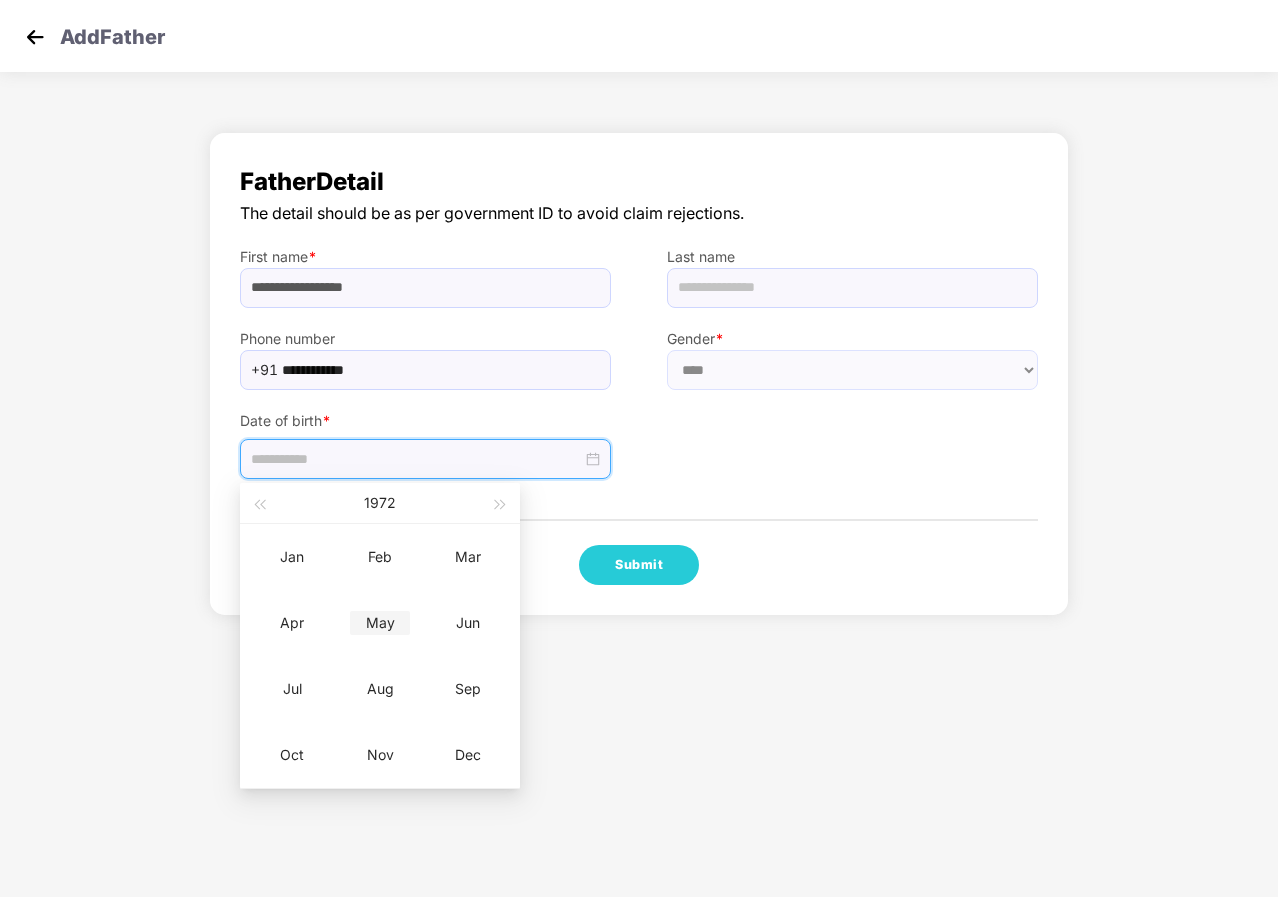 click on "May" at bounding box center [380, 623] 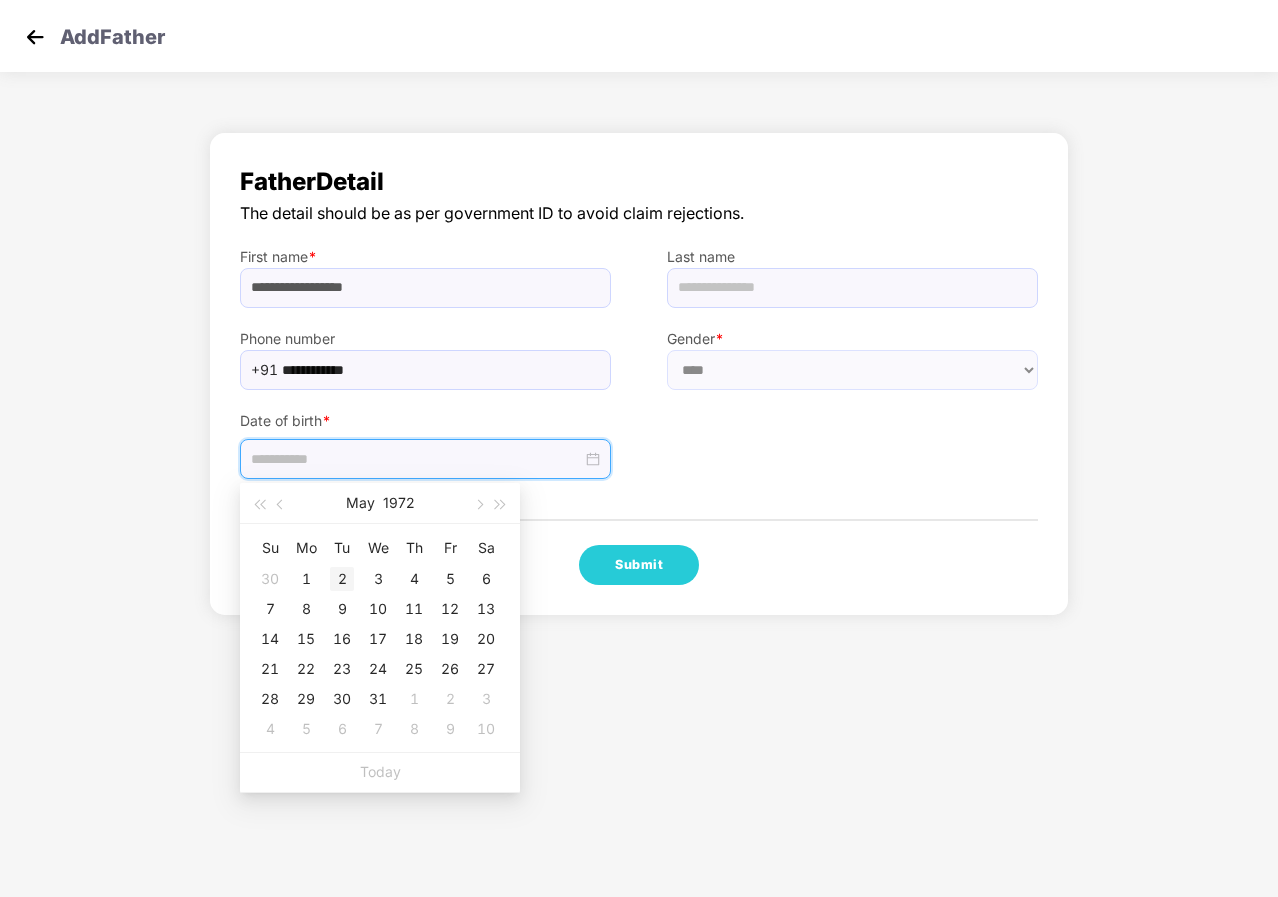 click on "2" at bounding box center [342, 579] 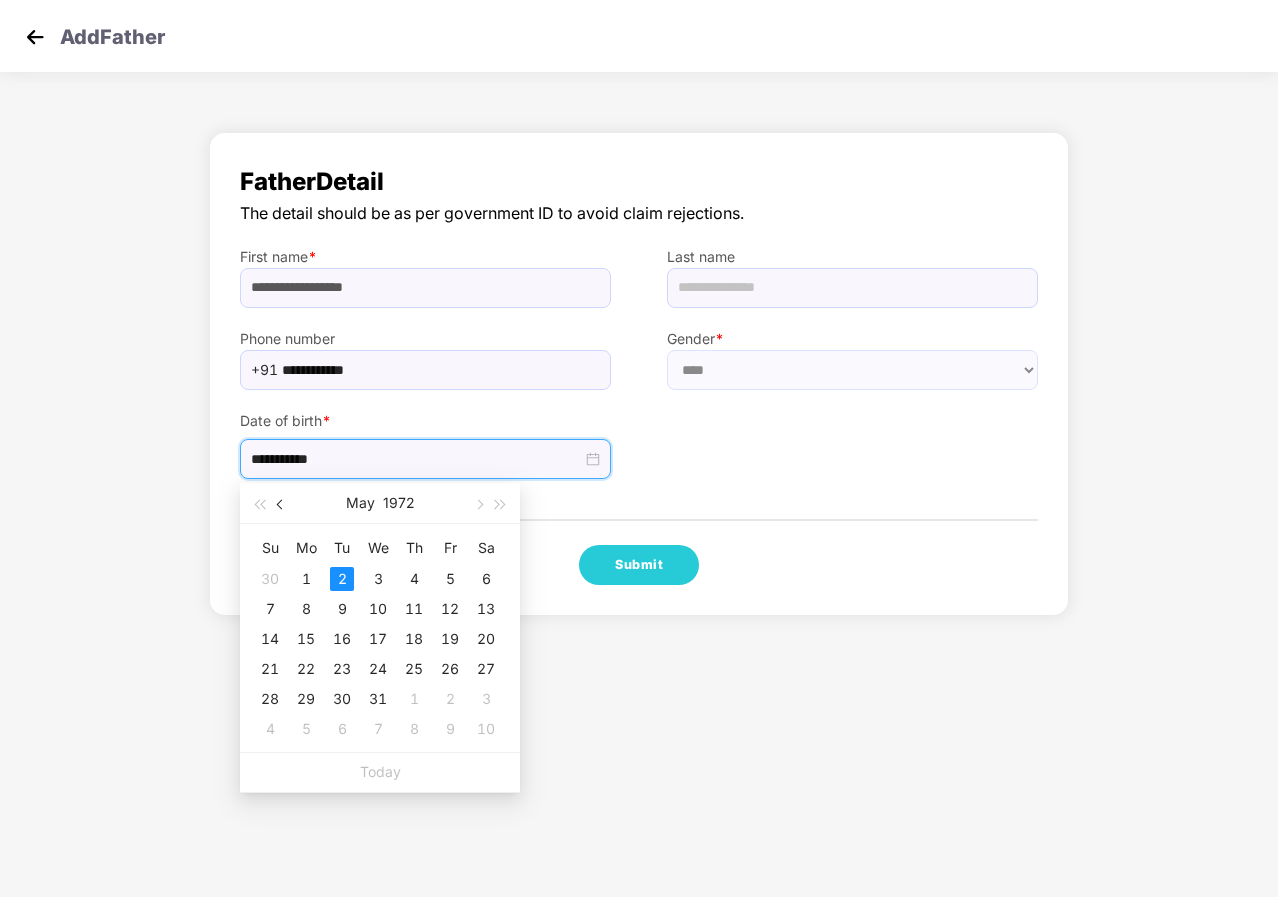 click at bounding box center [282, 505] 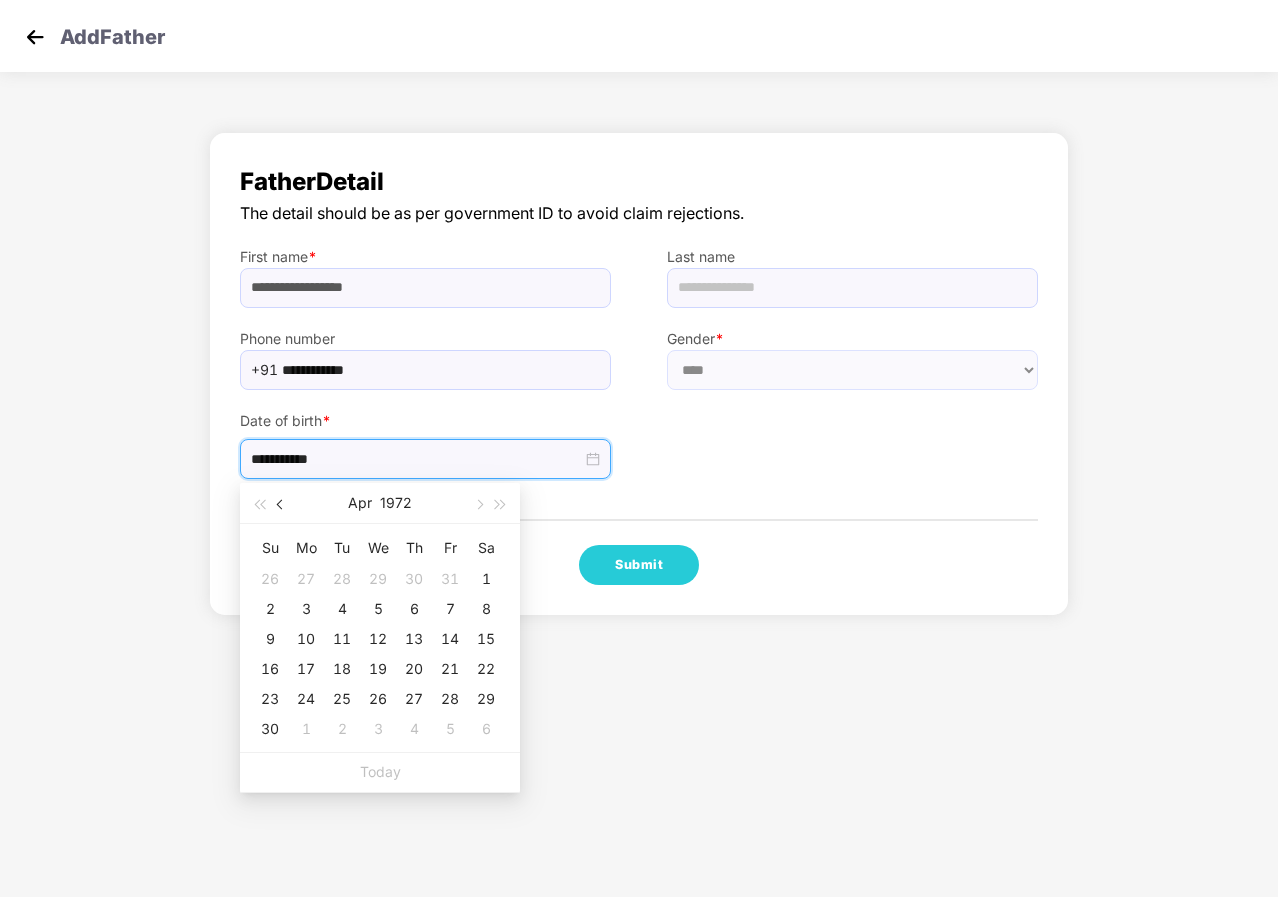 click at bounding box center [282, 505] 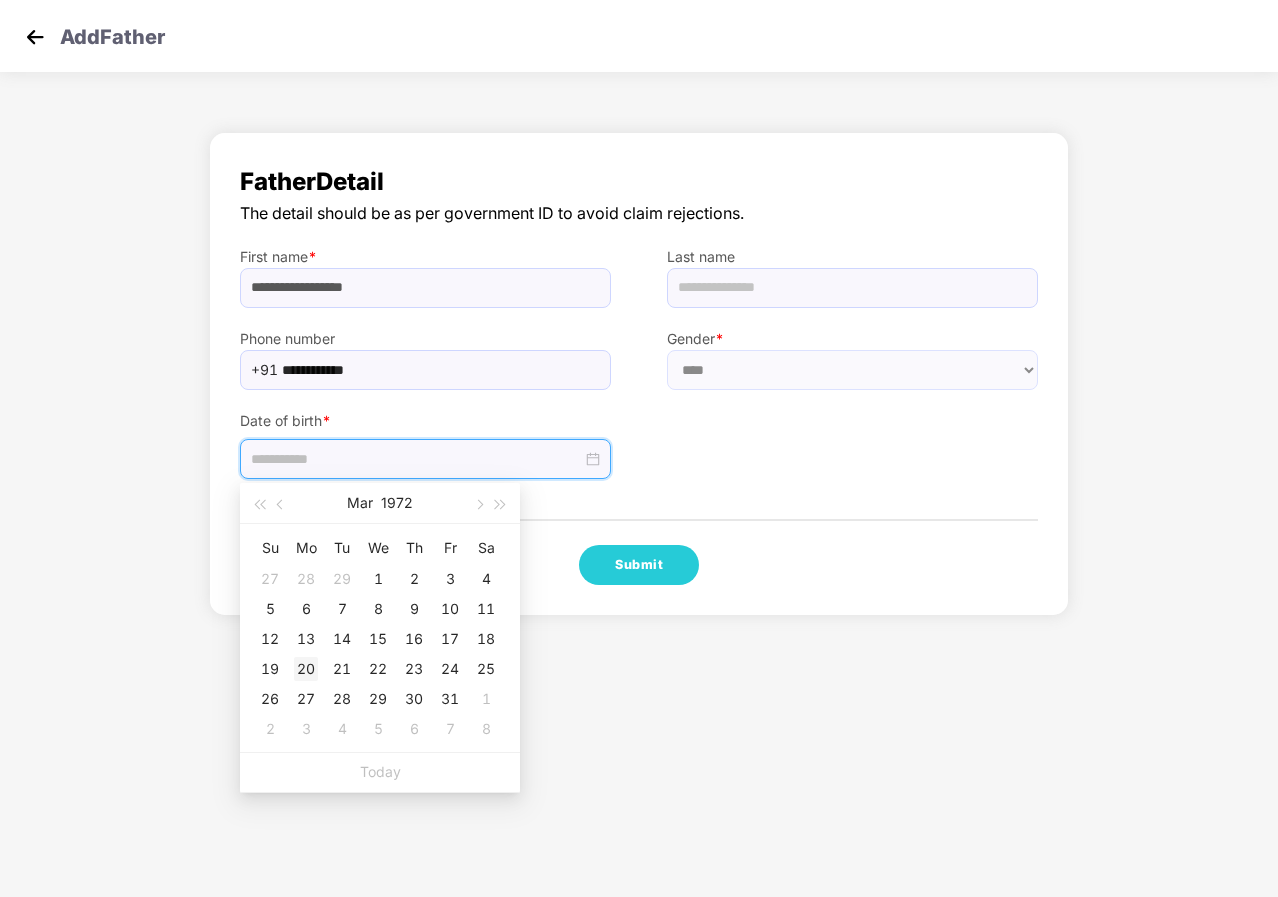 type on "**********" 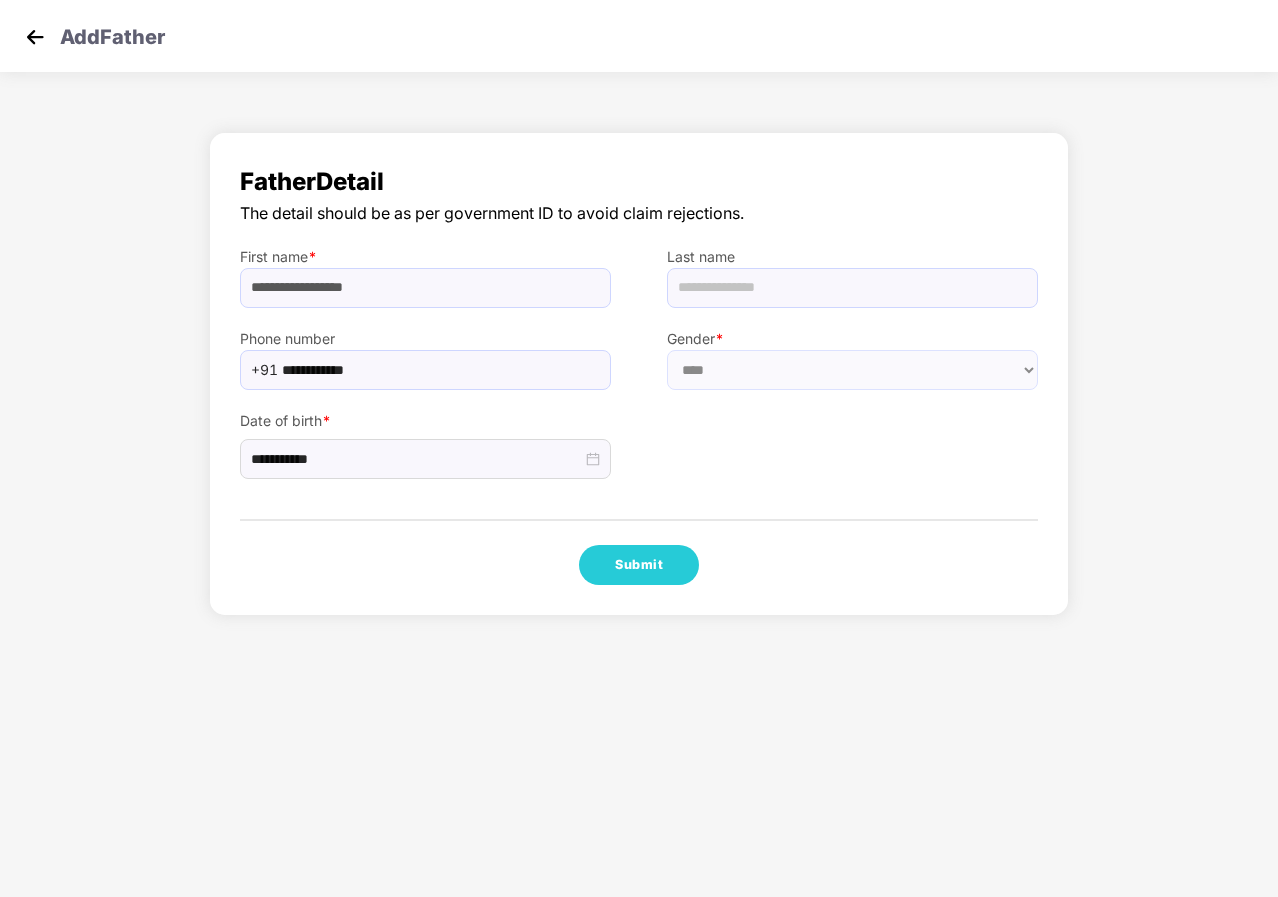click on "**********" at bounding box center [639, 435] 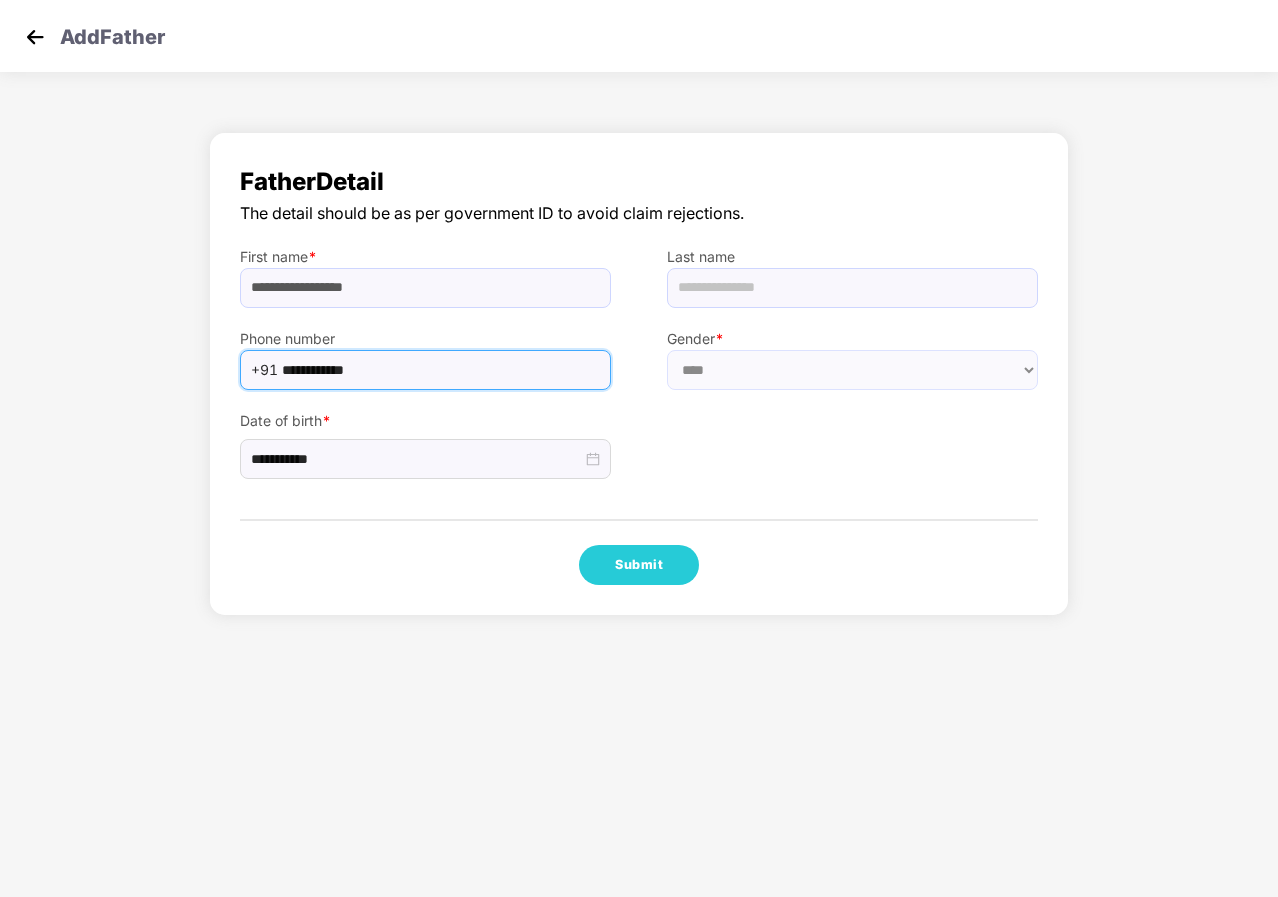 click on "**********" at bounding box center (440, 370) 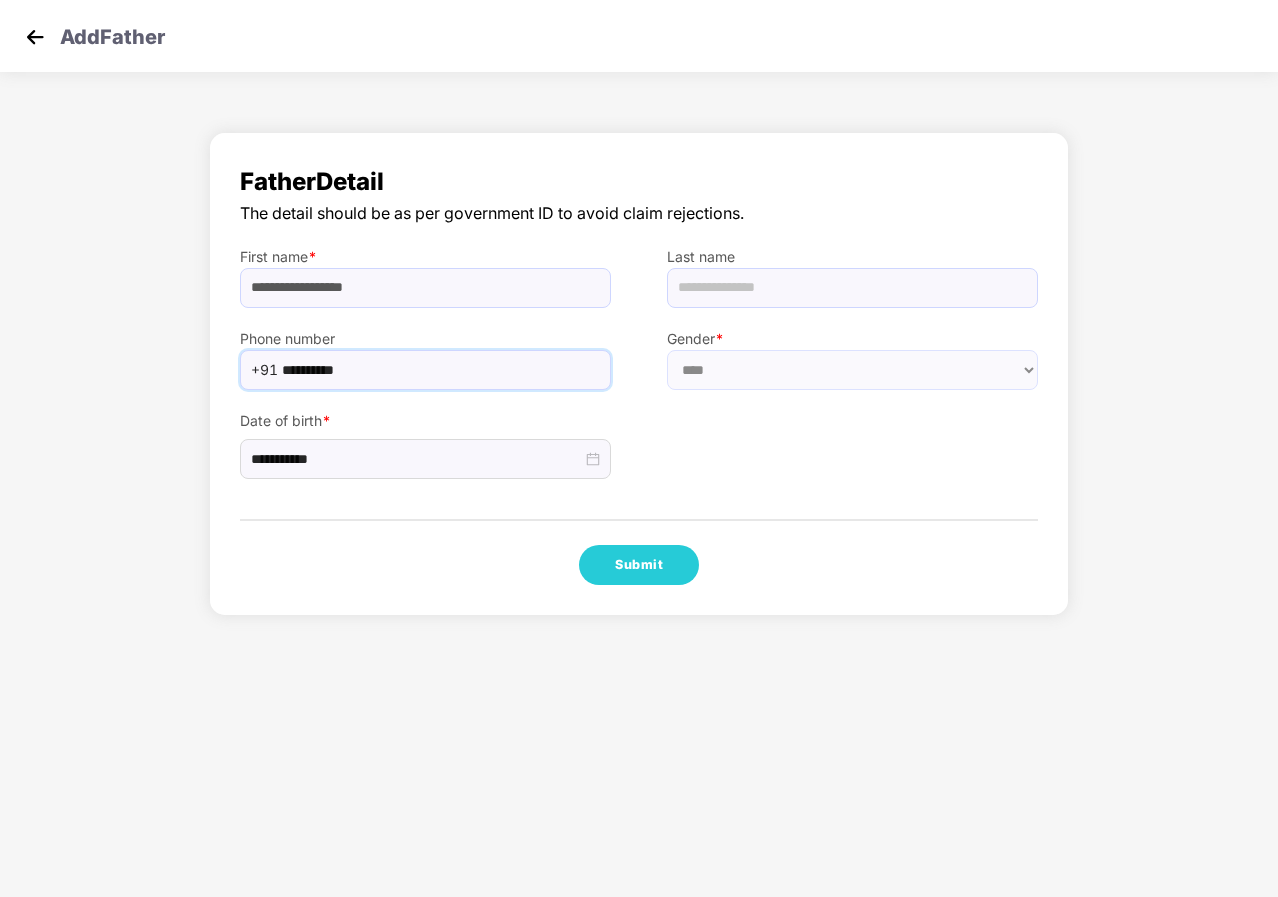 type on "**********" 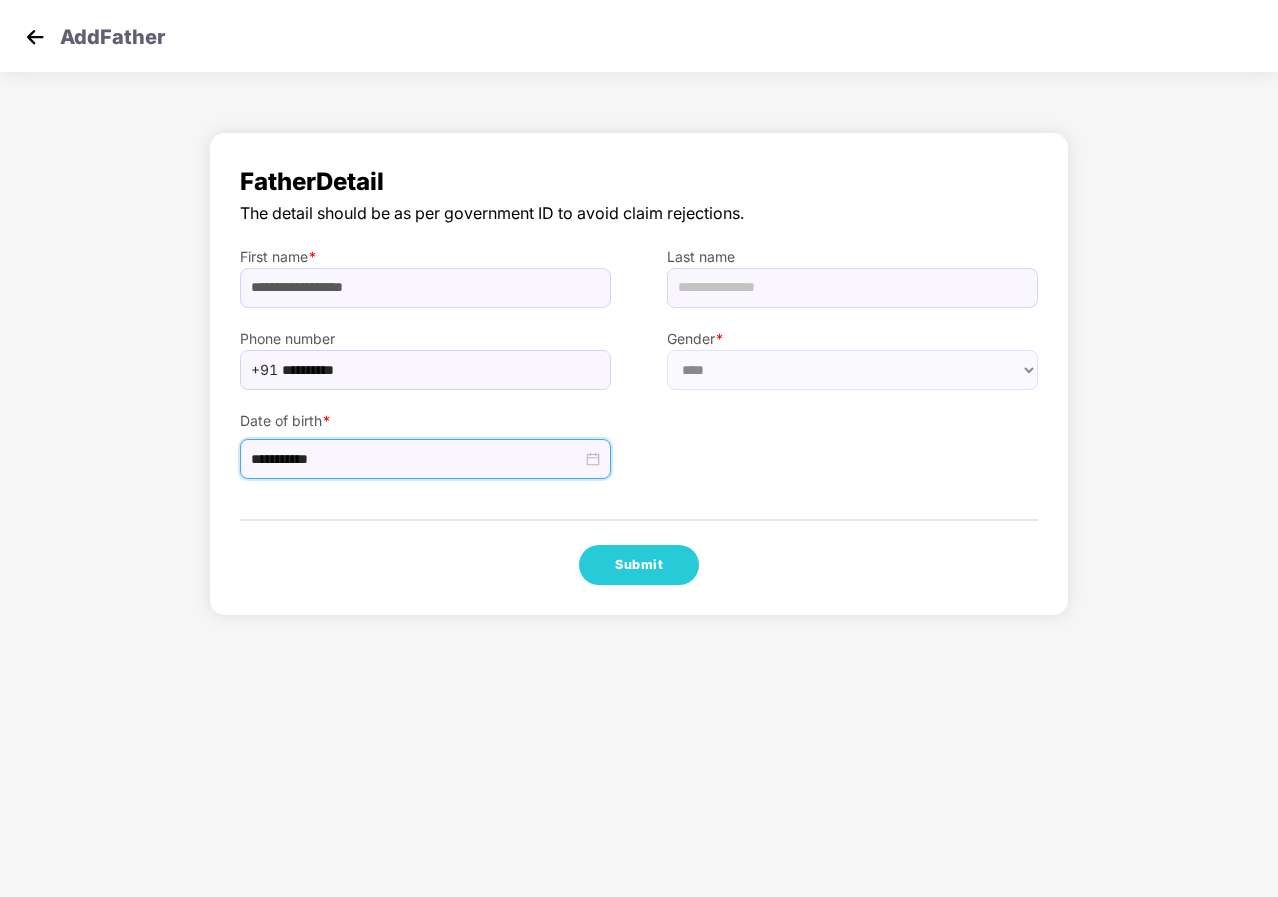 type 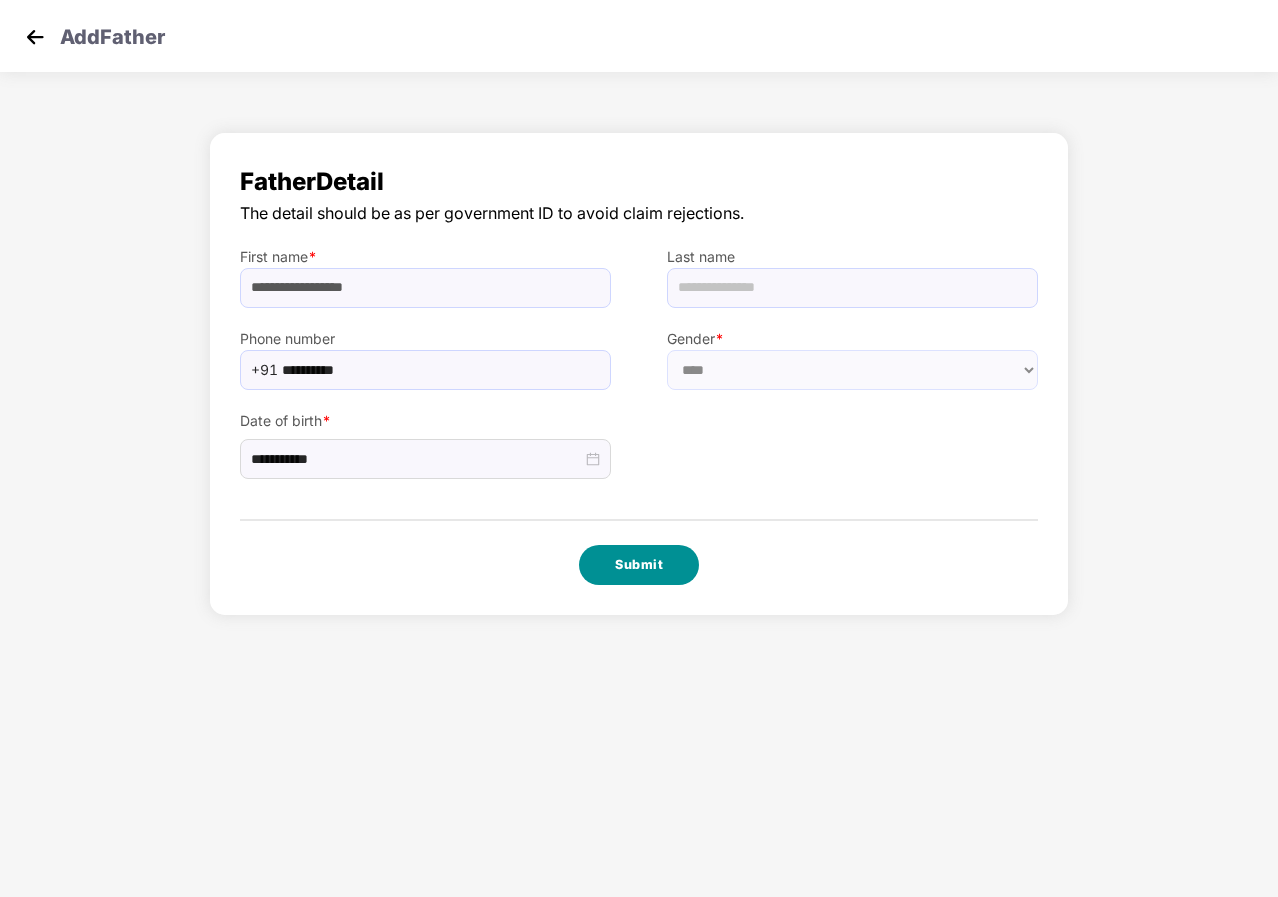 click on "Submit" at bounding box center (639, 565) 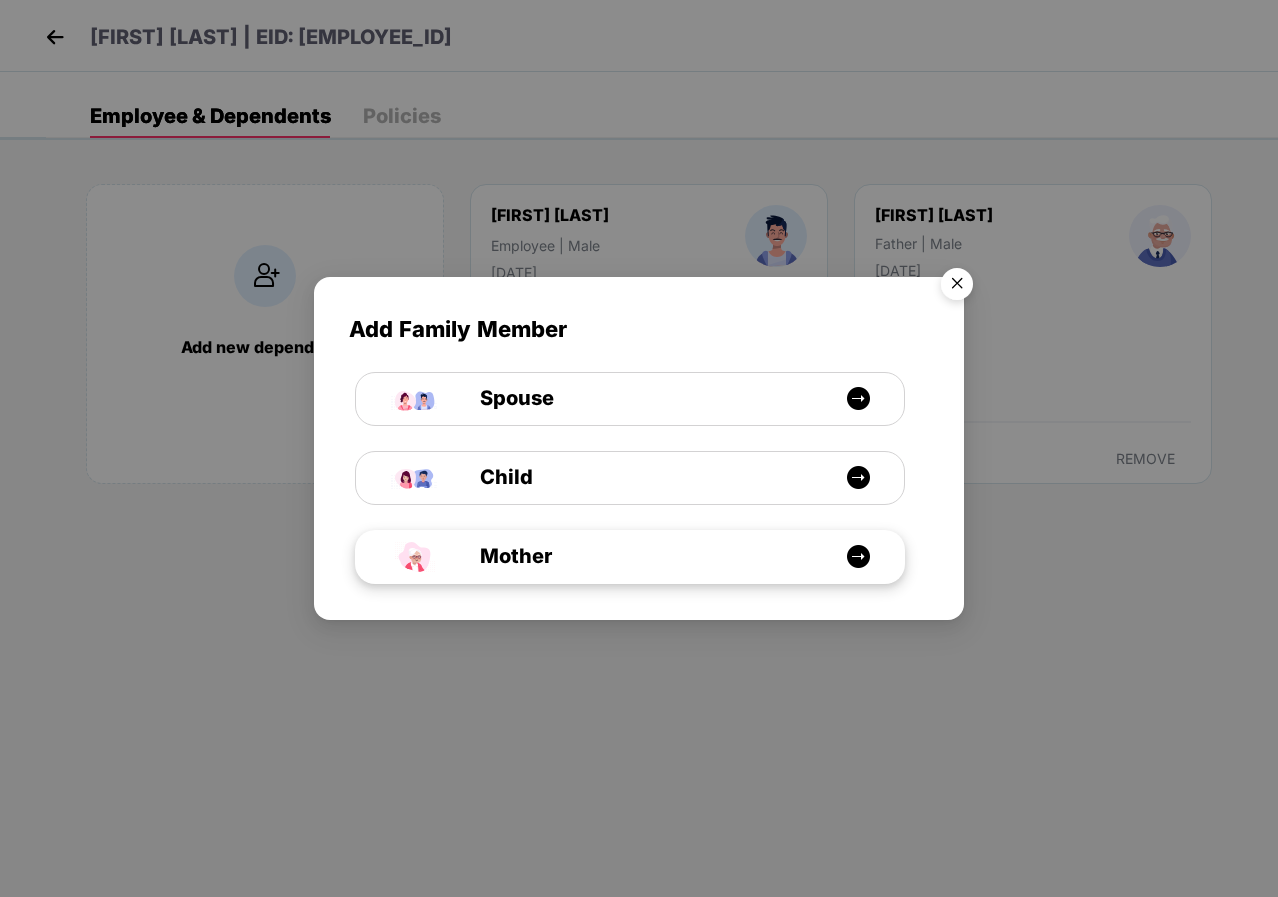 click on "Mother" at bounding box center [493, 556] 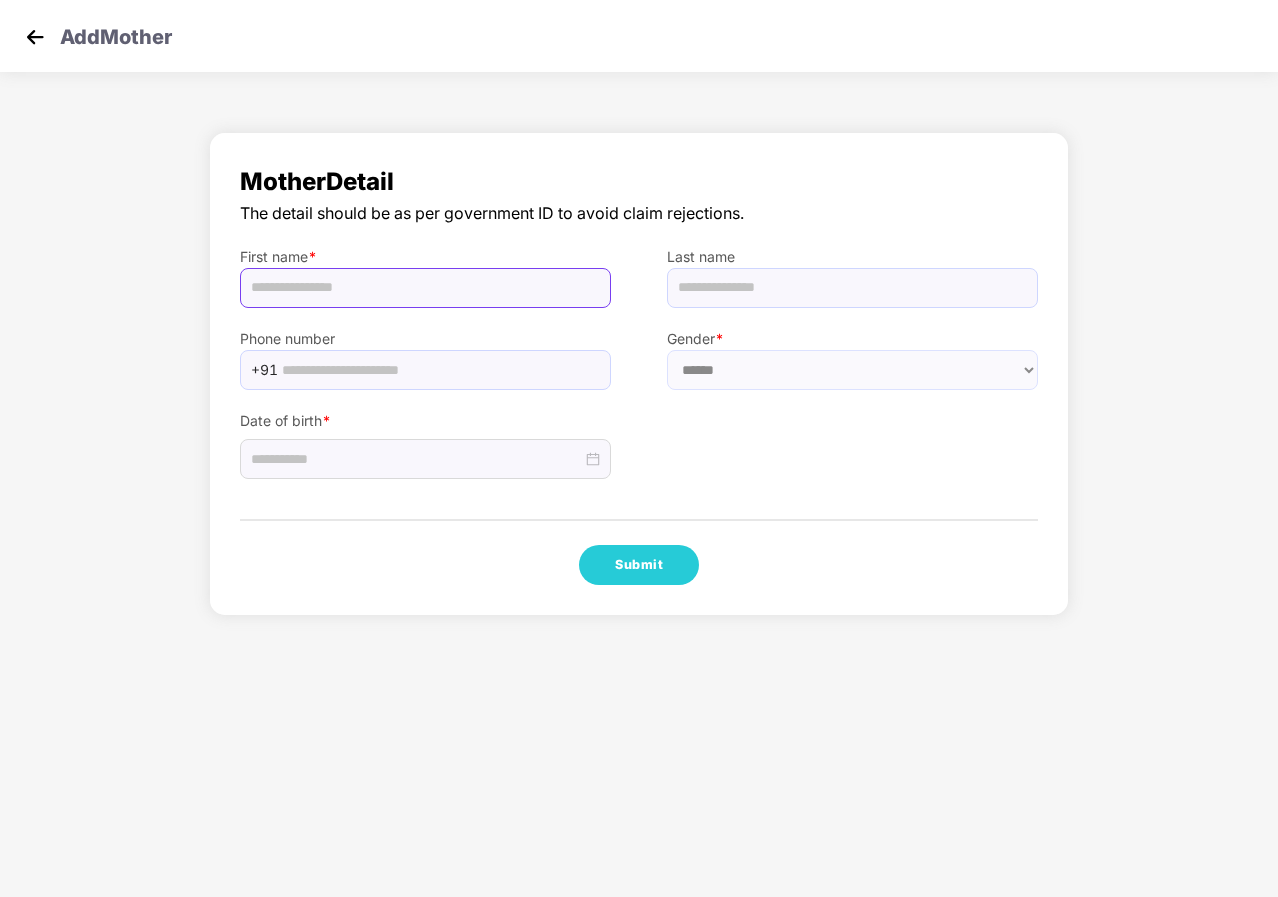 click at bounding box center [425, 288] 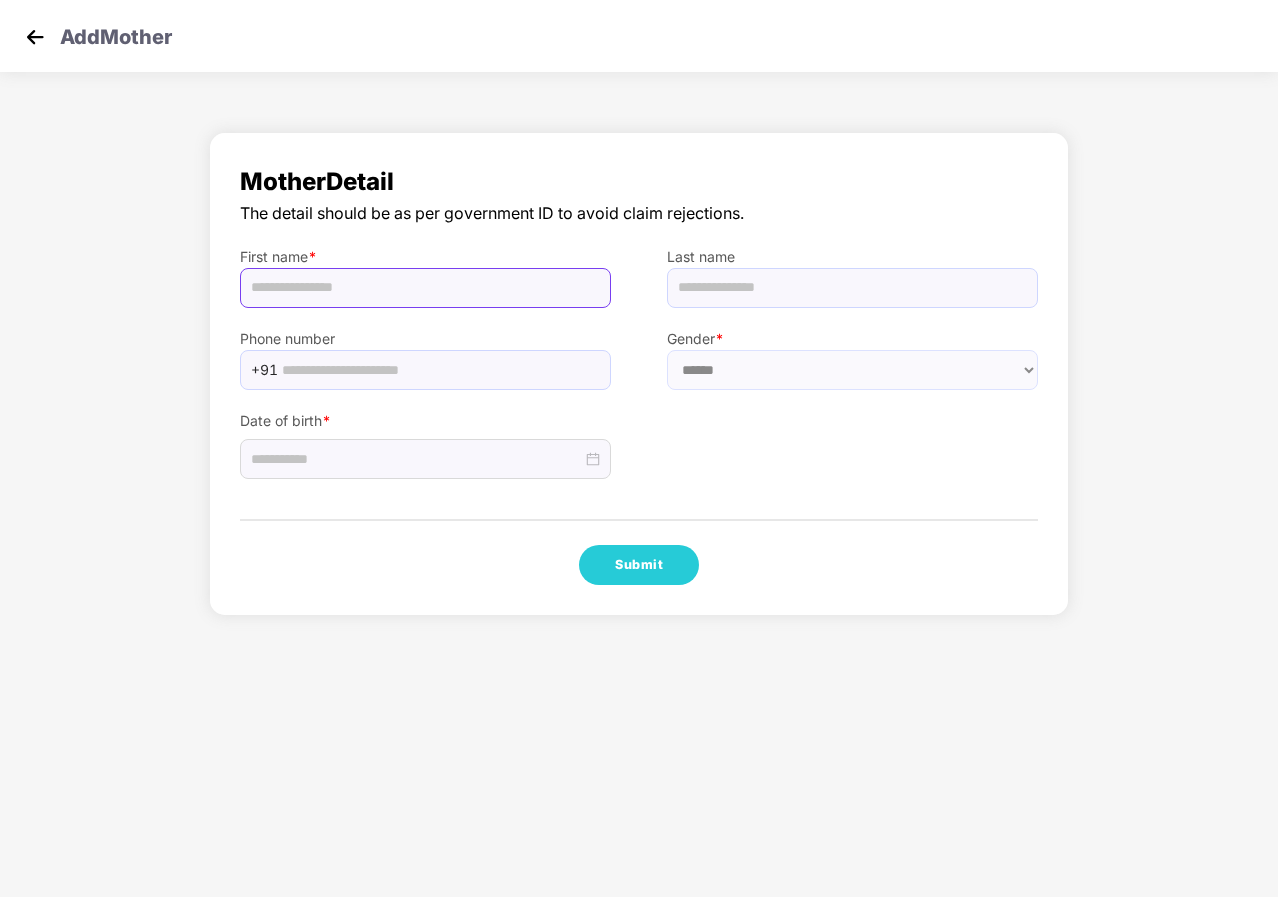 paste on "**********" 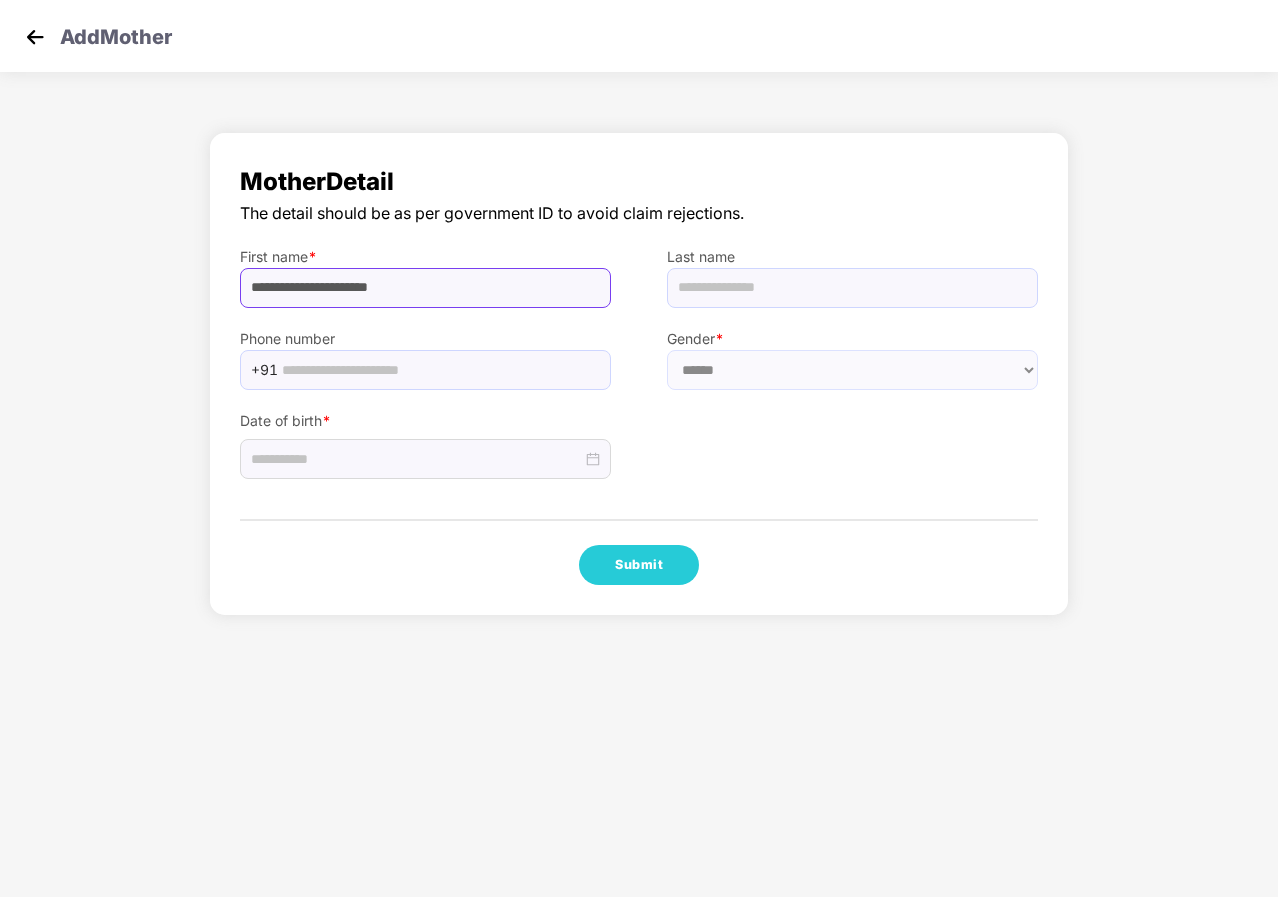 type on "**********" 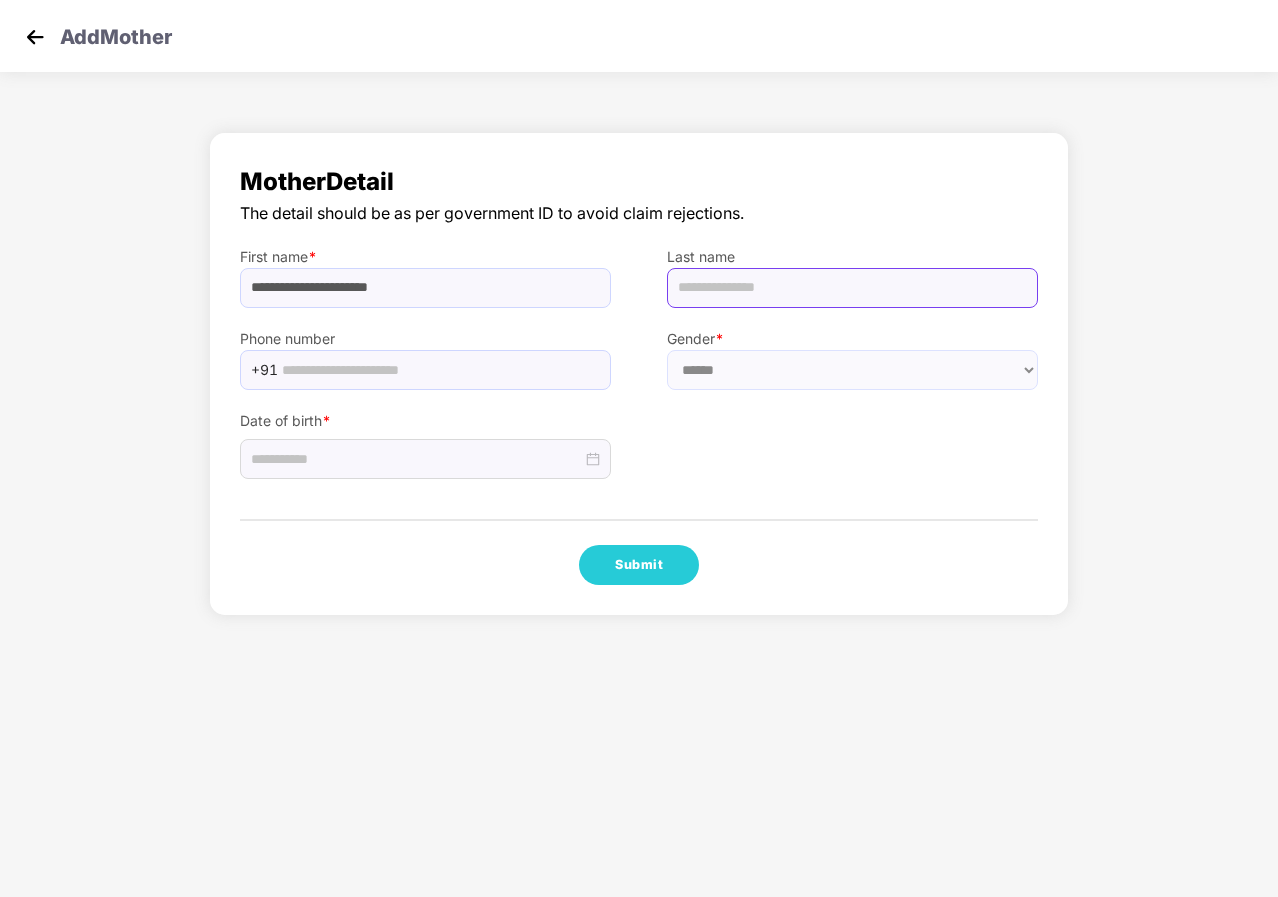 click at bounding box center [852, 288] 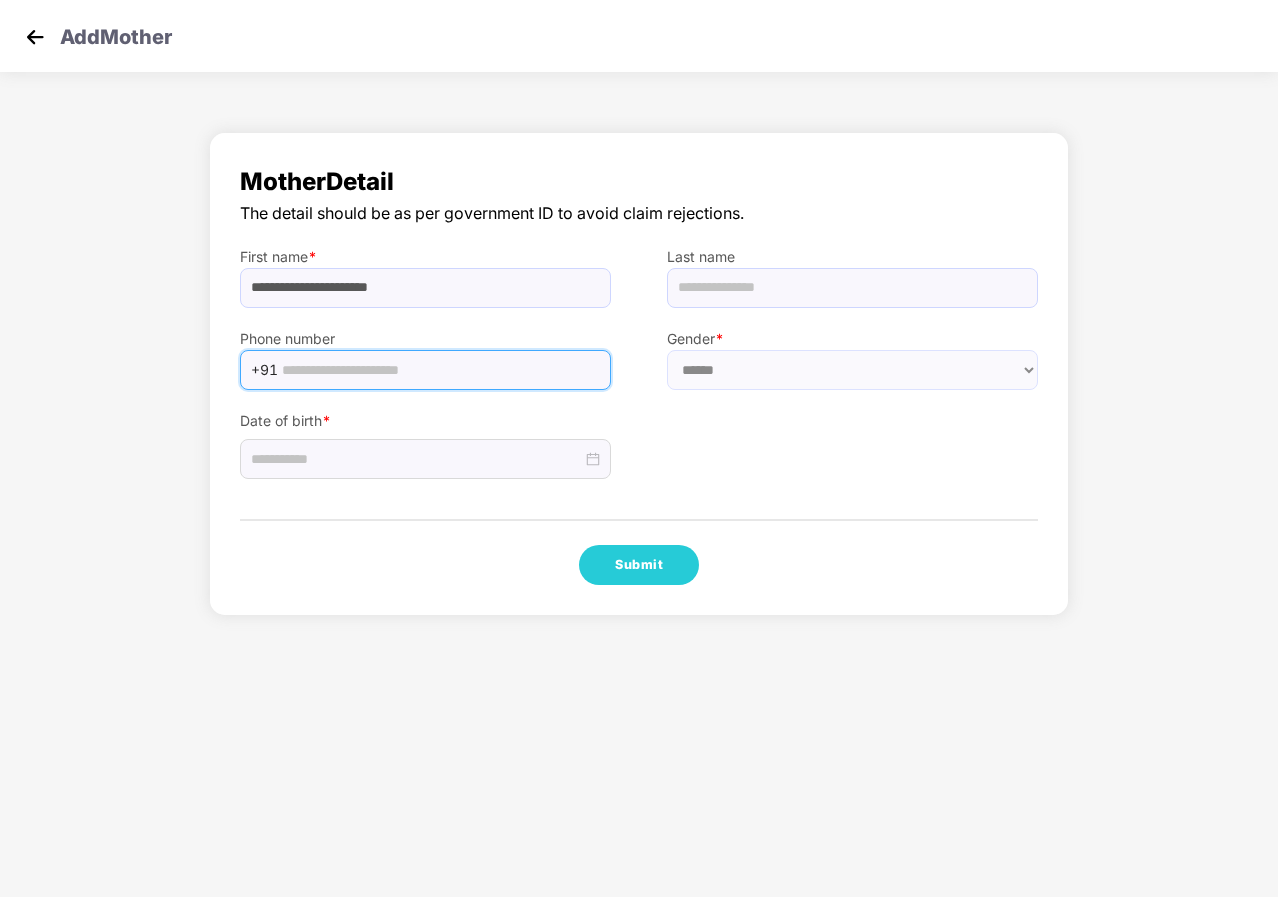 click at bounding box center [440, 370] 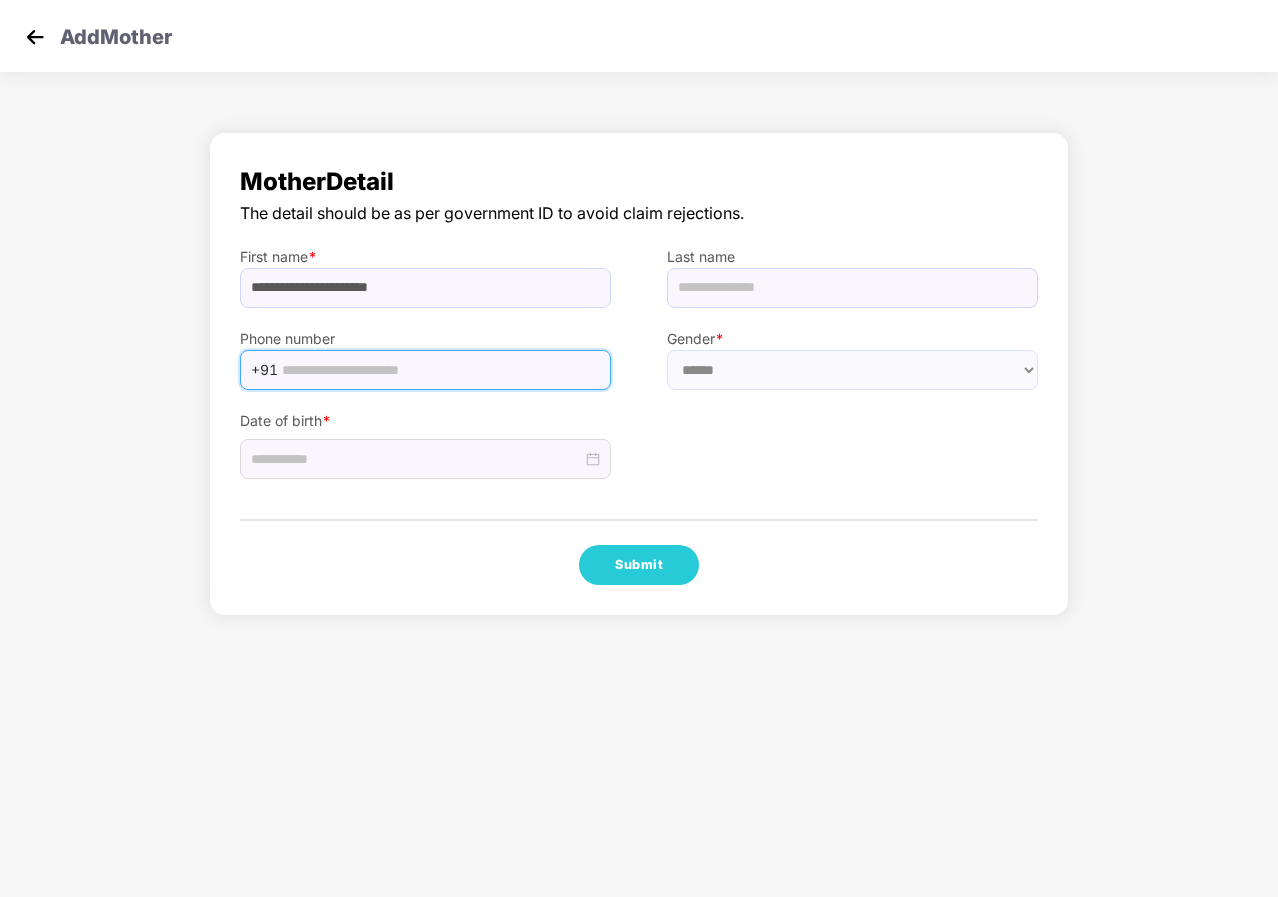 paste on "**********" 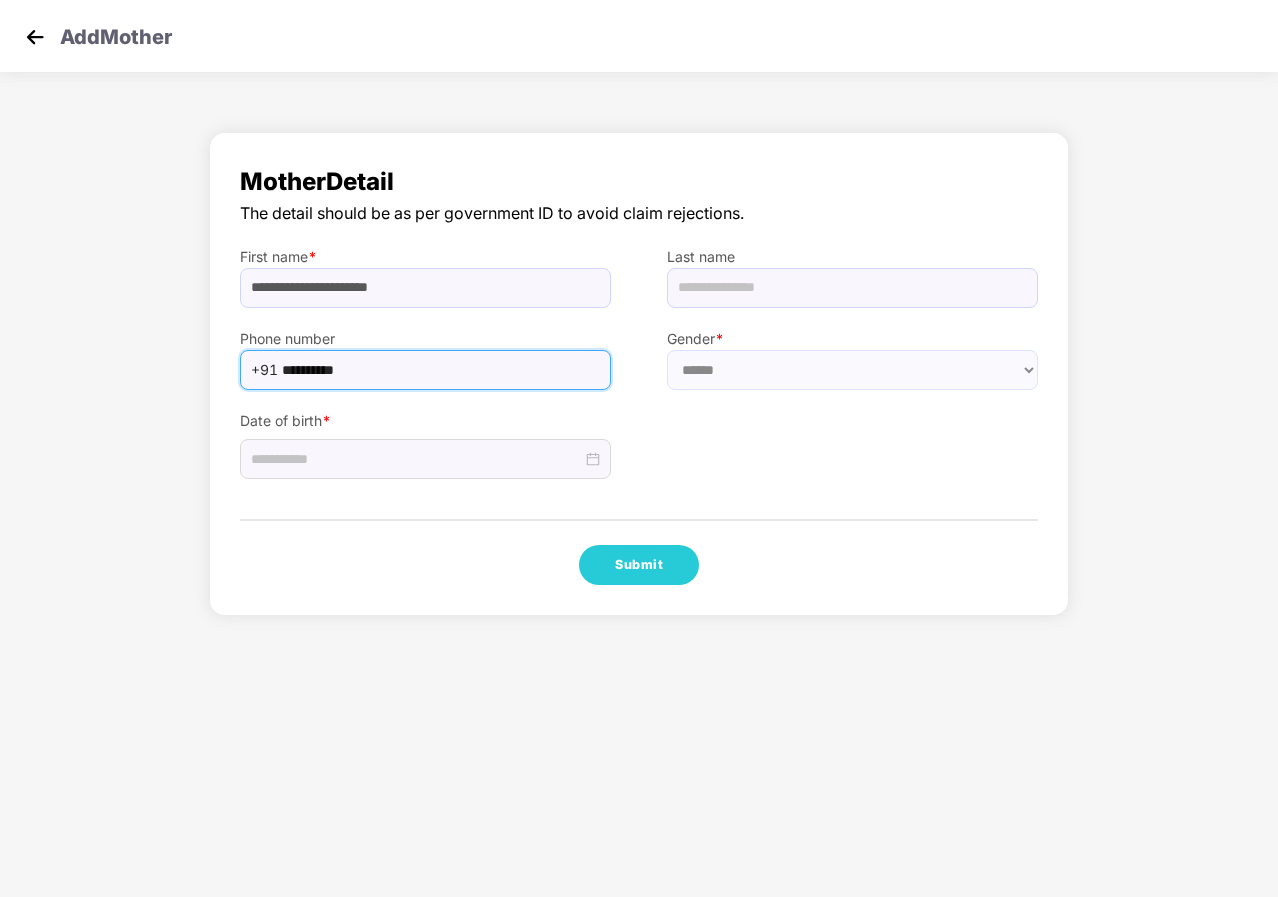 type on "**********" 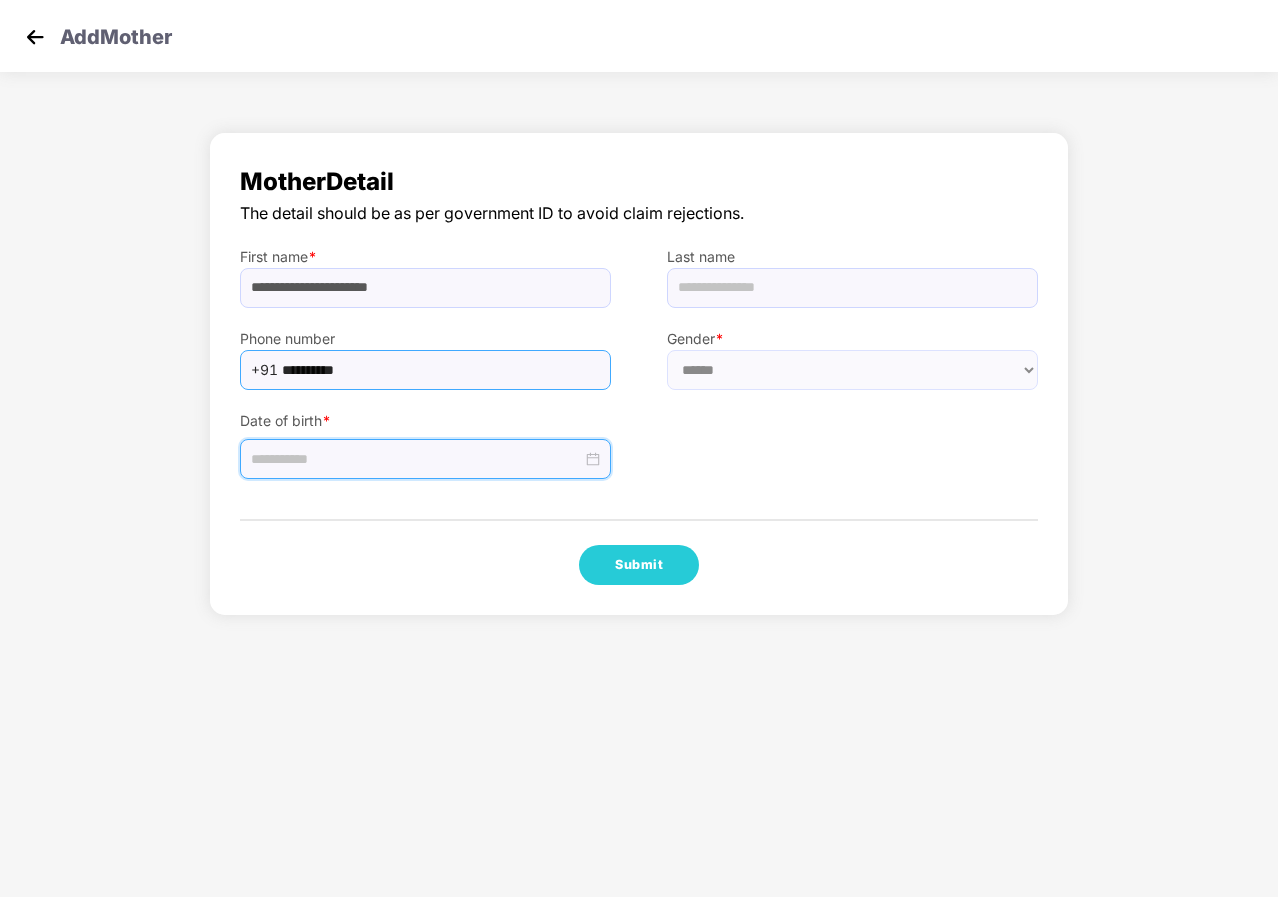 type 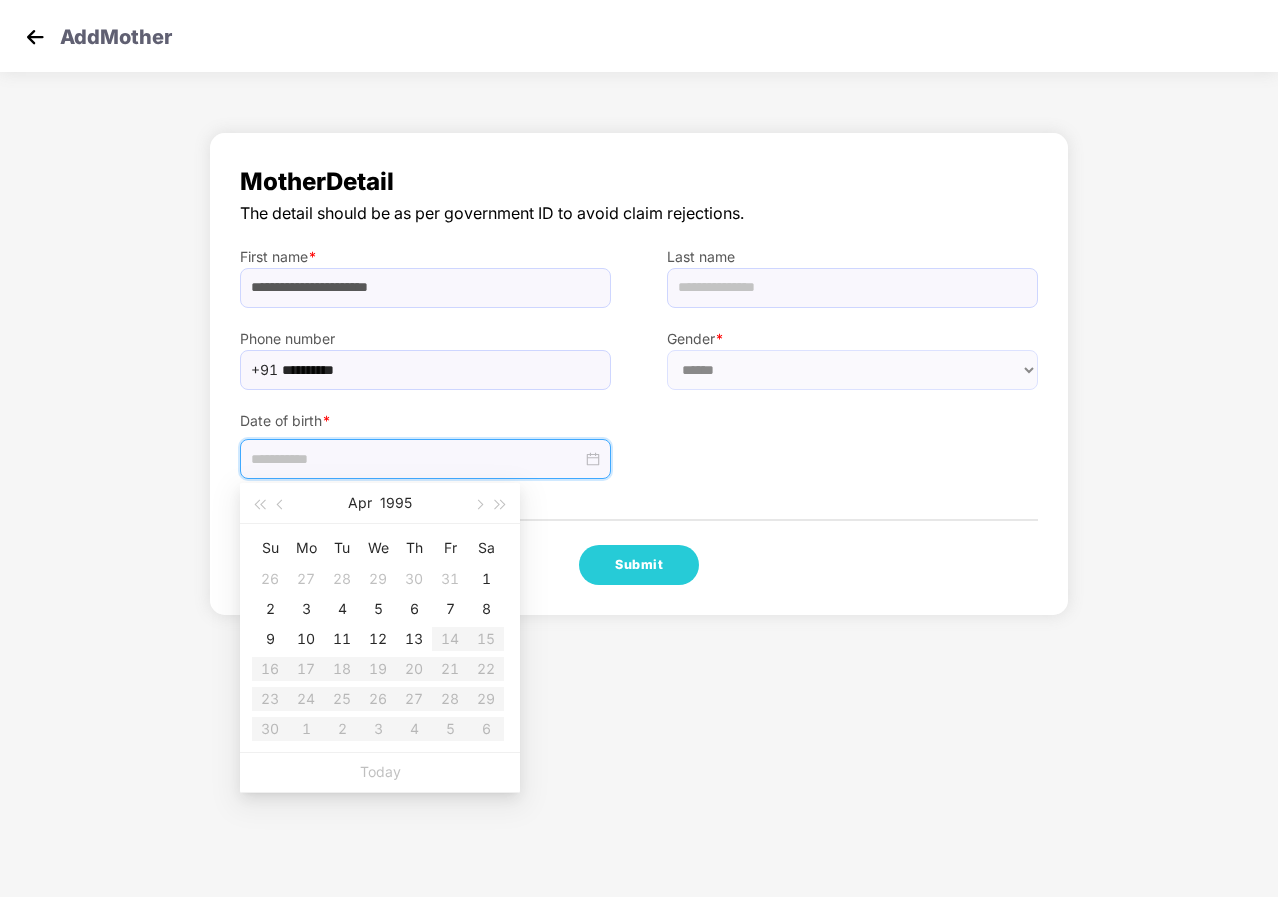 click at bounding box center (416, 459) 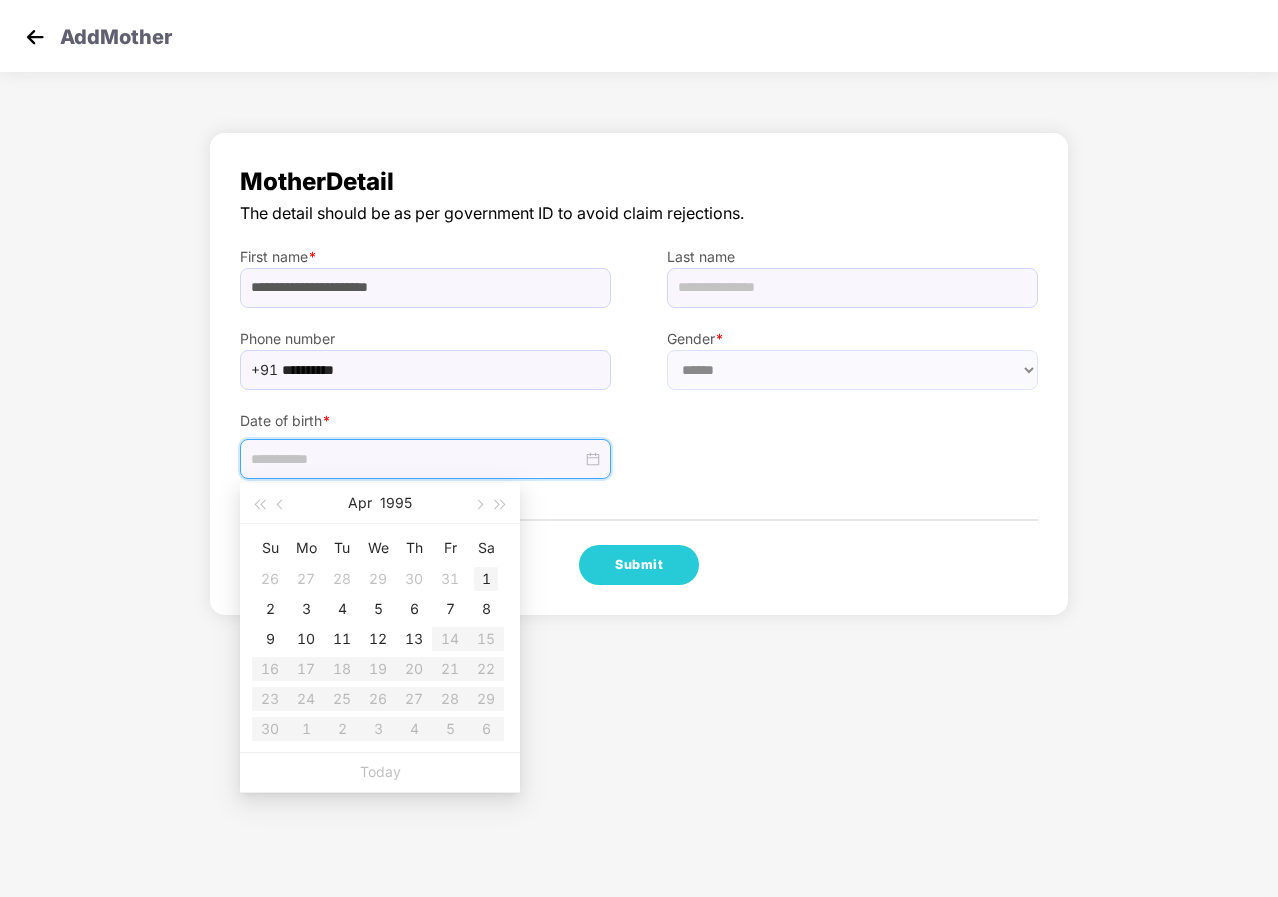 type on "**********" 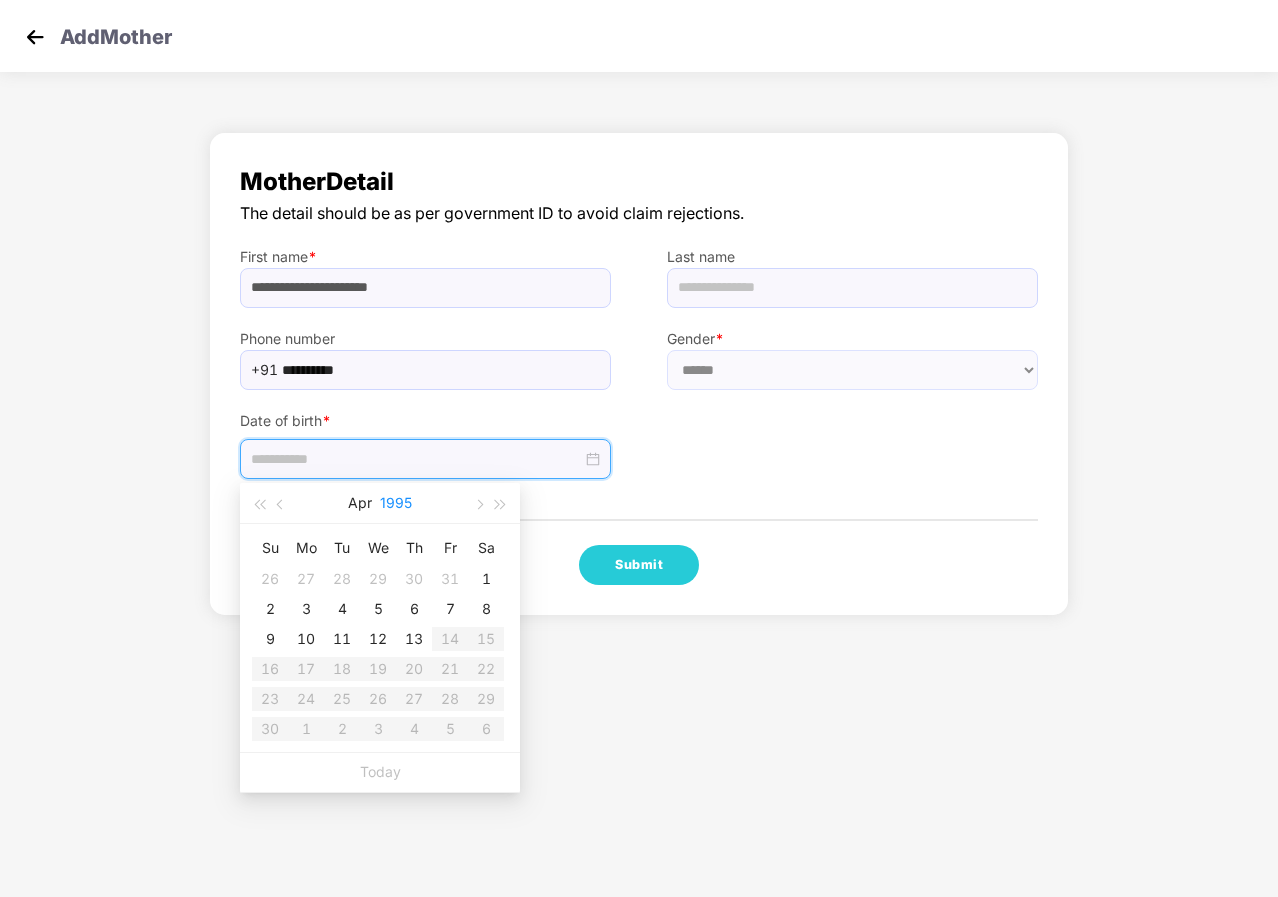 click on "1995" at bounding box center [396, 503] 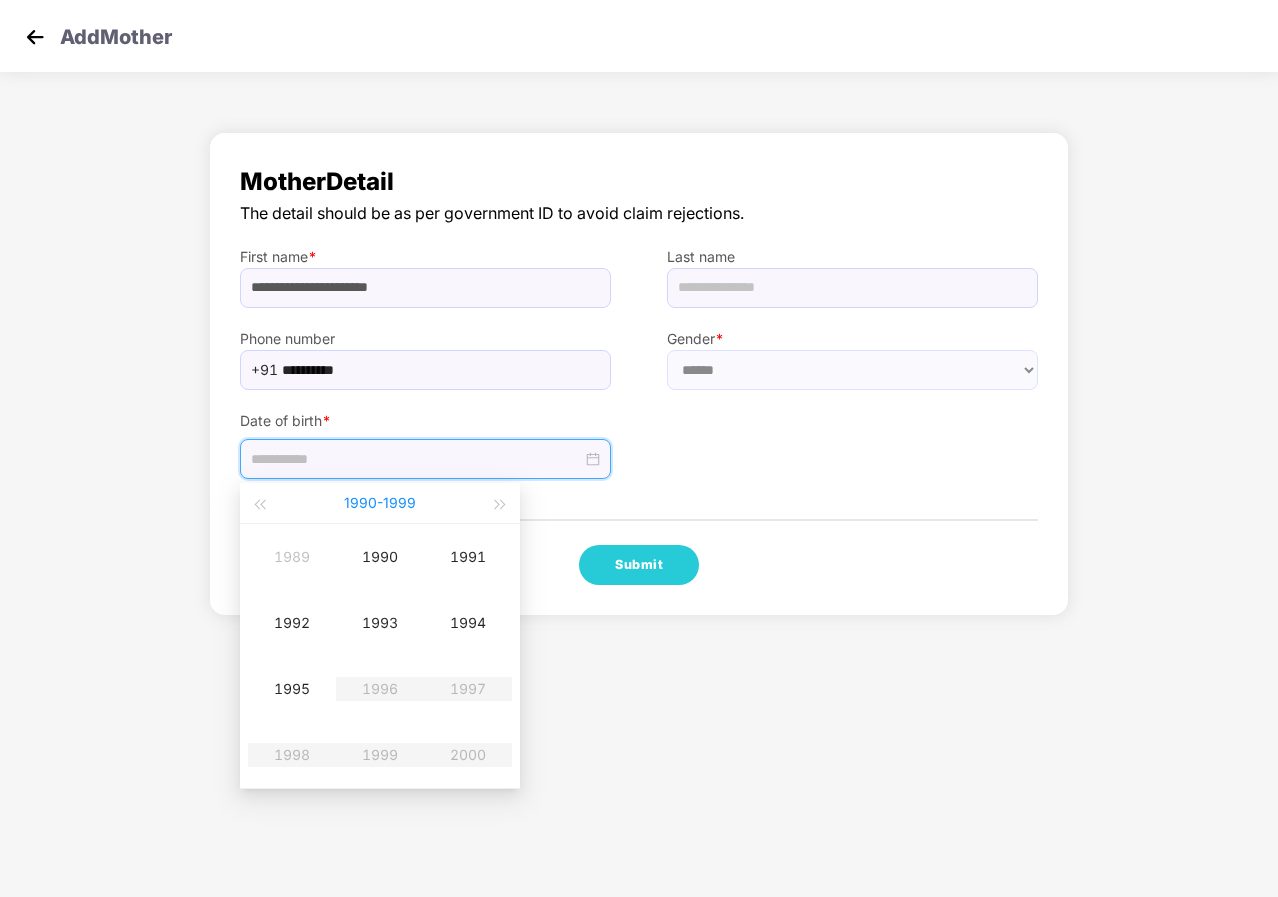 type on "**********" 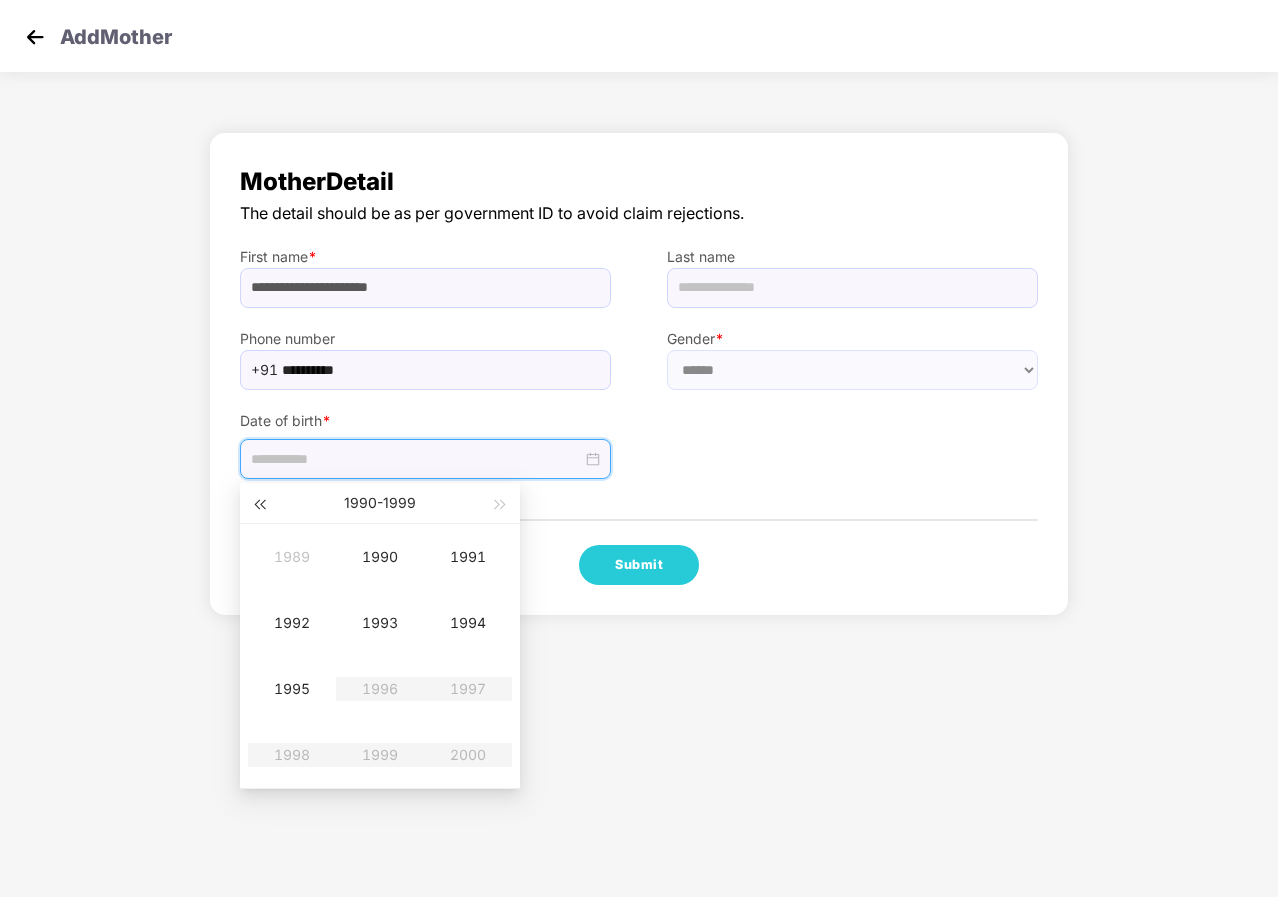 click at bounding box center (259, 505) 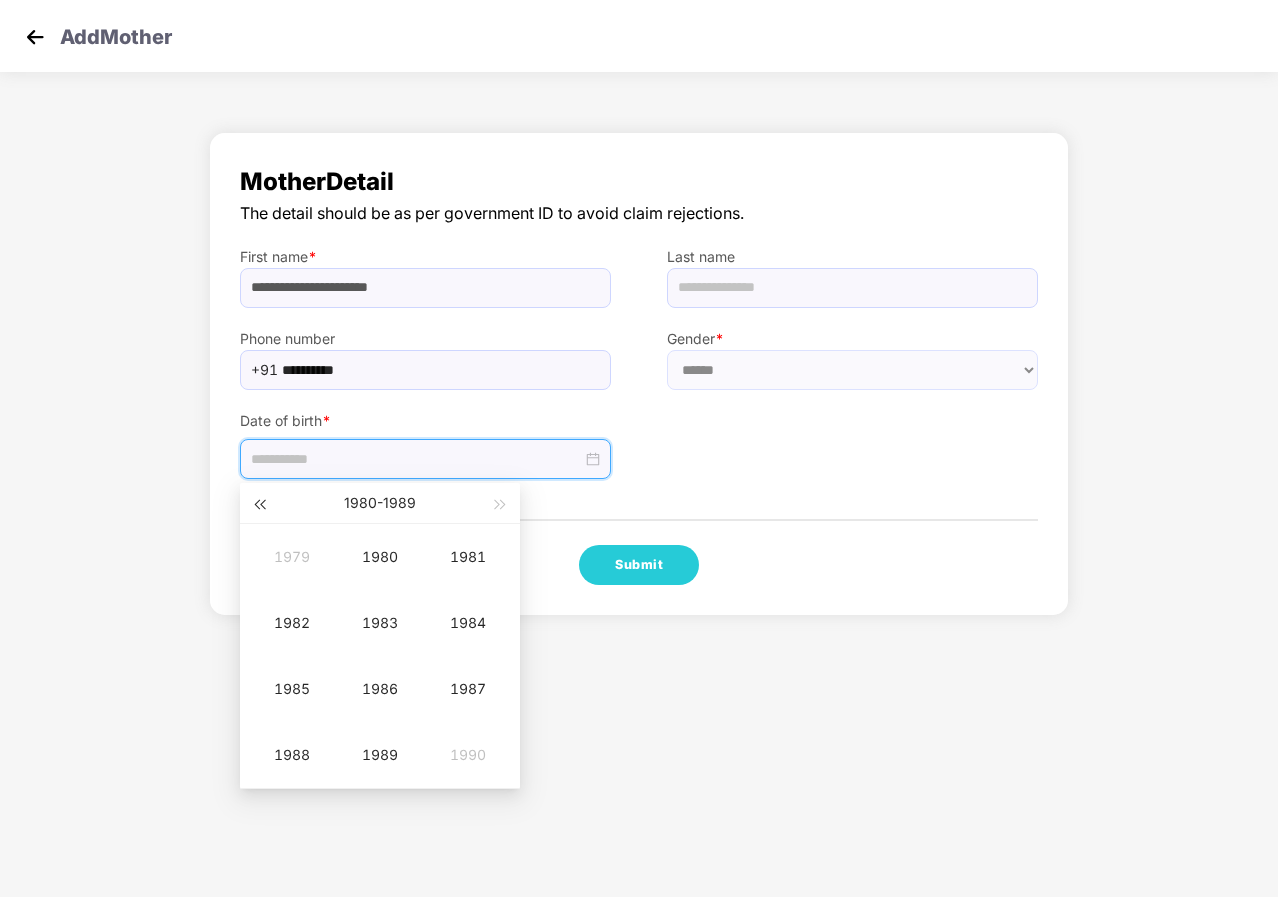 click at bounding box center [259, 505] 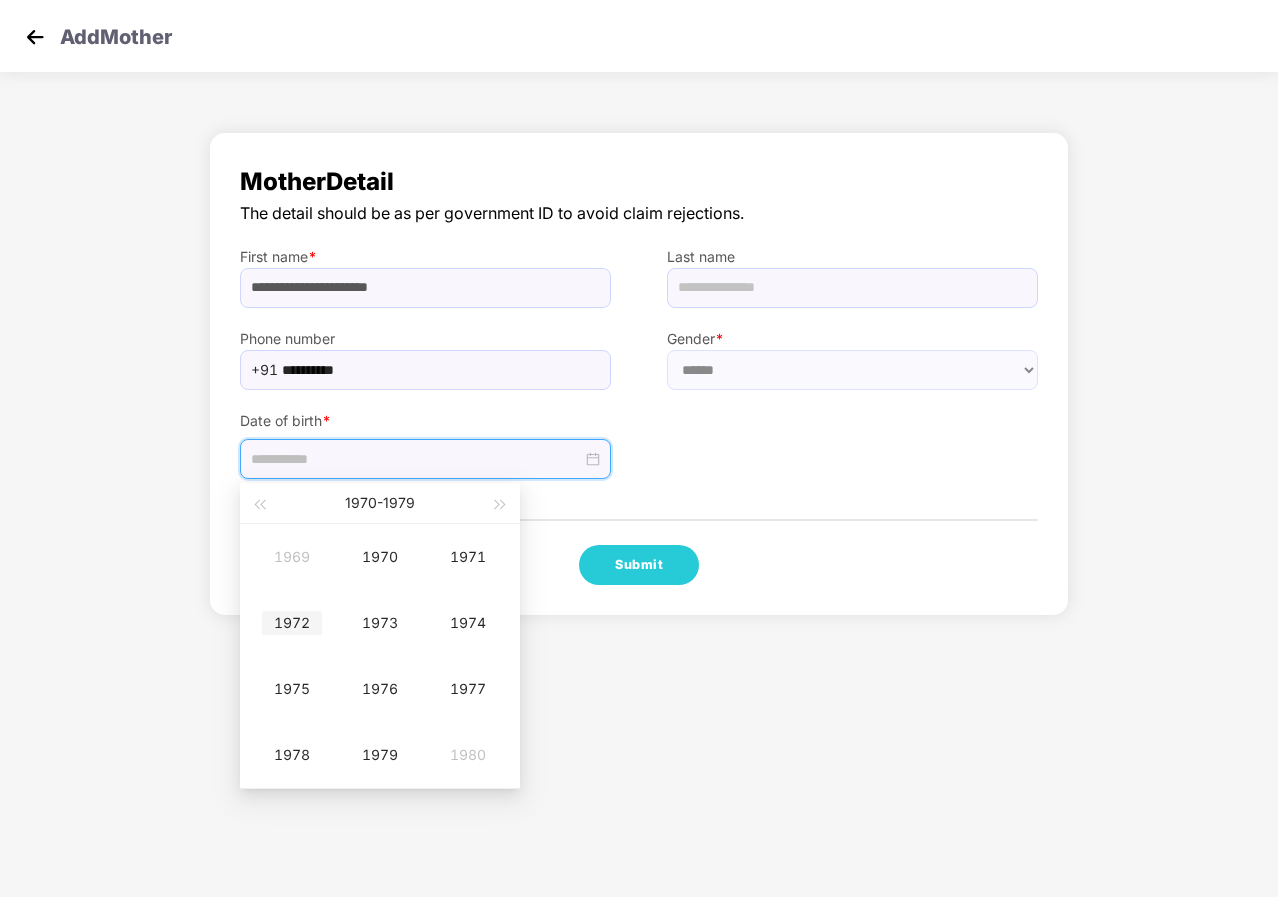 type on "**********" 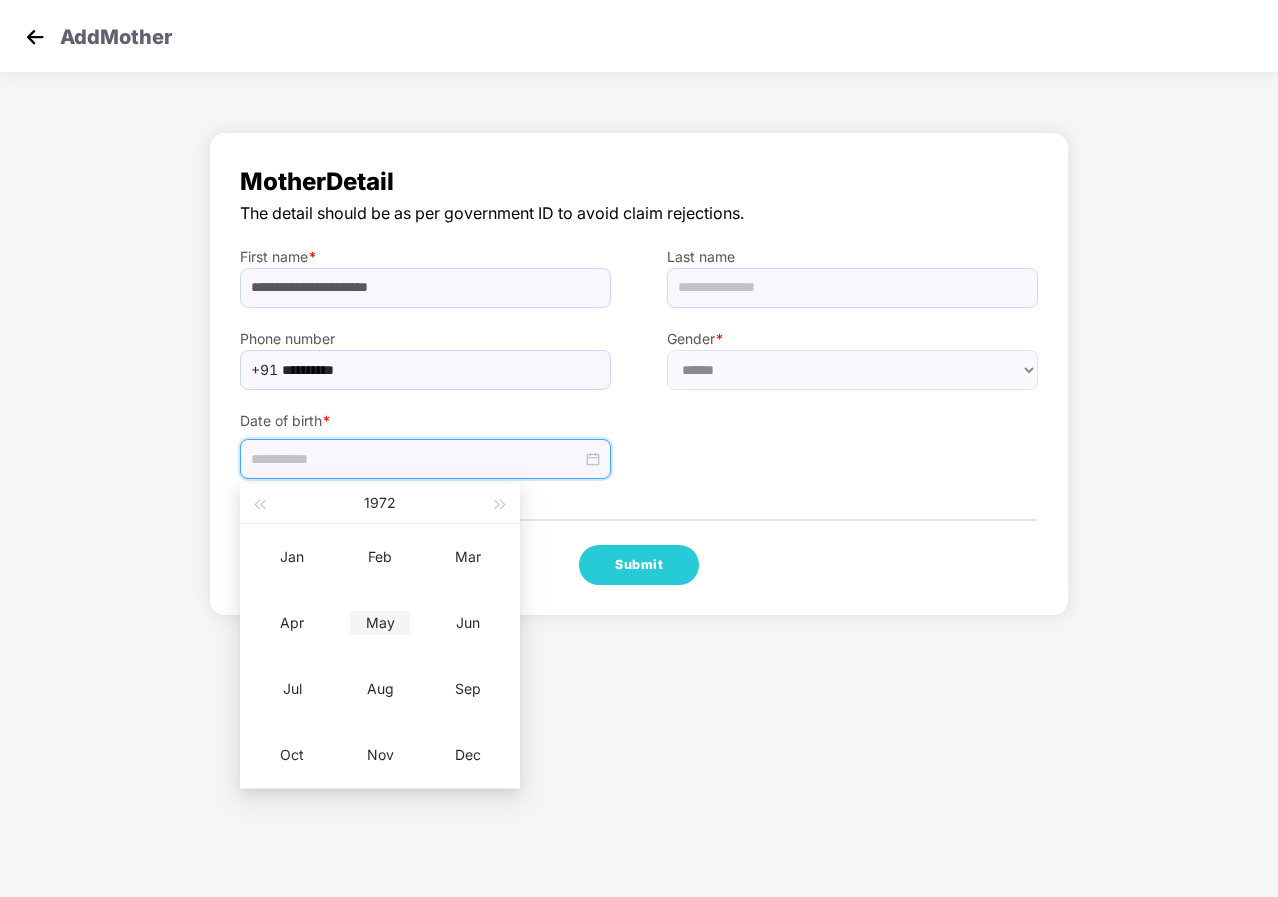 type on "**********" 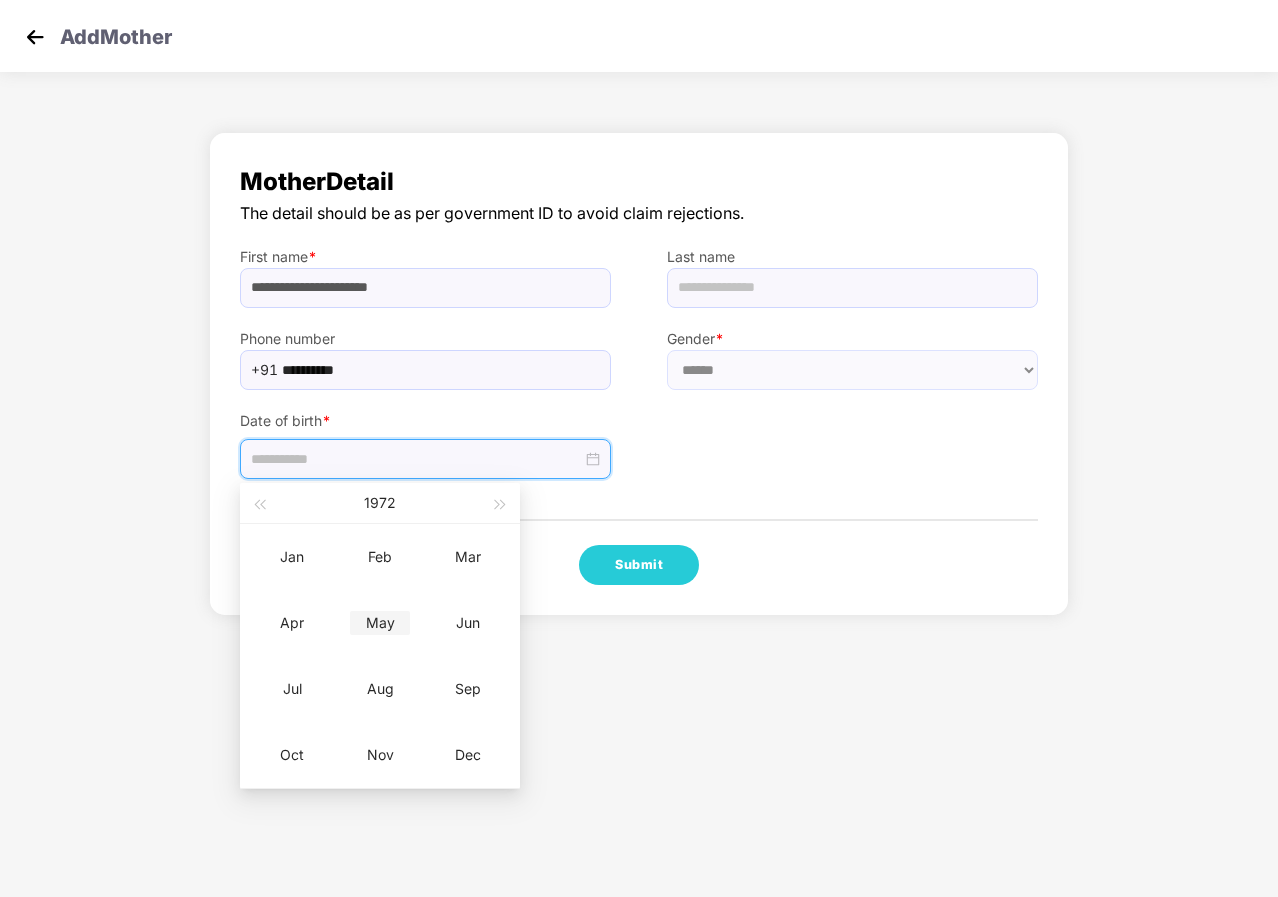 click on "May" at bounding box center (380, 623) 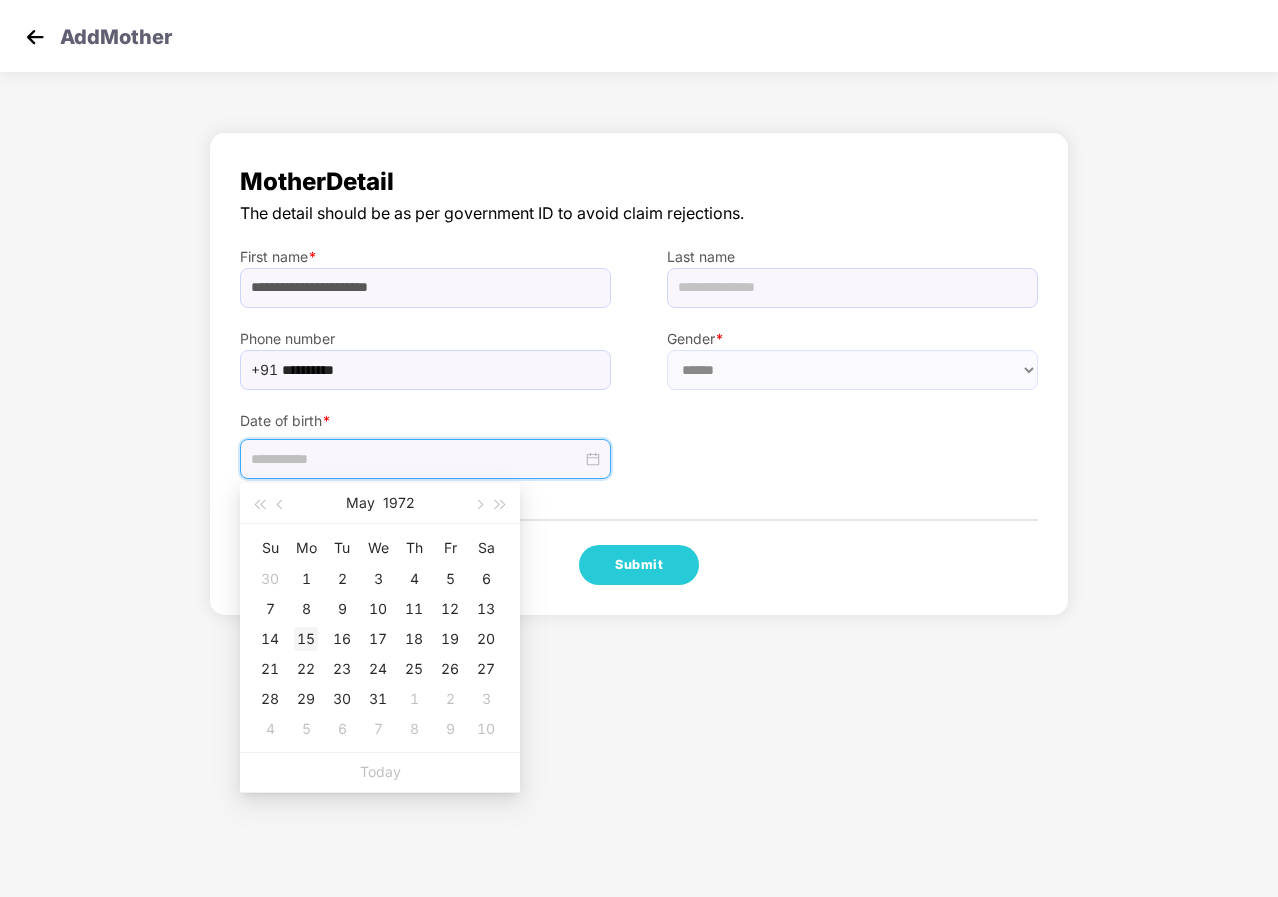 click on "15" at bounding box center (306, 639) 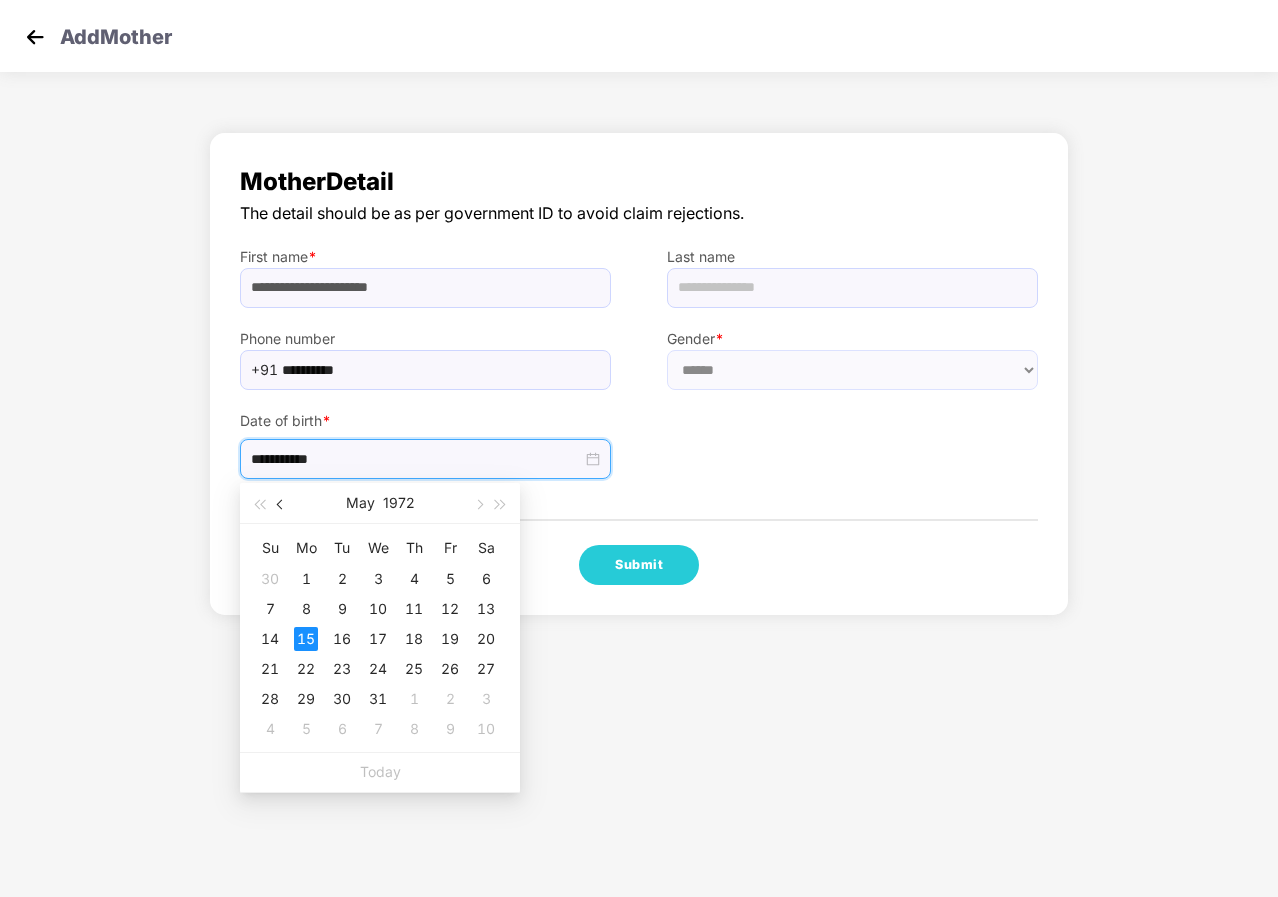 click at bounding box center (282, 505) 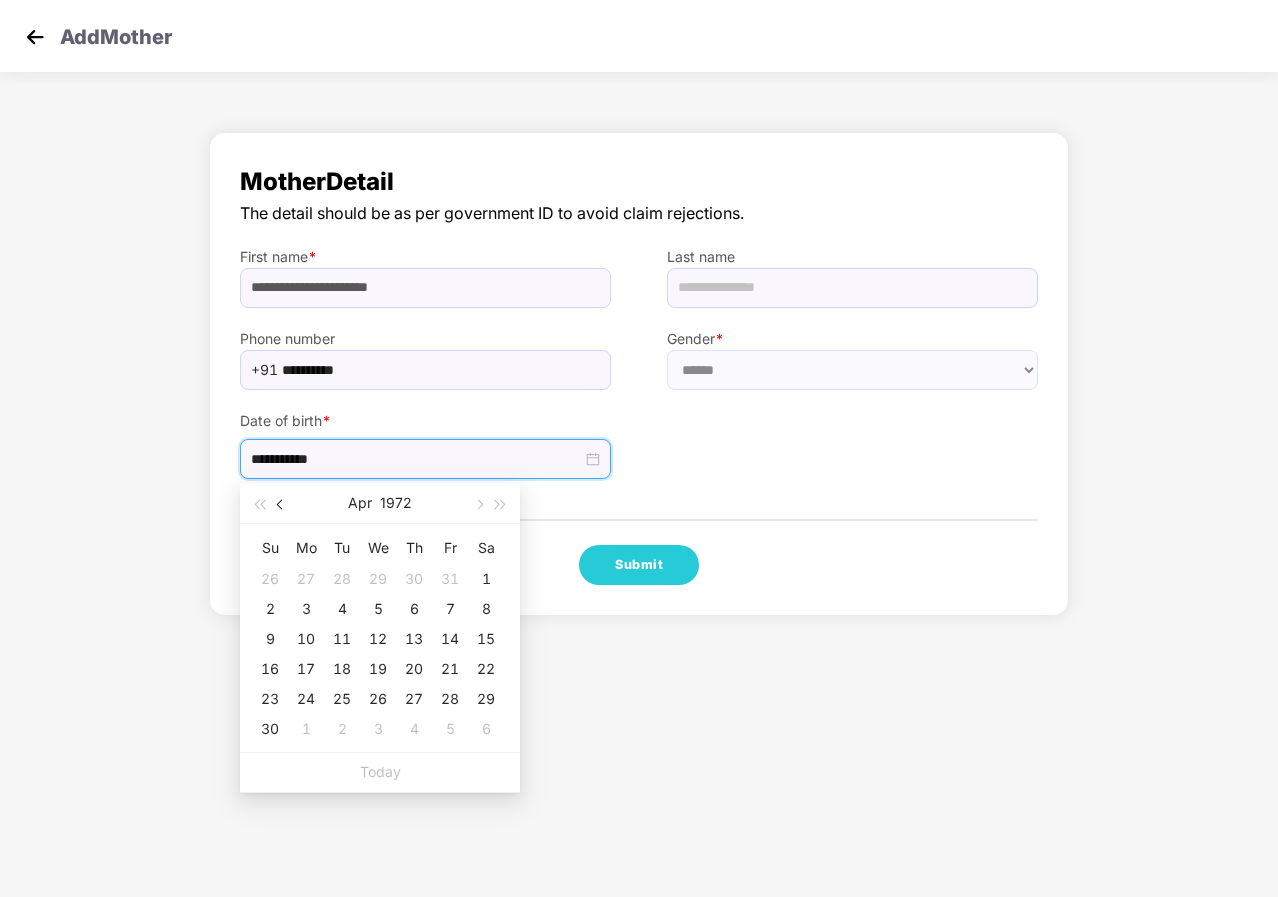 click at bounding box center (282, 505) 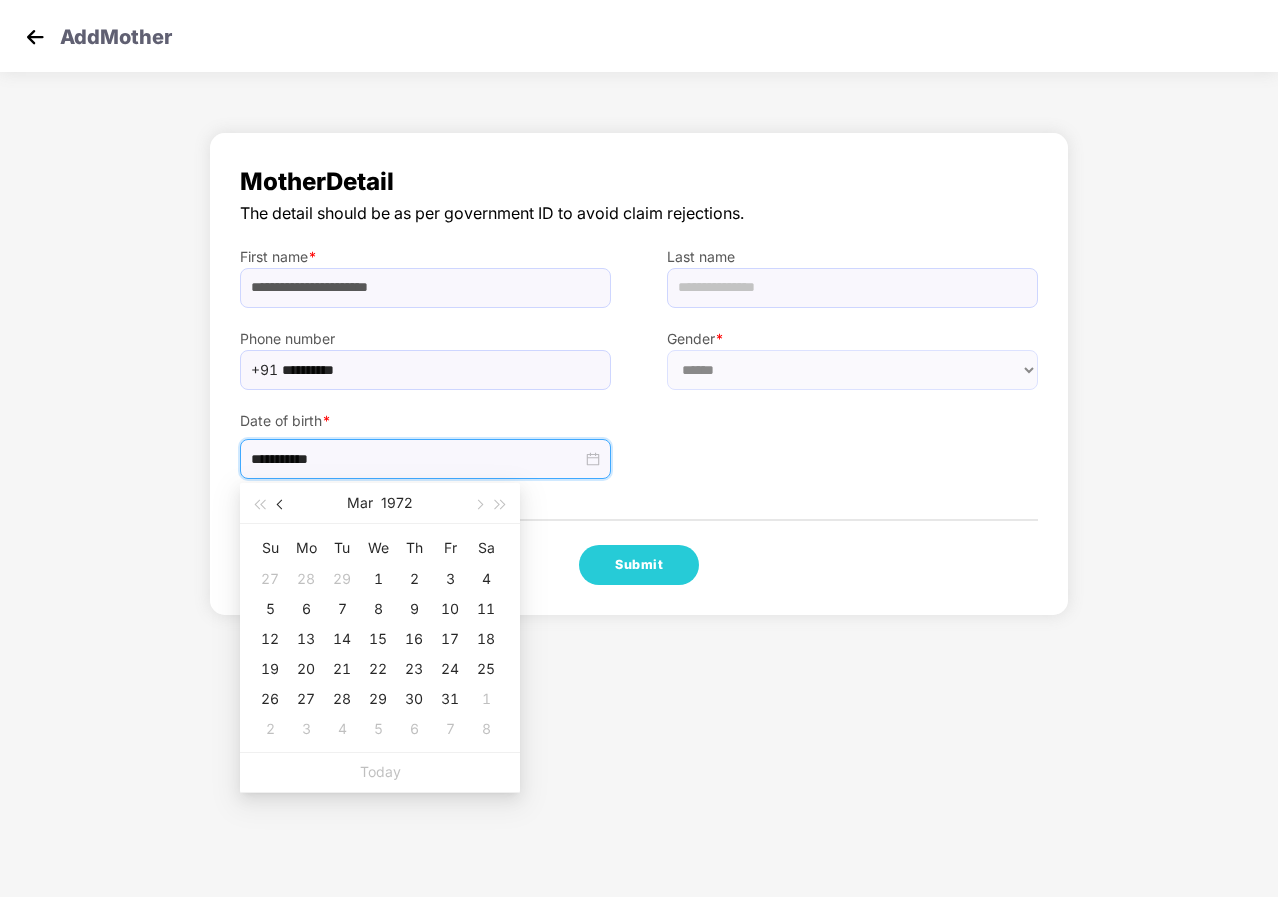 click at bounding box center [282, 505] 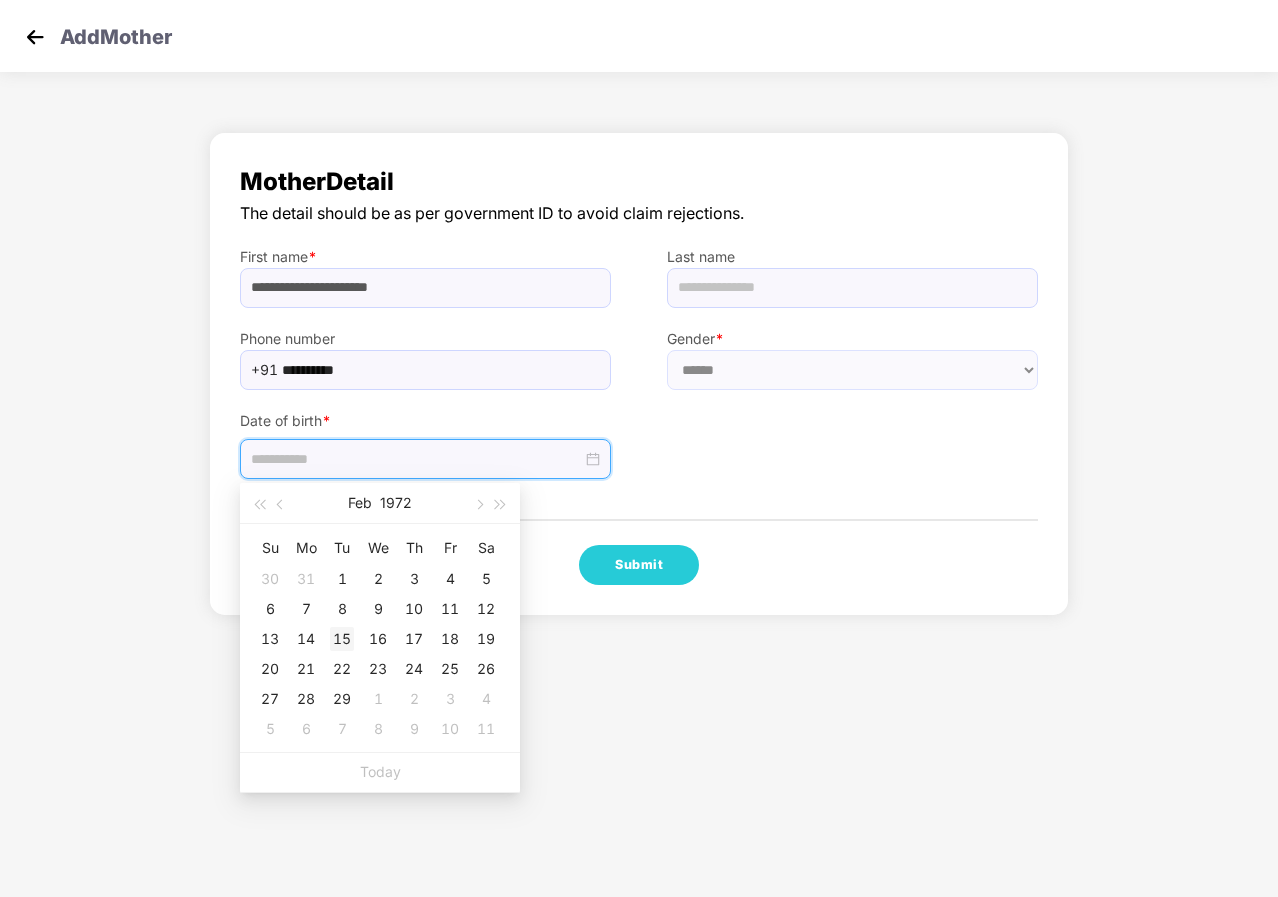 click on "15" at bounding box center (342, 639) 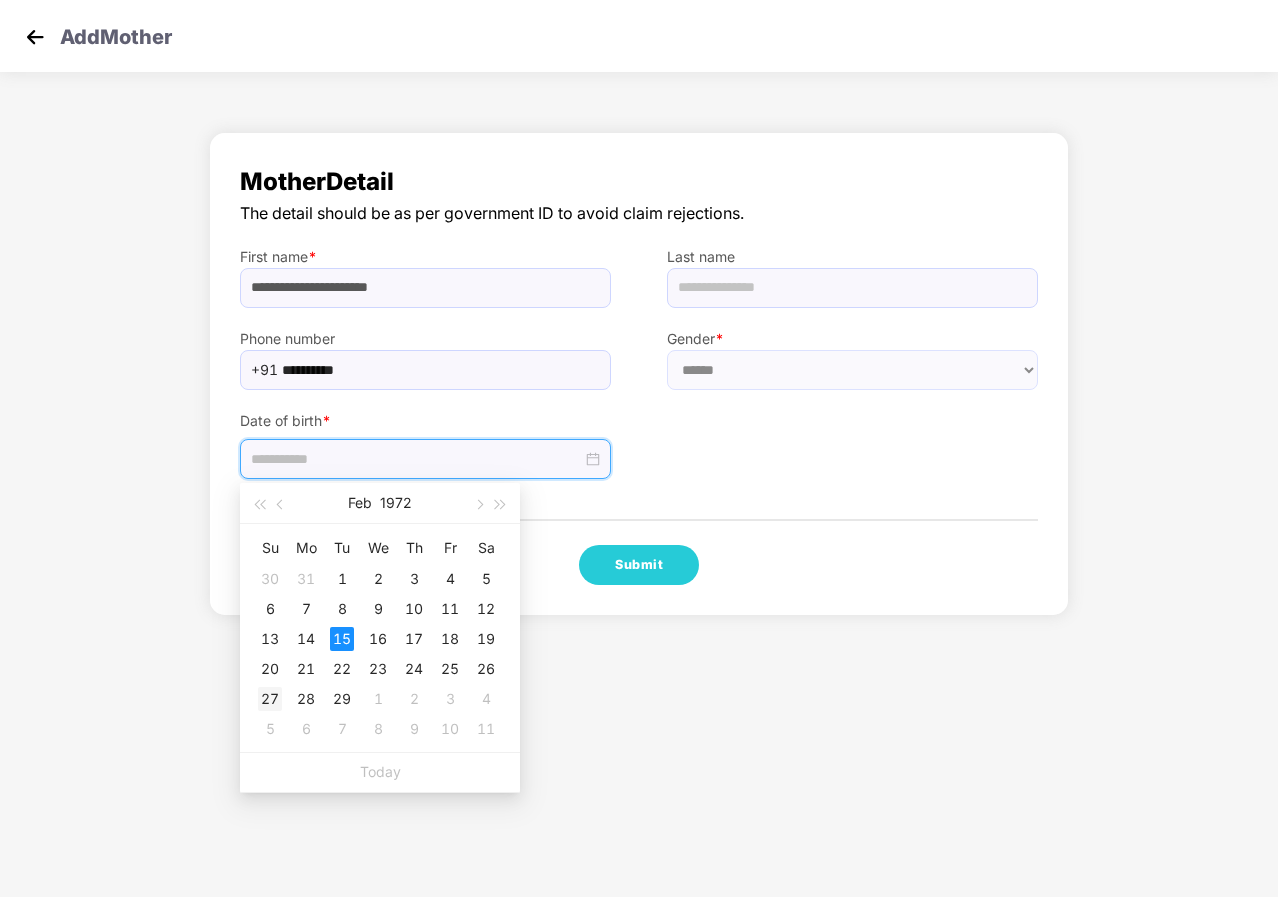 click on "27" at bounding box center (270, 699) 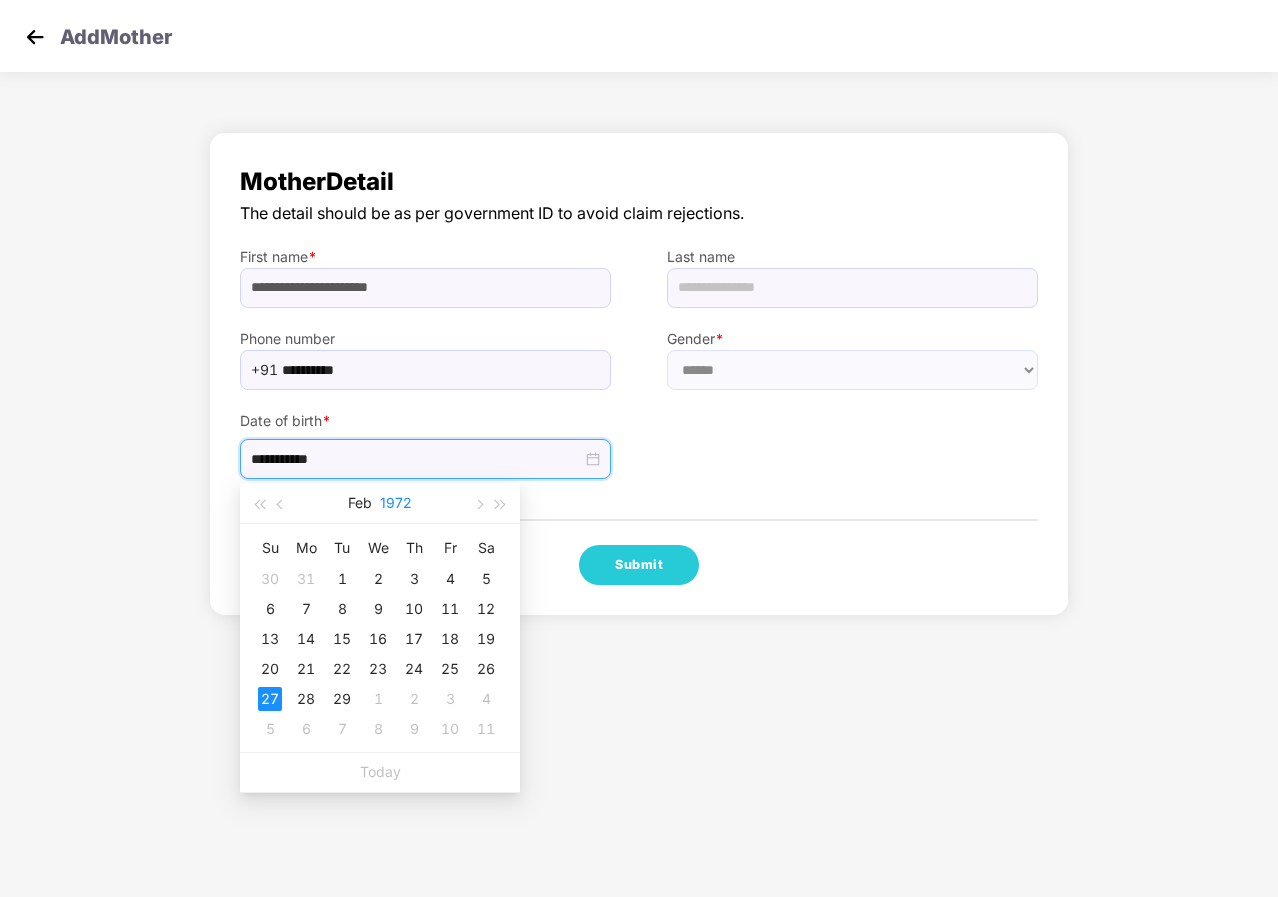 click on "1972" at bounding box center [396, 503] 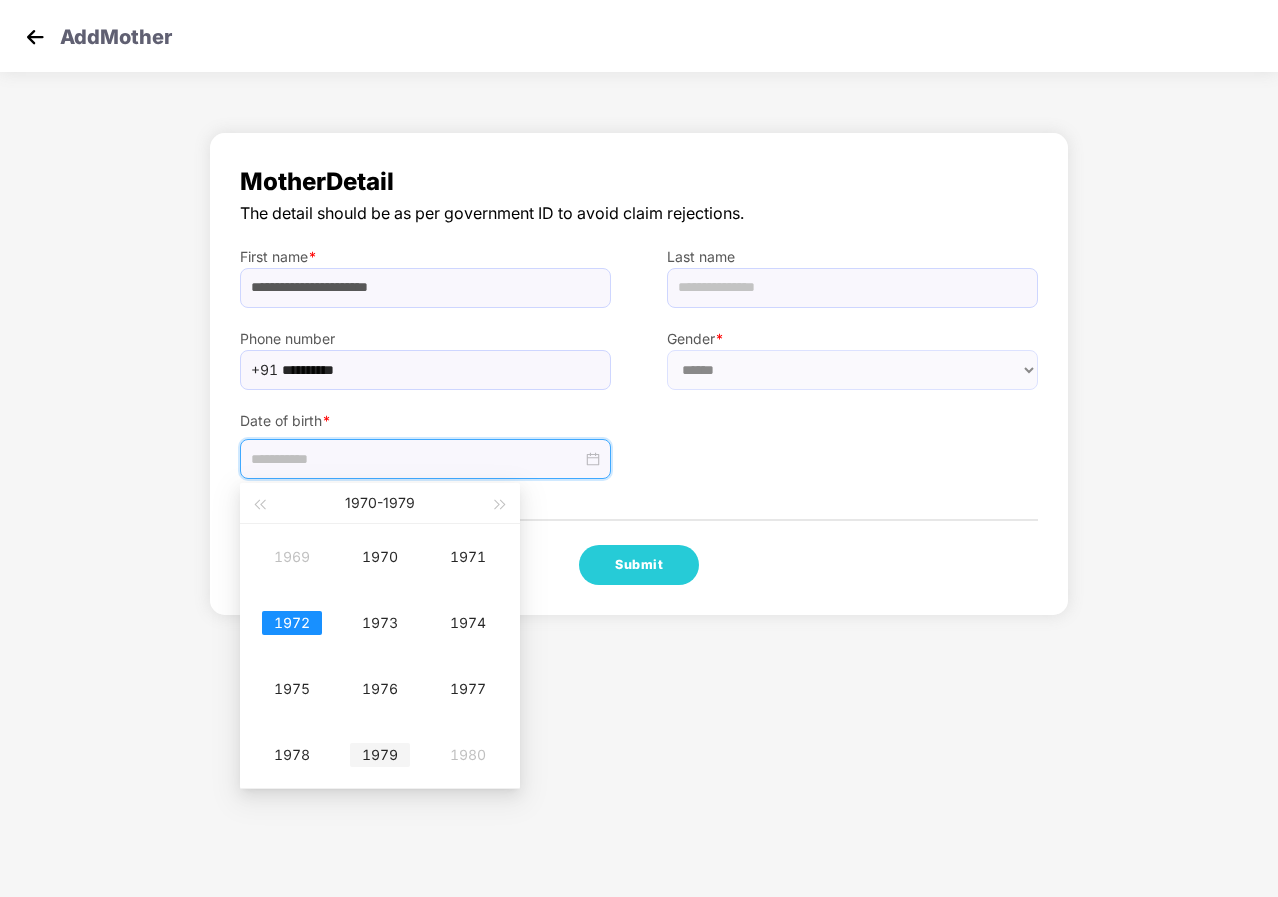 click on "1979" at bounding box center (380, 755) 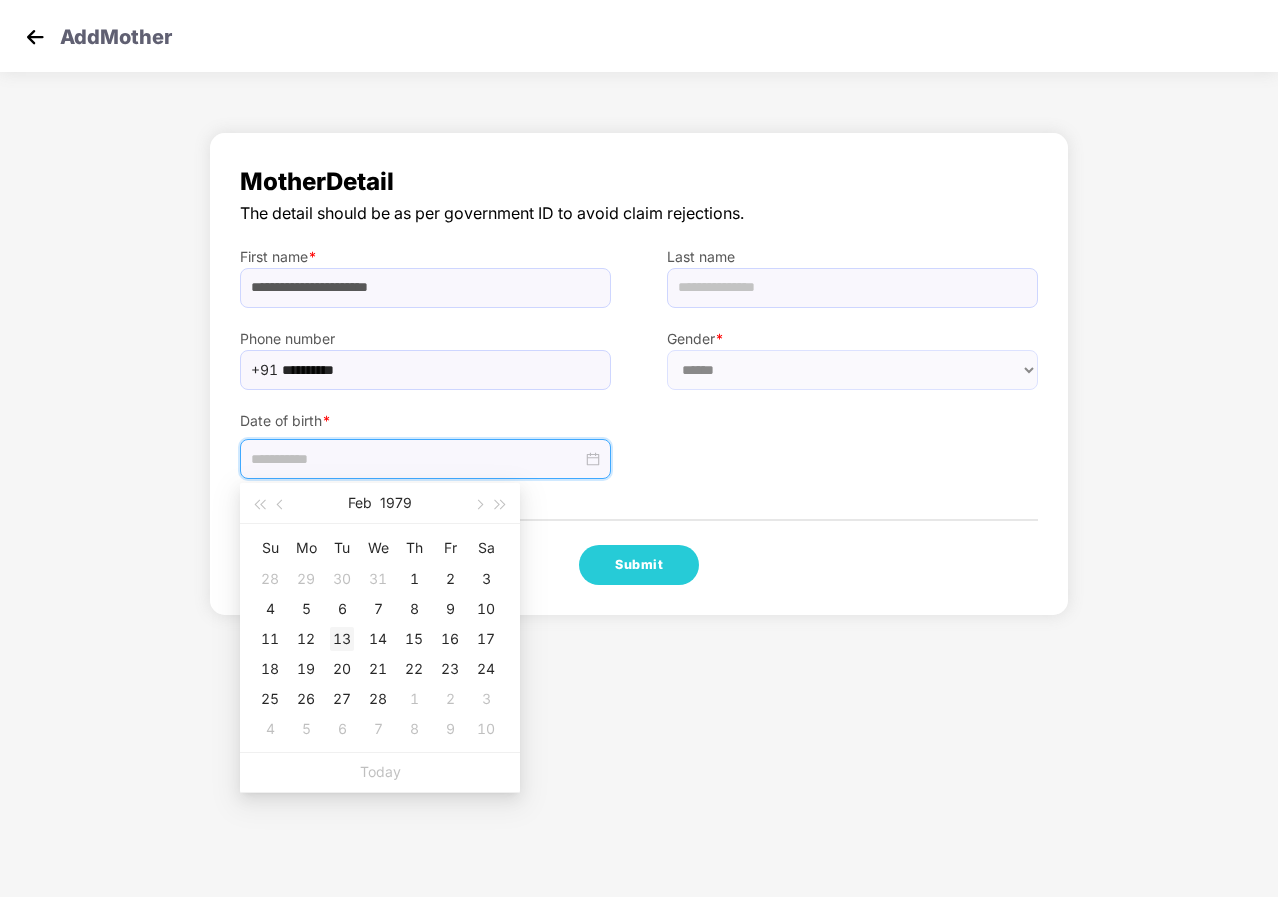 click on "13" at bounding box center (342, 639) 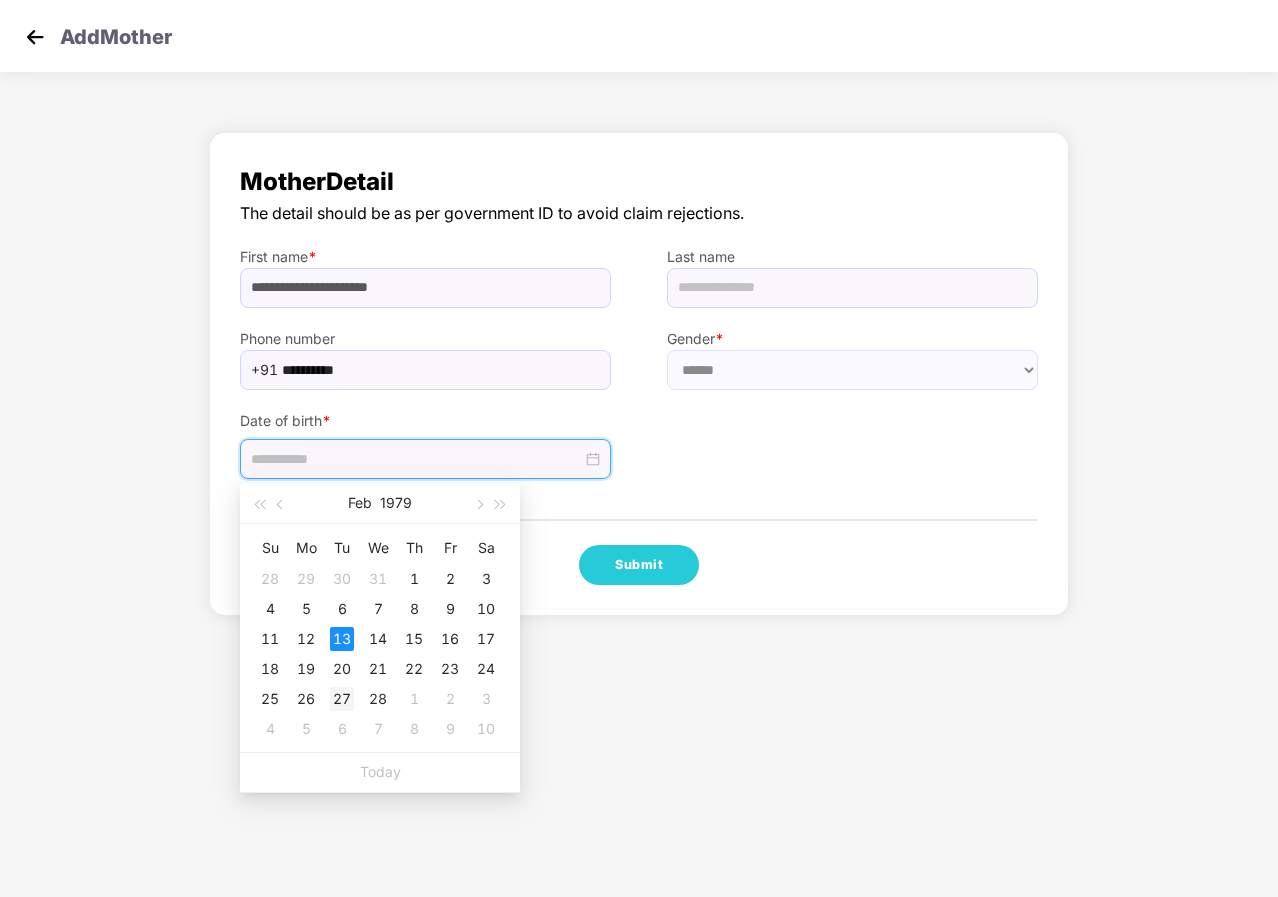 click on "27" at bounding box center (342, 699) 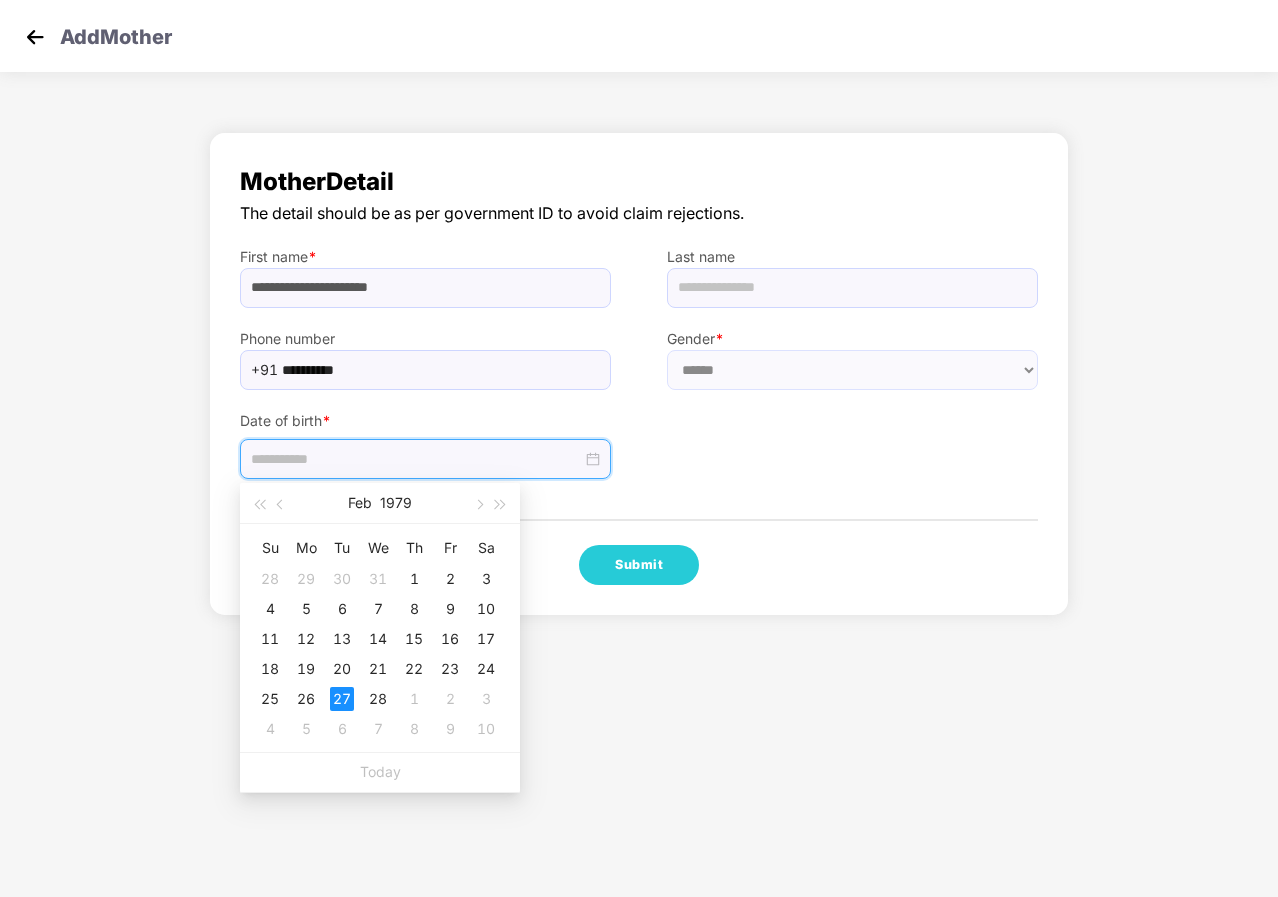 type on "**********" 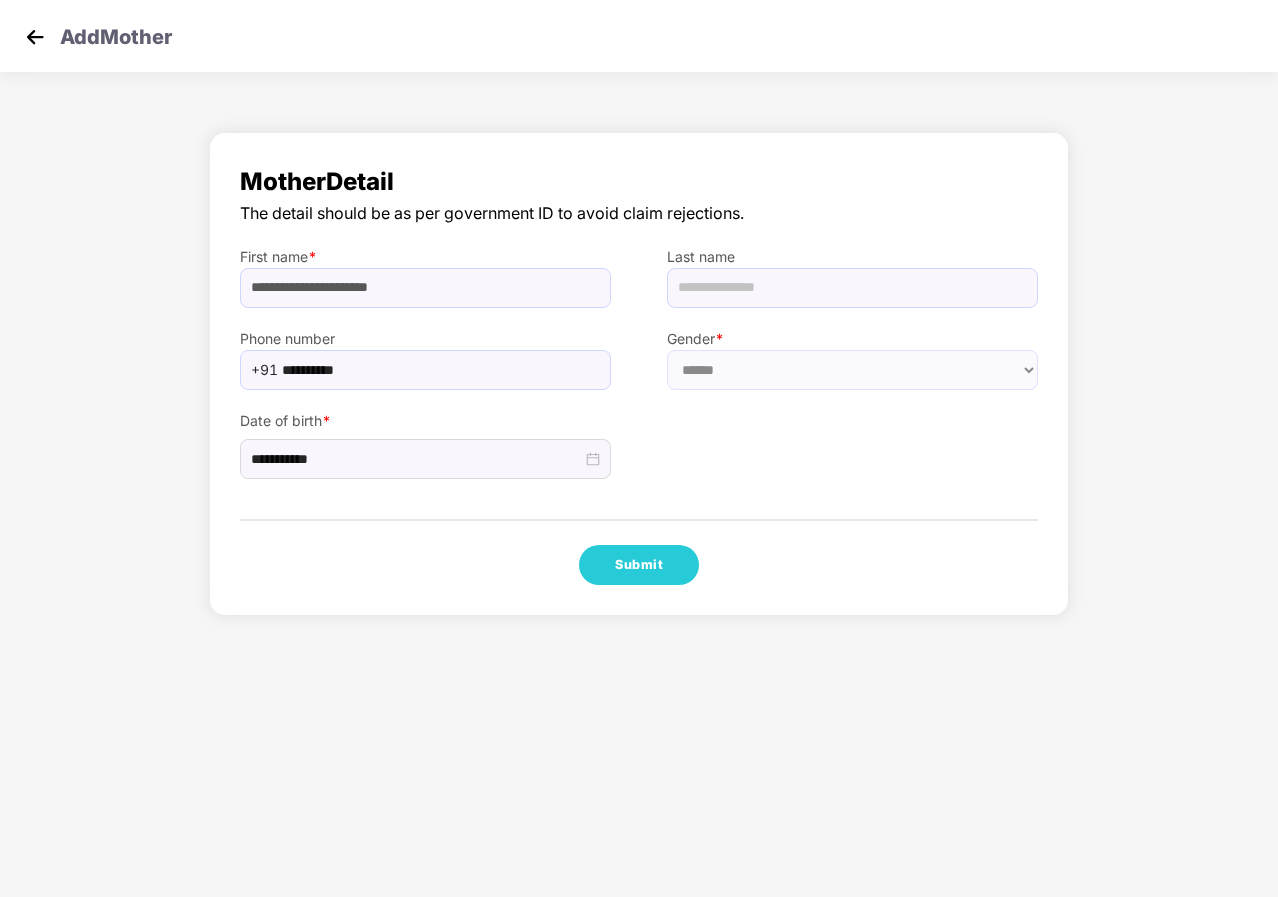 click on "**********" at bounding box center [639, 435] 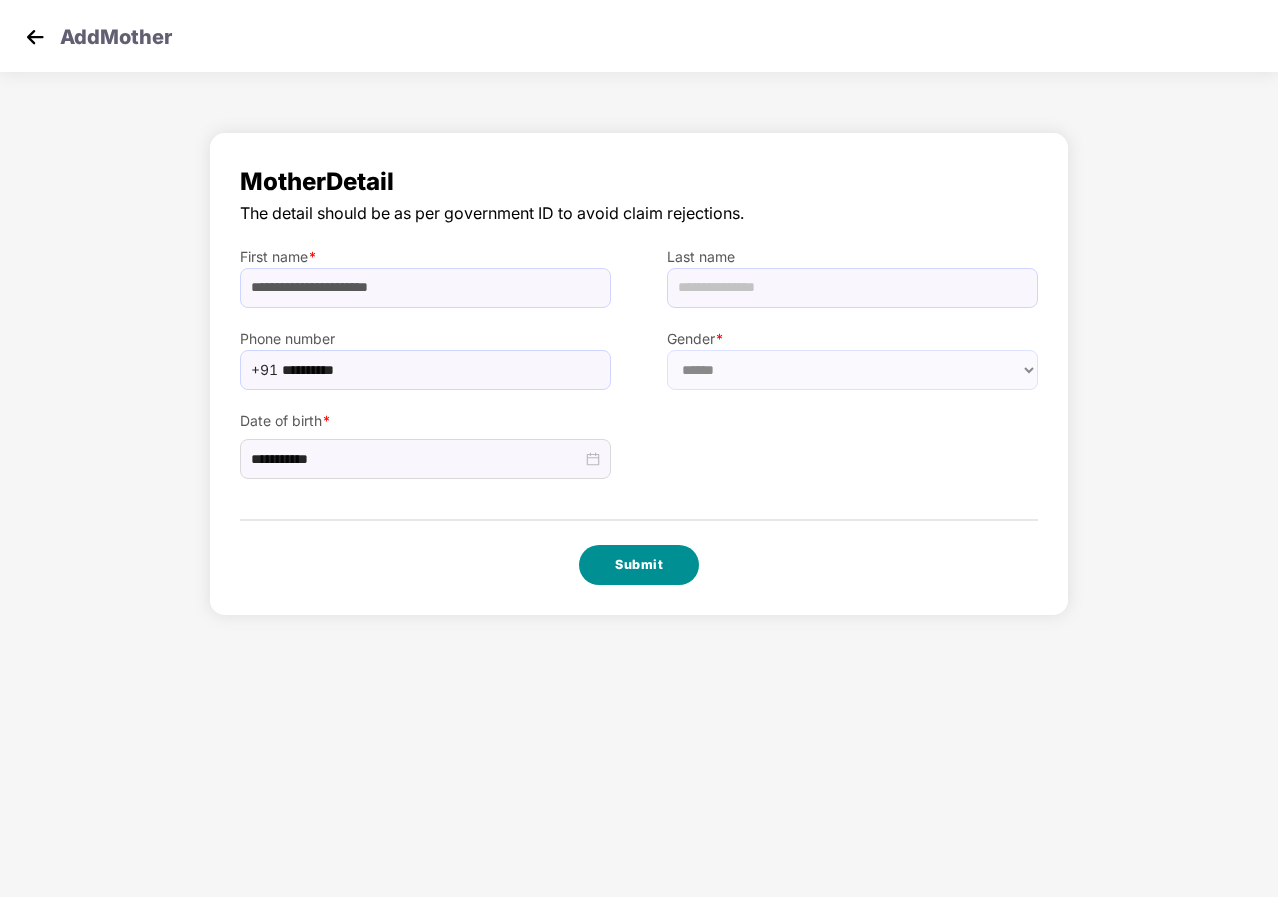 click on "Submit" at bounding box center [639, 565] 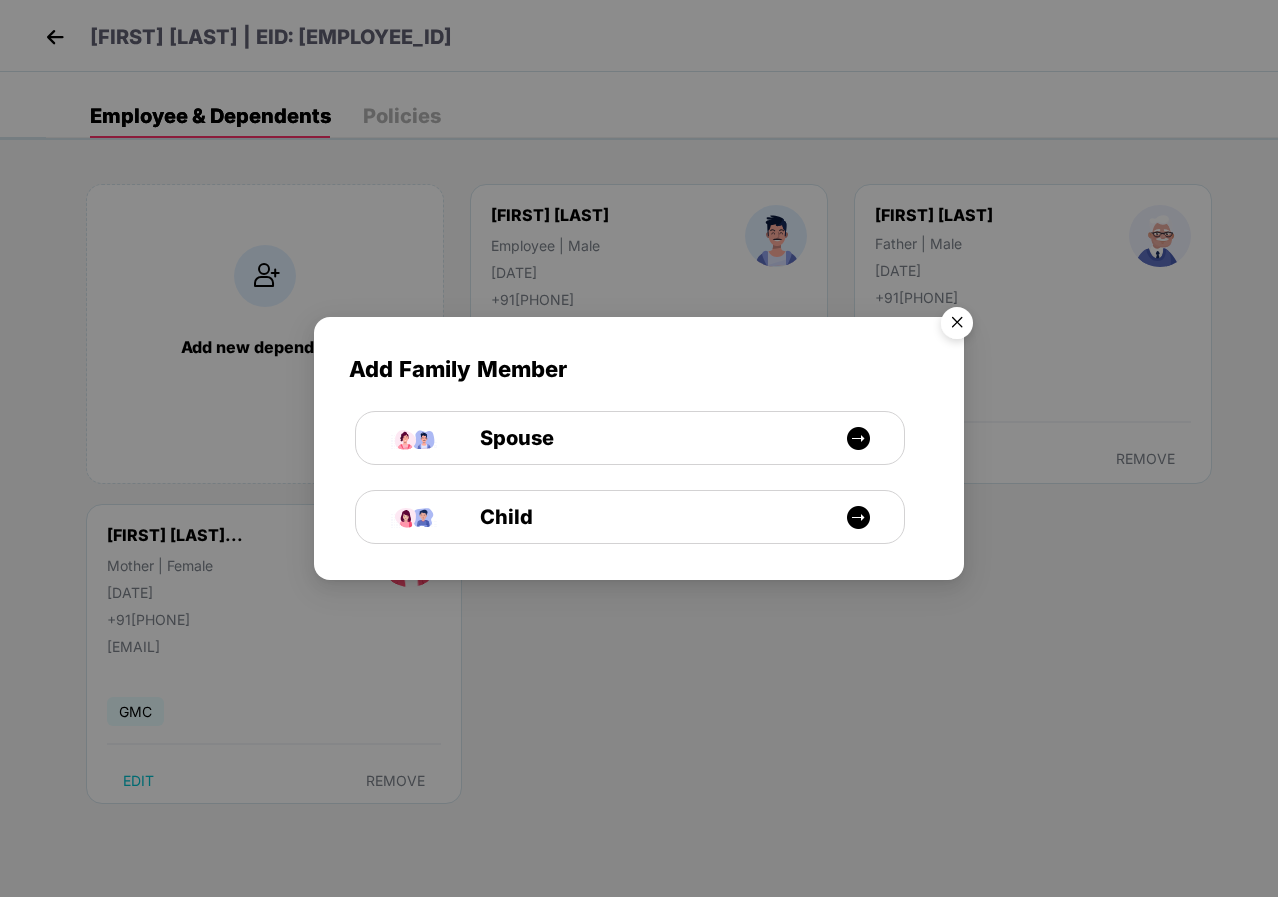 click at bounding box center [957, 326] 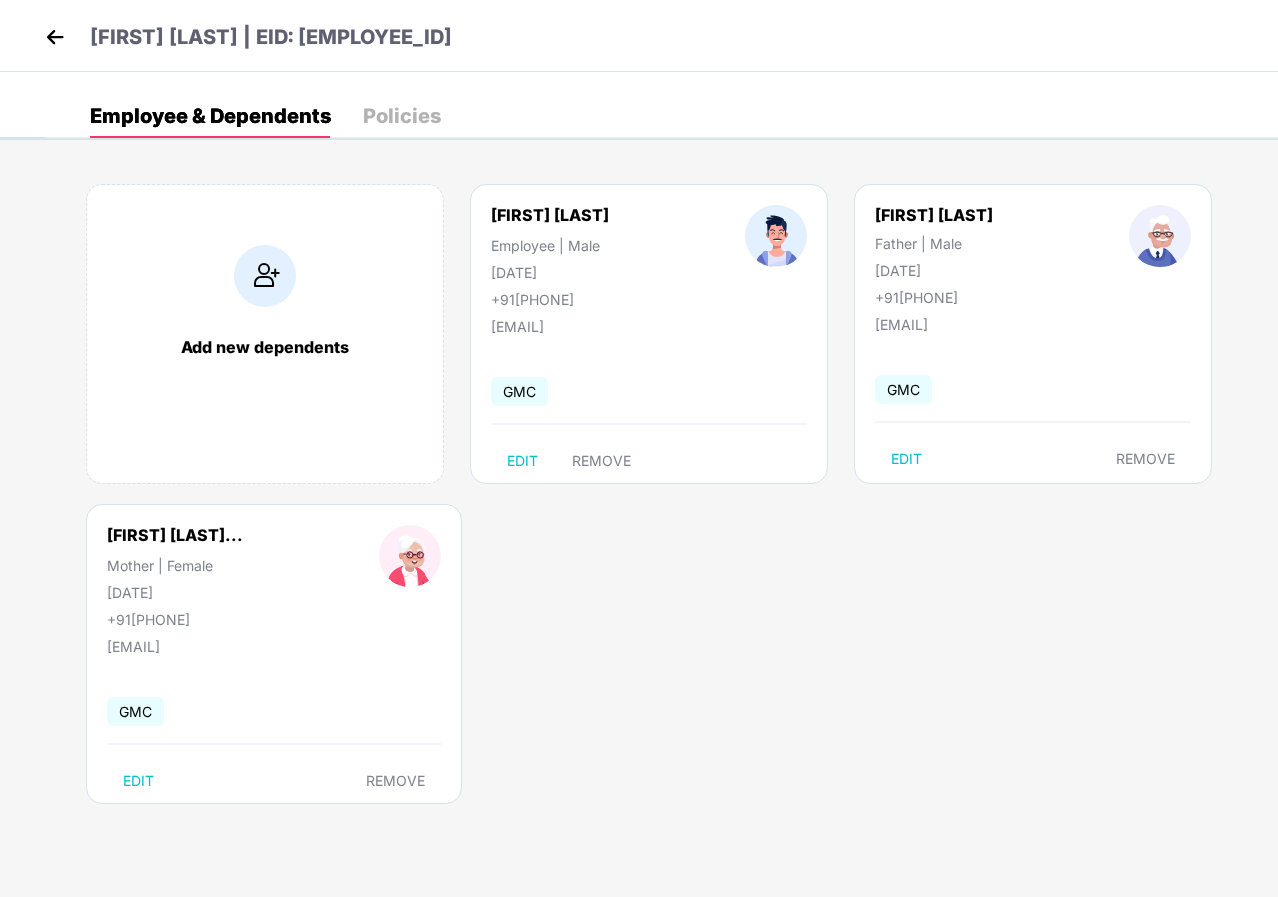 click at bounding box center [55, 37] 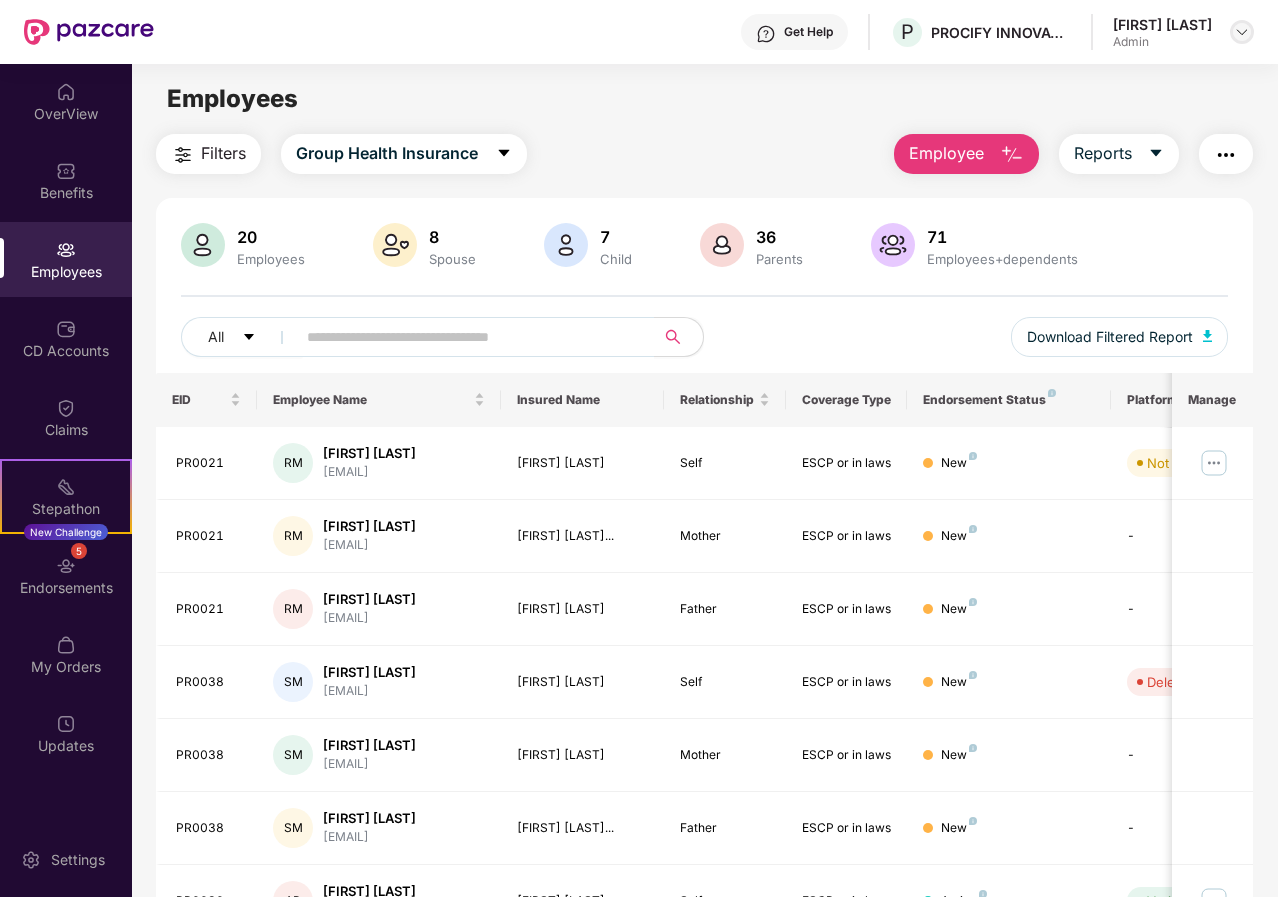 click at bounding box center [1242, 32] 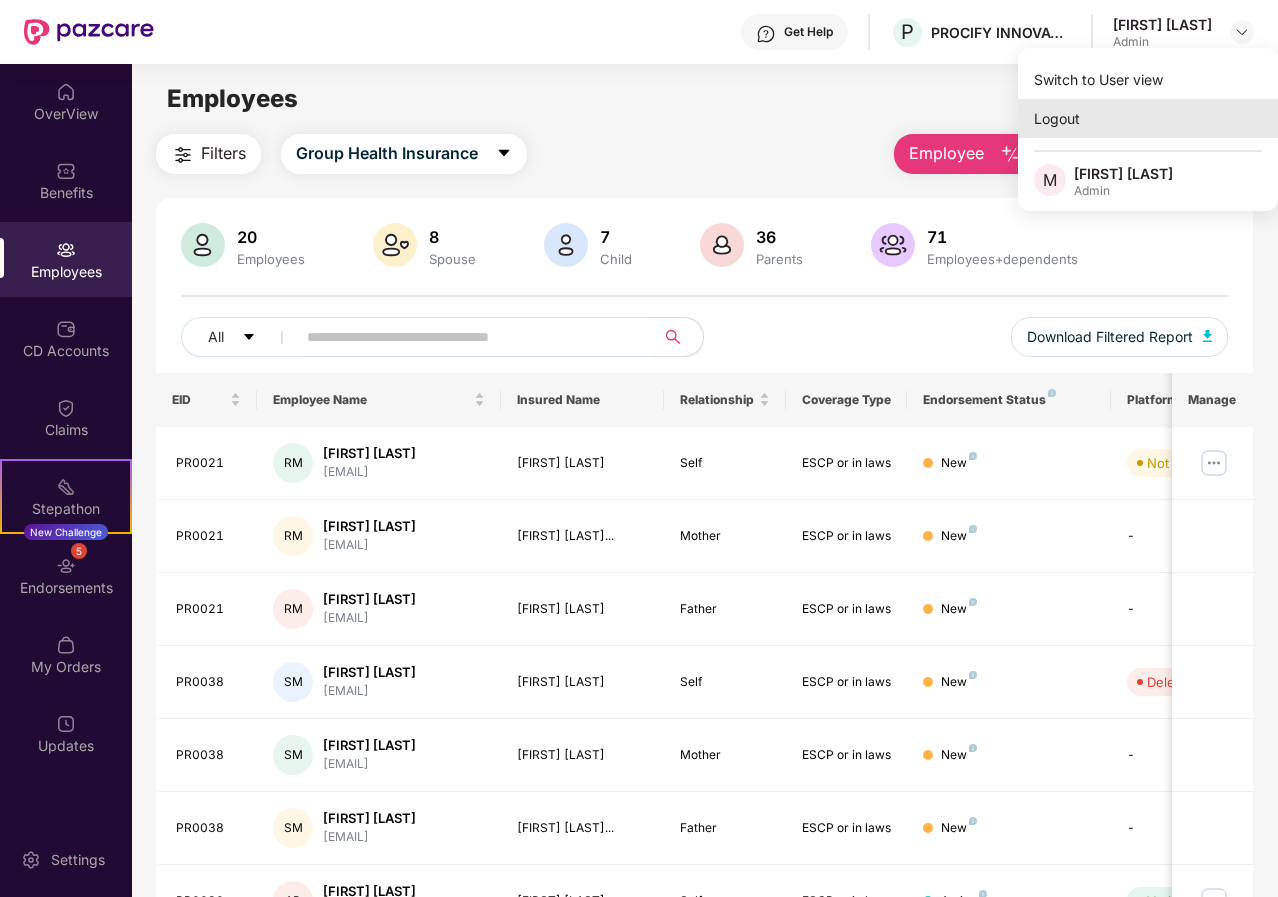 click on "Logout" at bounding box center (1148, 118) 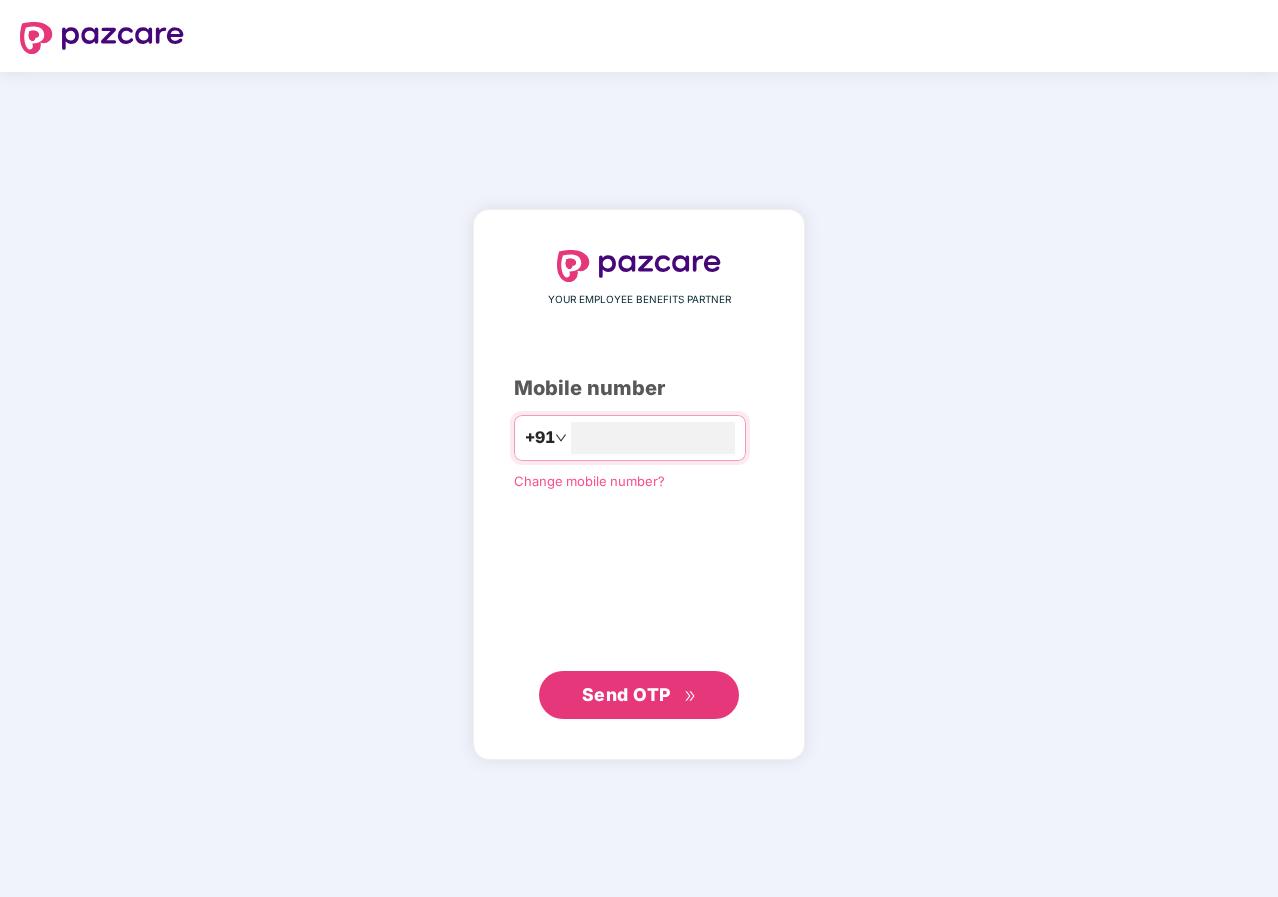type on "**********" 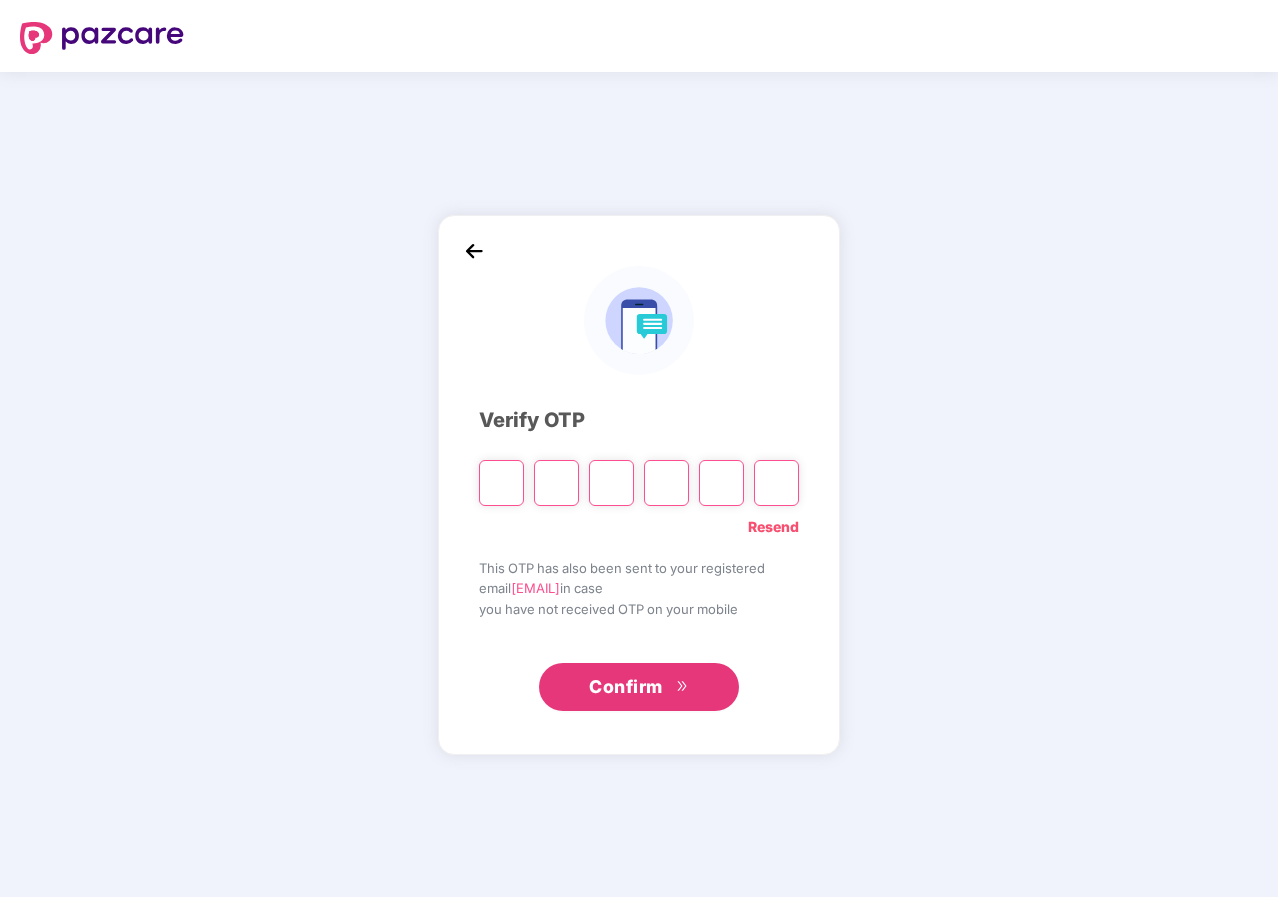 type on "*" 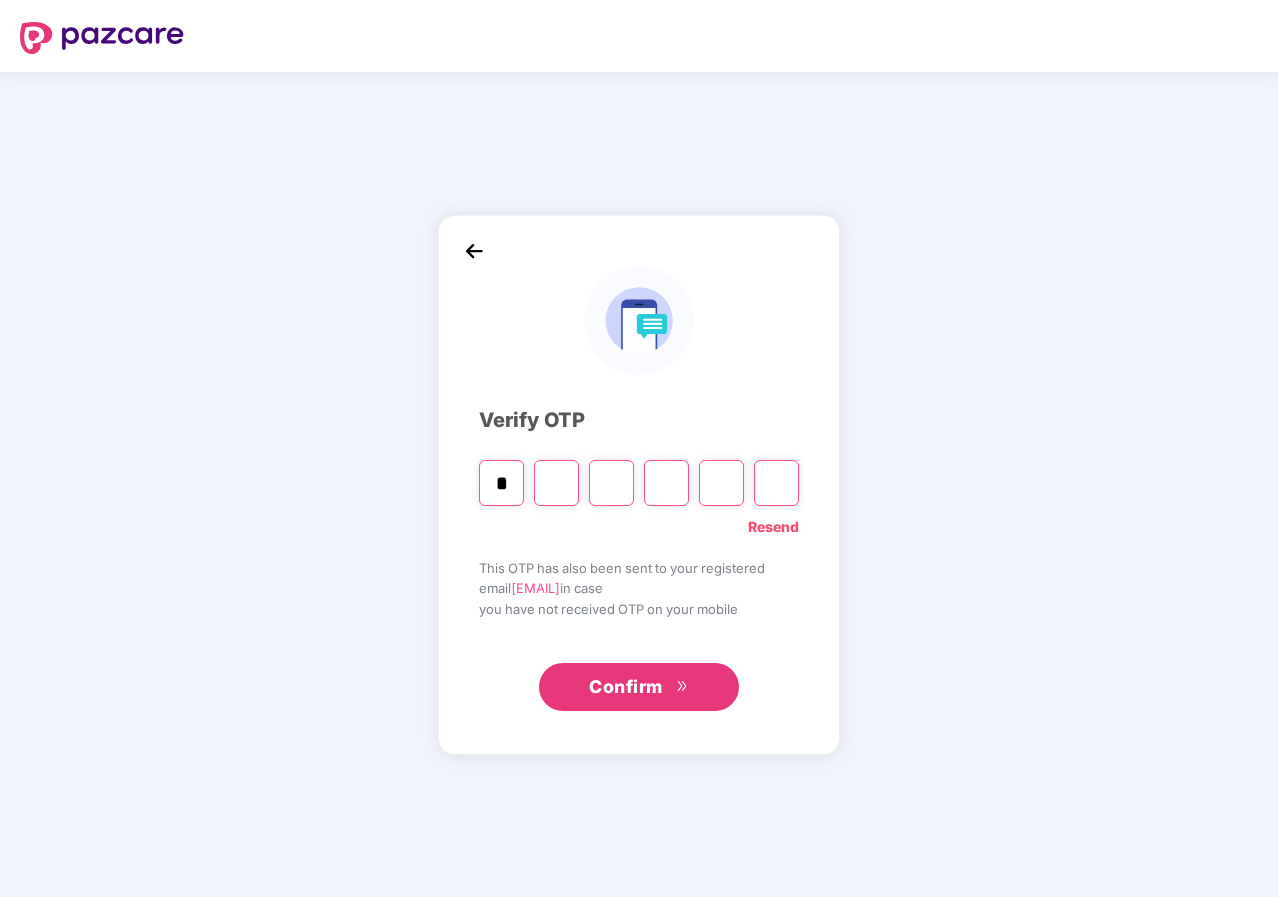 type on "*" 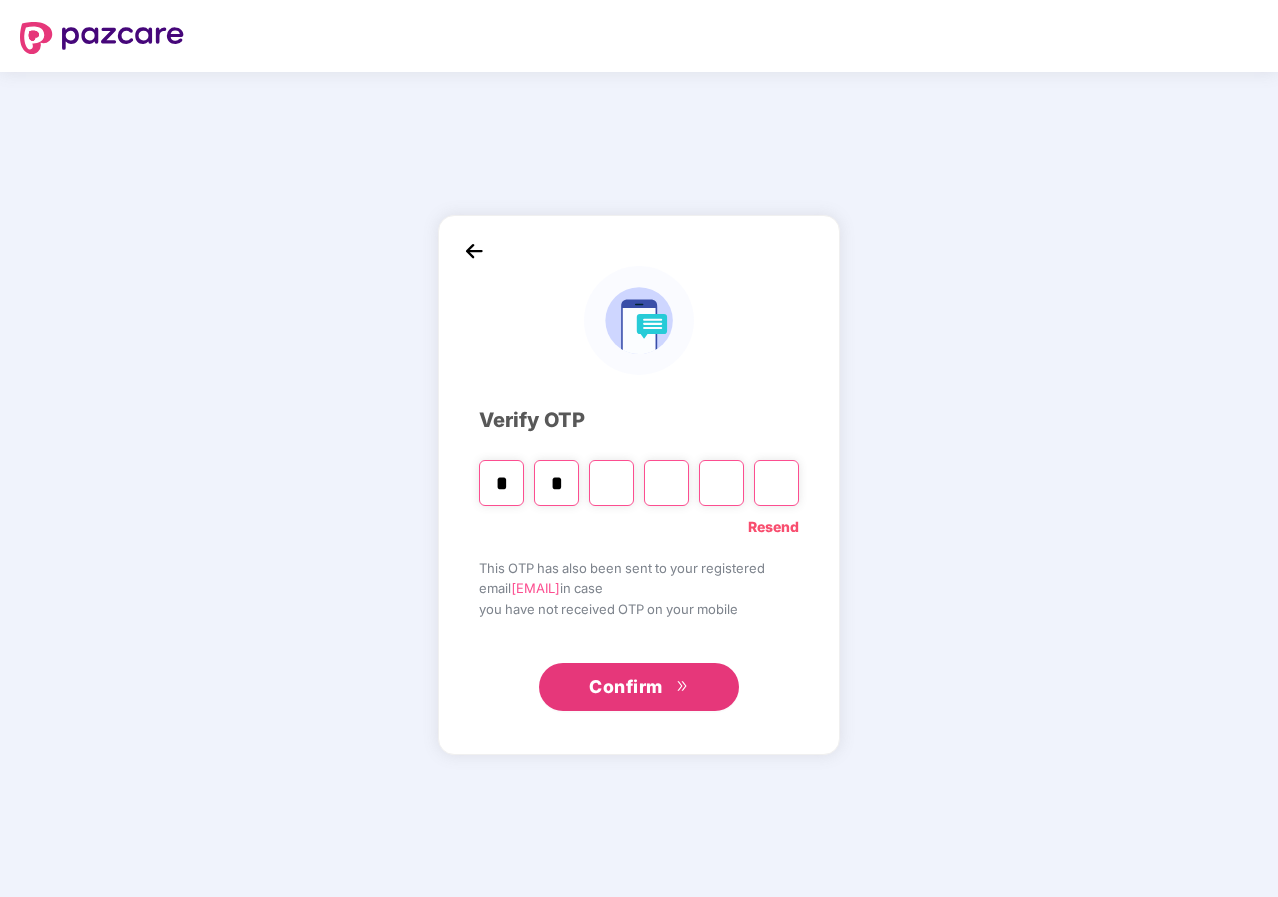 type on "*" 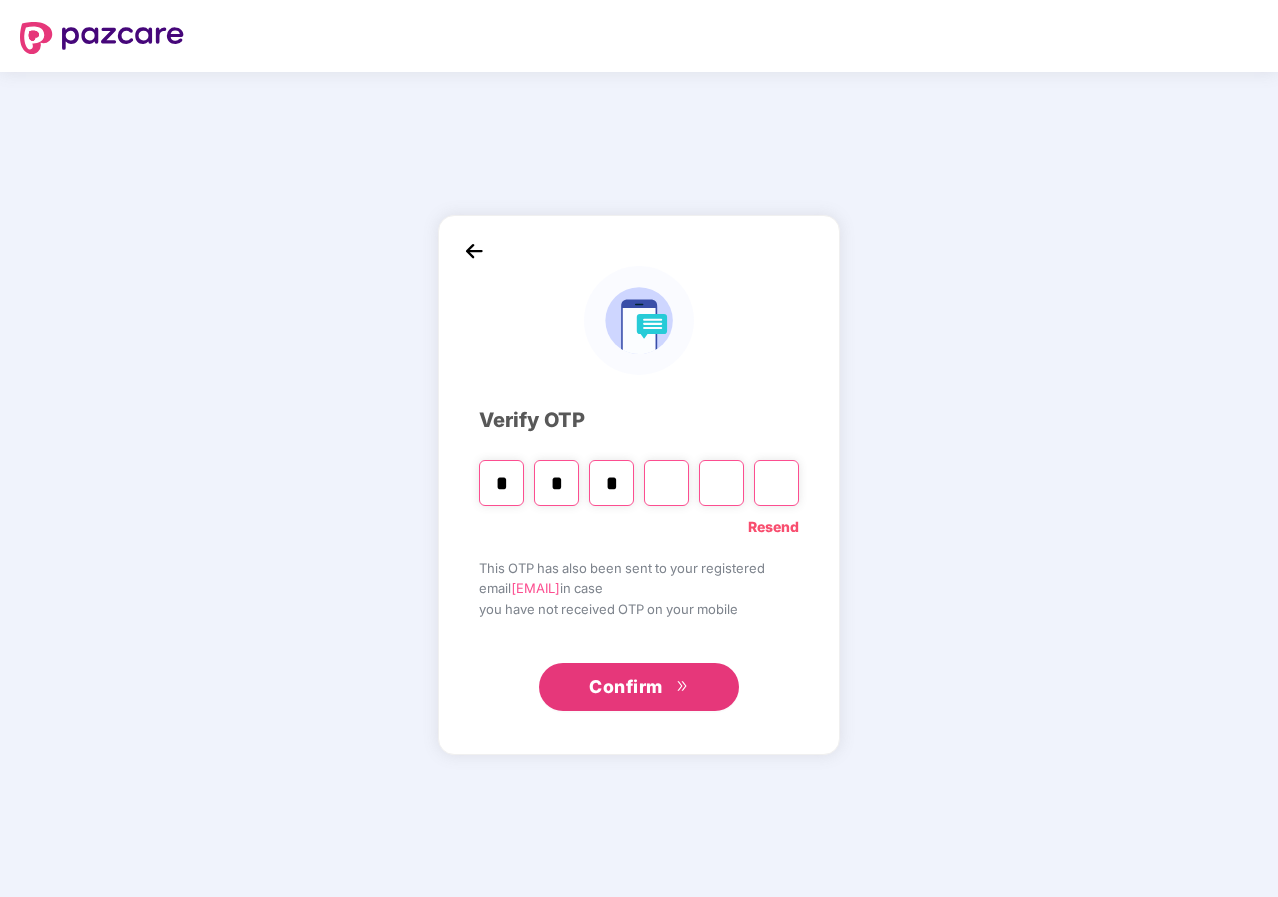 type on "*" 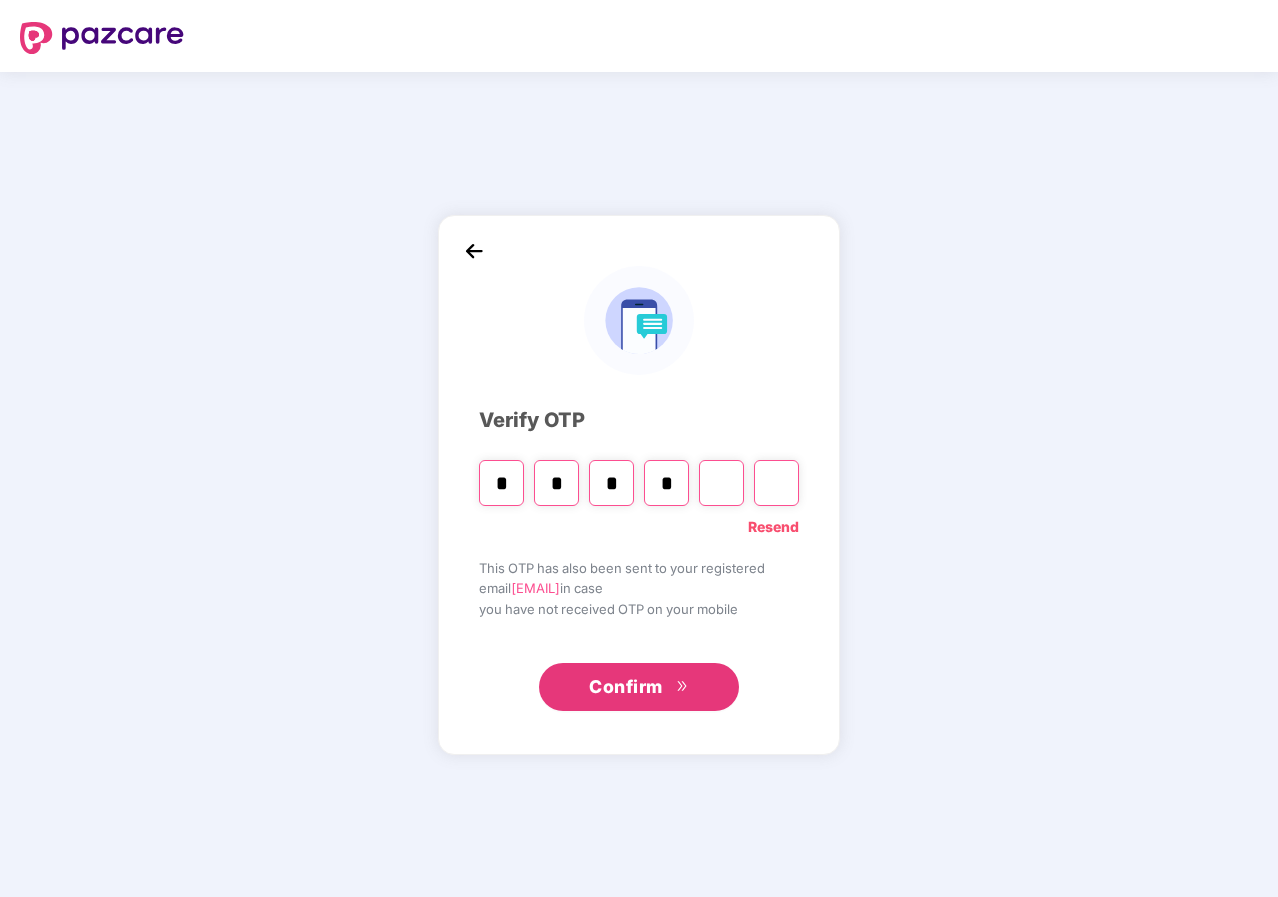 type on "*" 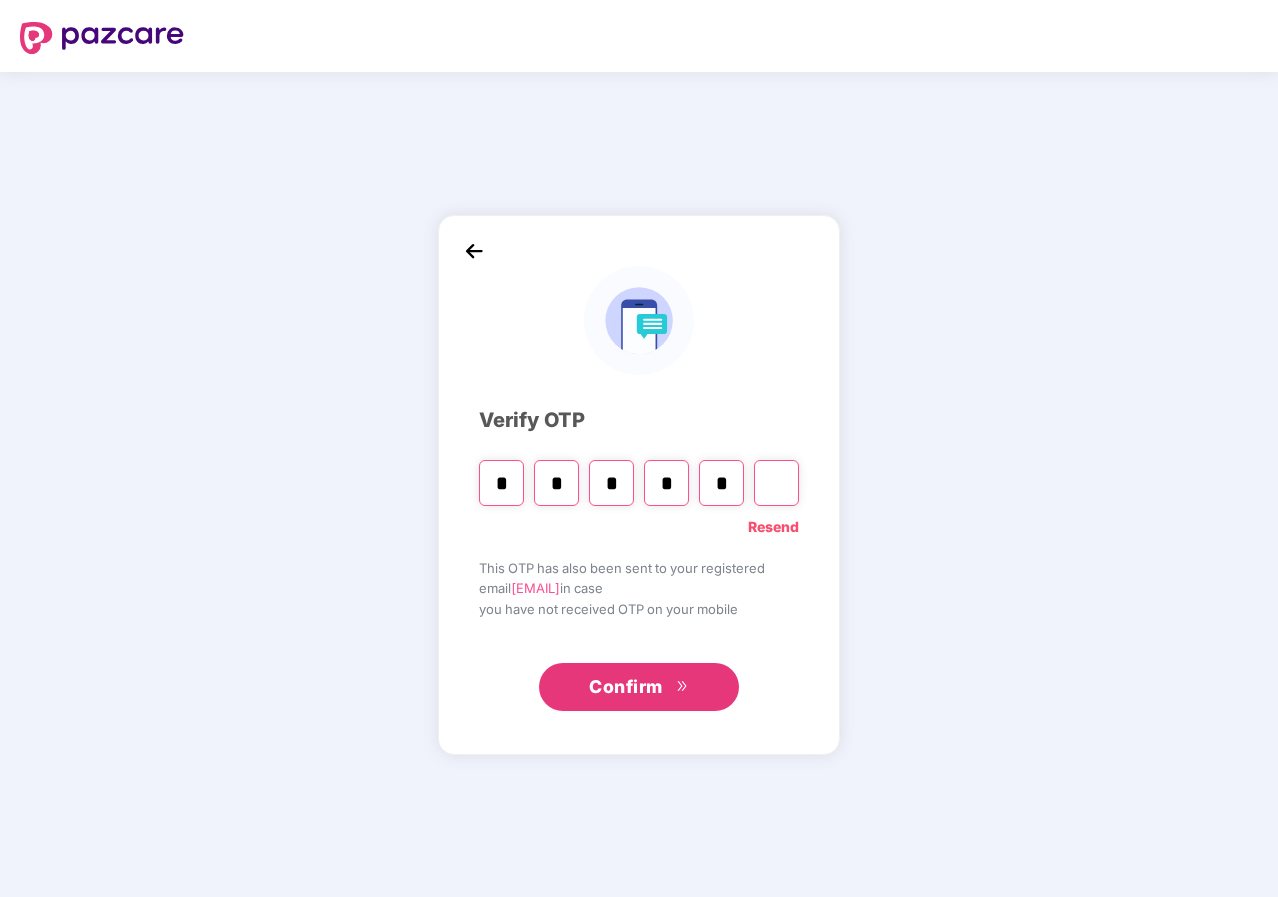 type on "*" 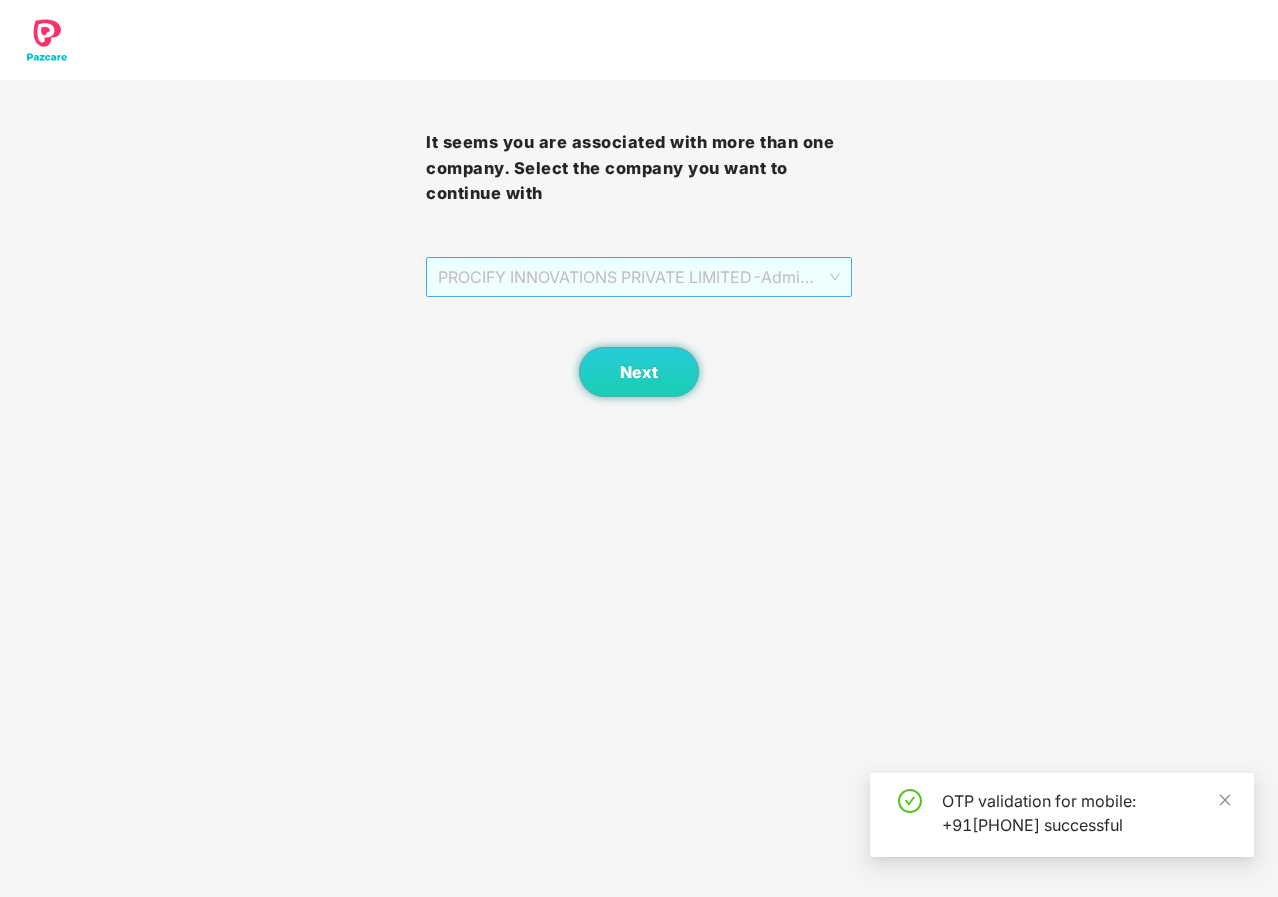 click on "PROCIFY INNOVATIONS PRIVATE LIMITED  -  Admin  -  ADMIN" at bounding box center [639, 277] 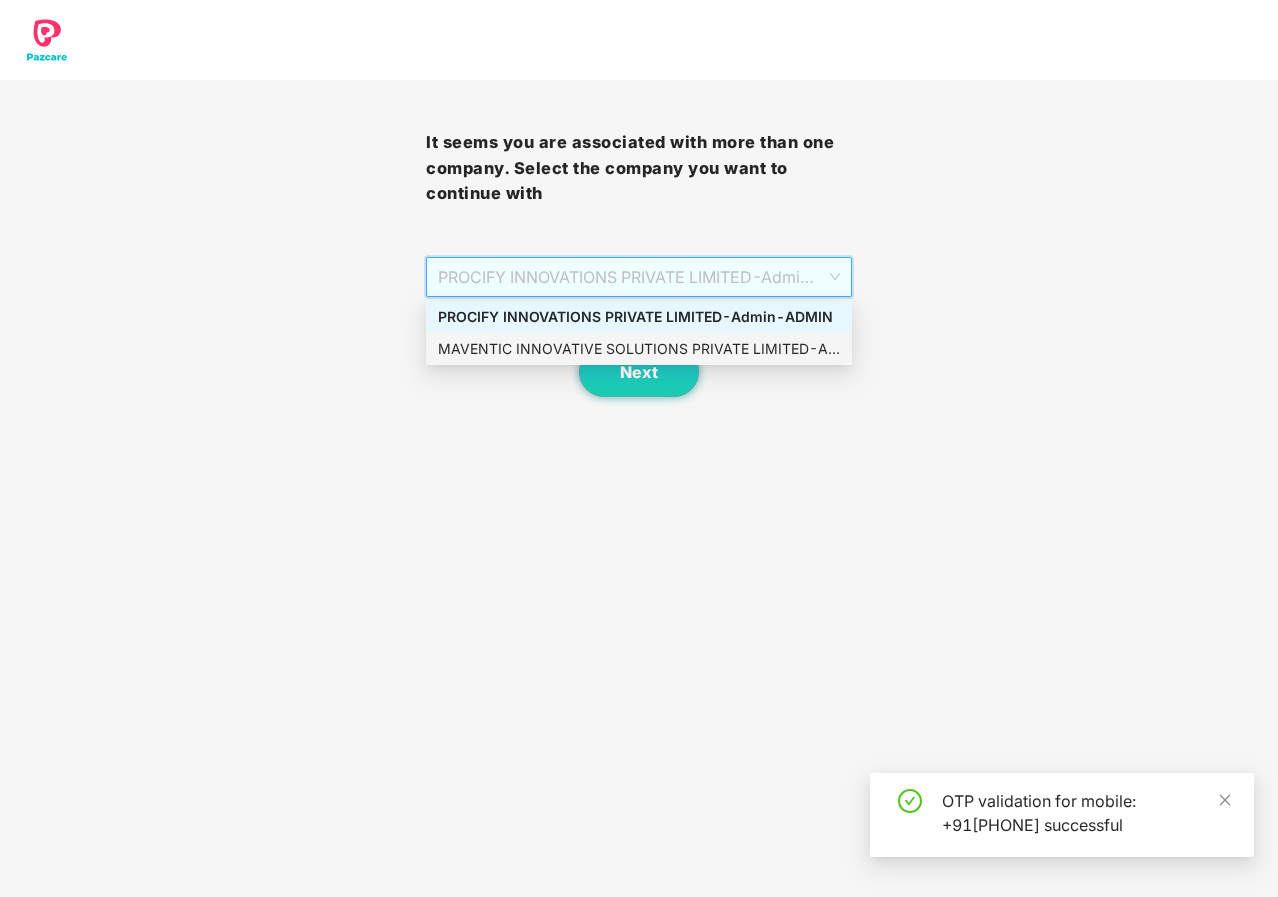 click on "MAVENTIC INNOVATIVE SOLUTIONS PRIVATE LIMITED  -  Admin  -  ADMIN" at bounding box center (639, 349) 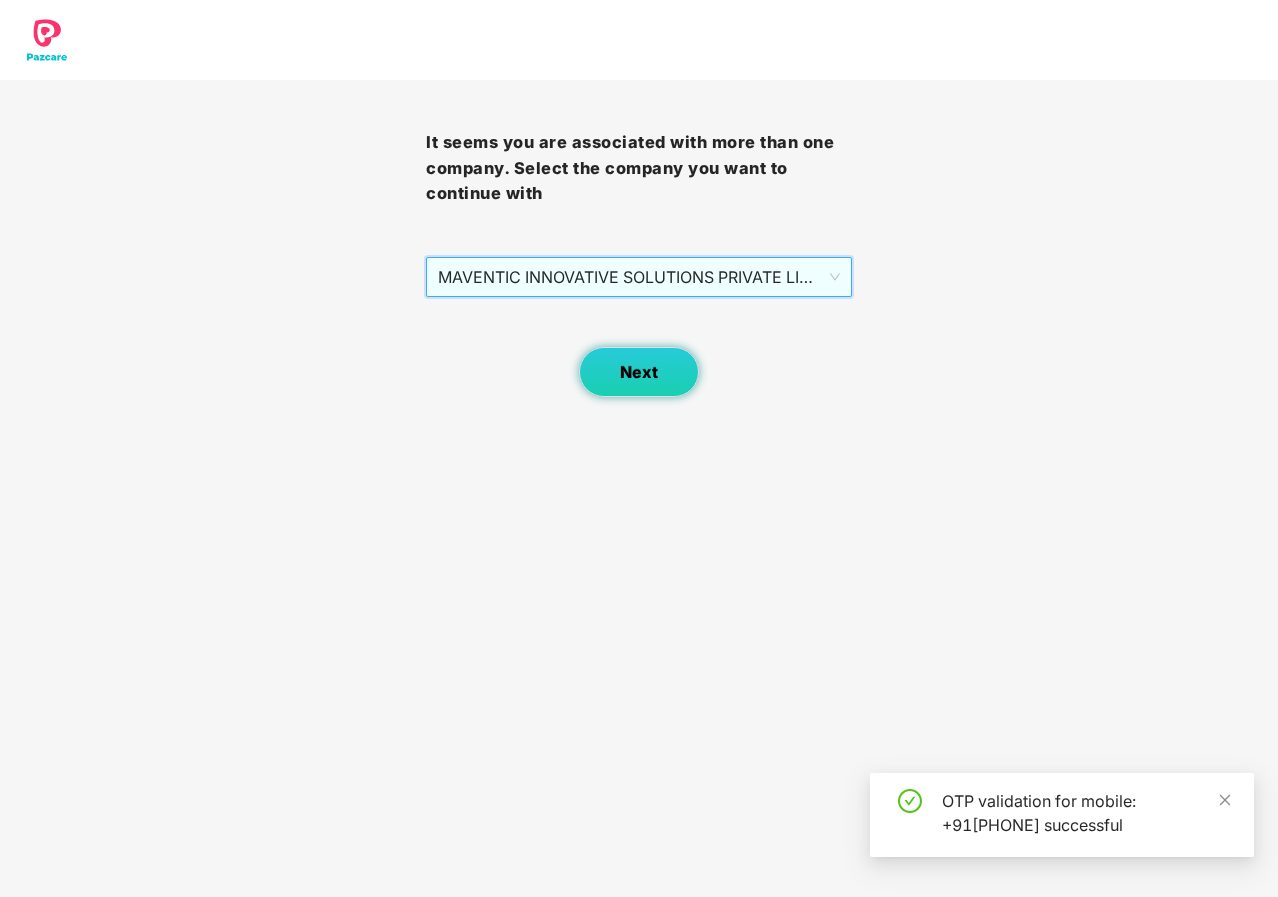 click on "Next" at bounding box center [639, 372] 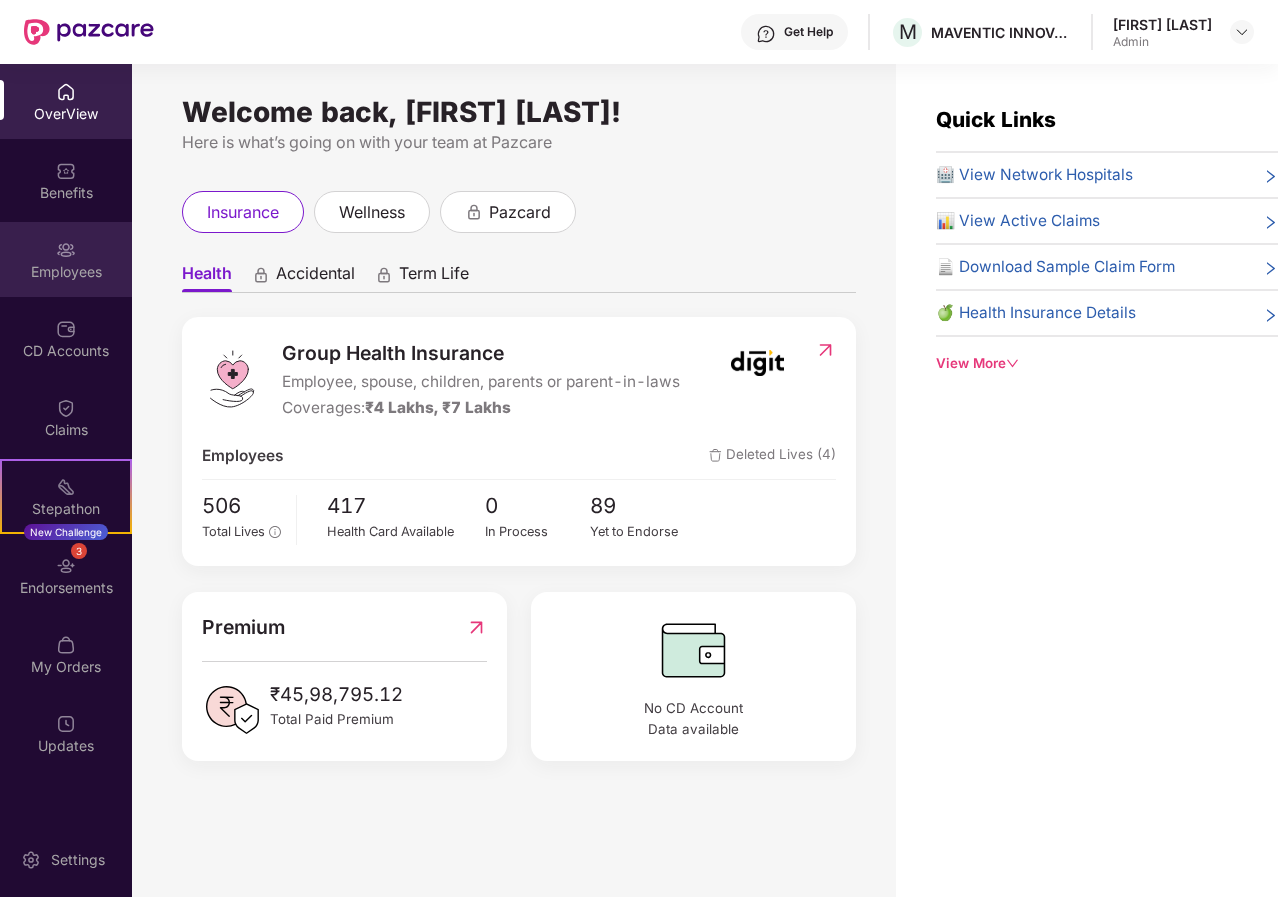 click at bounding box center [66, 250] 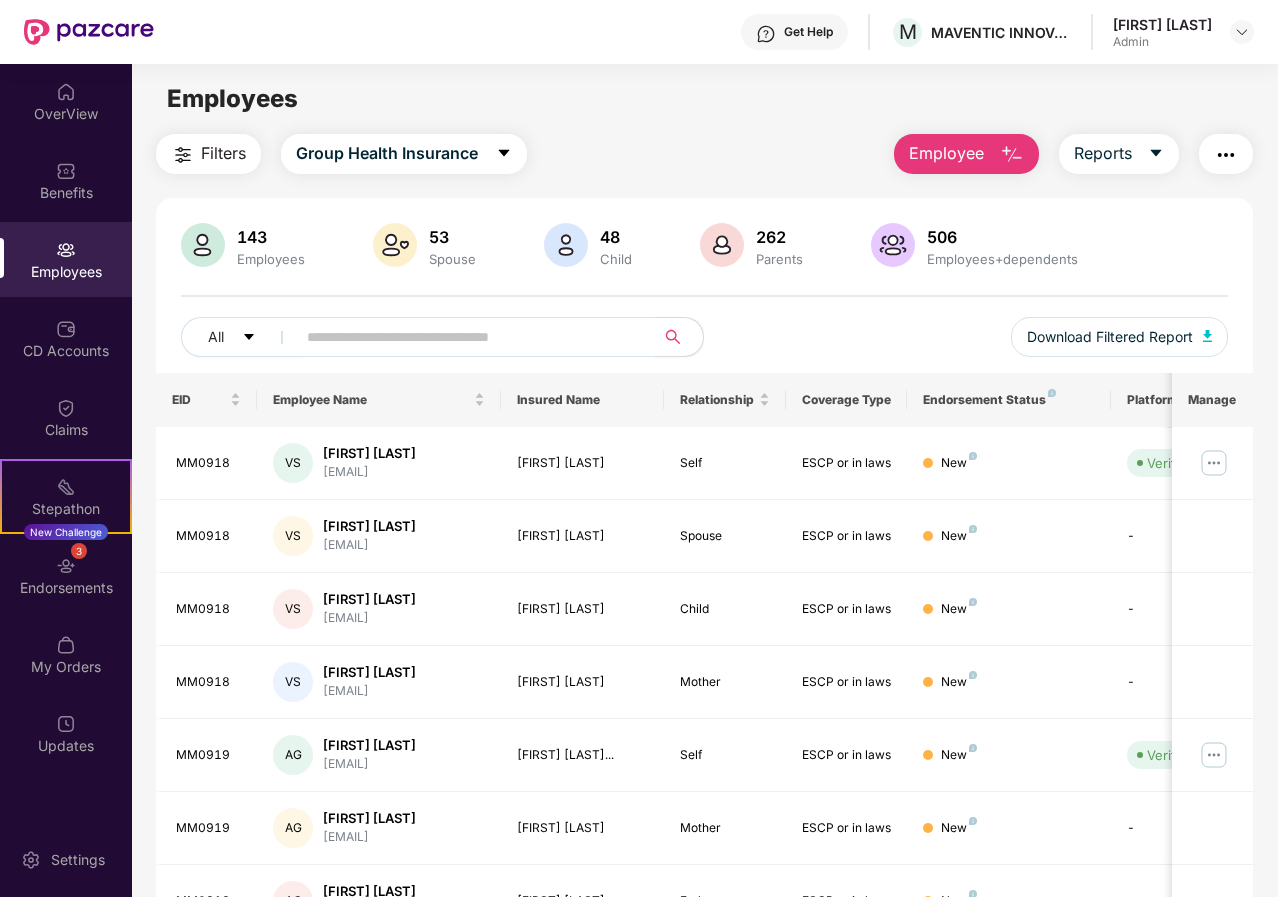 click at bounding box center (467, 337) 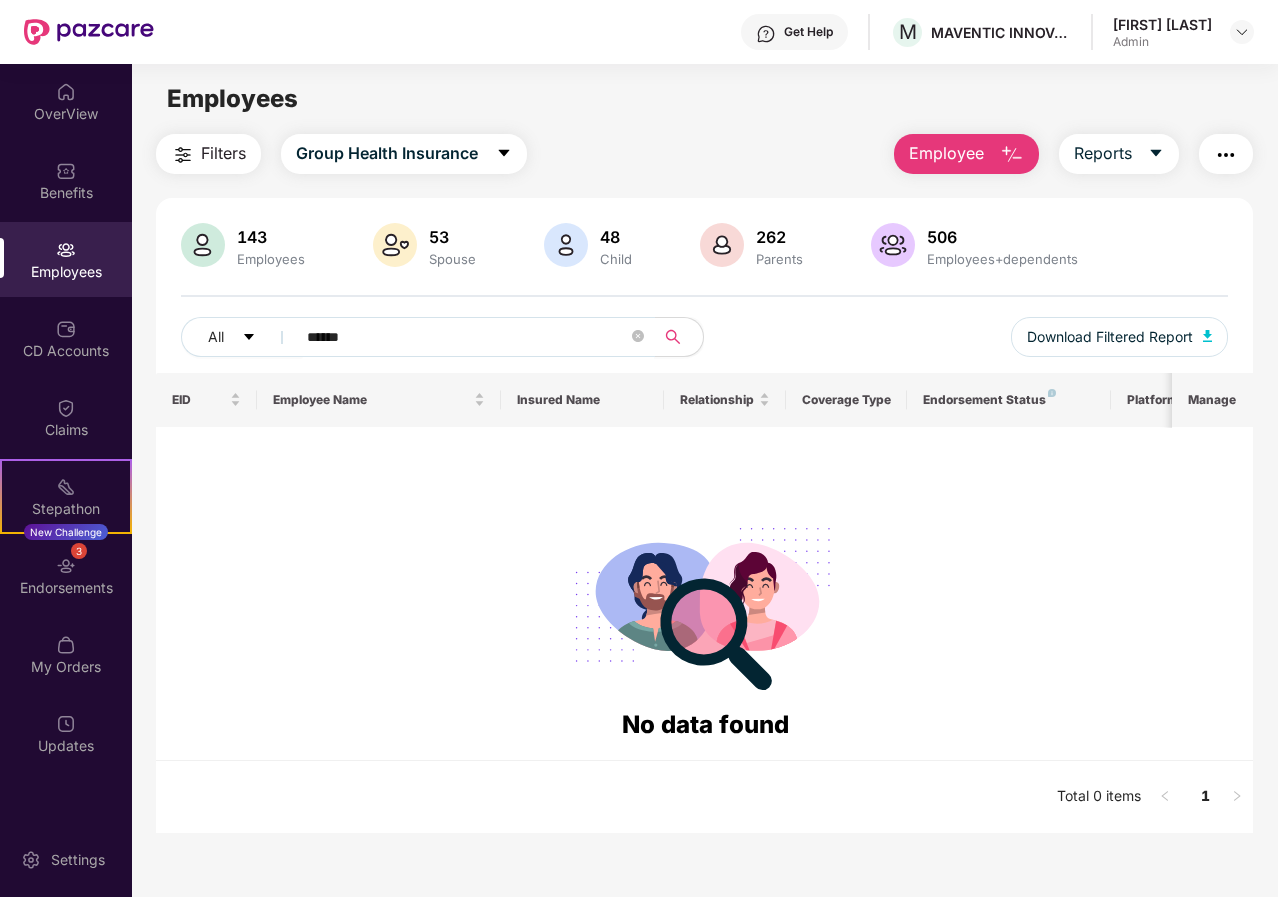 type on "******" 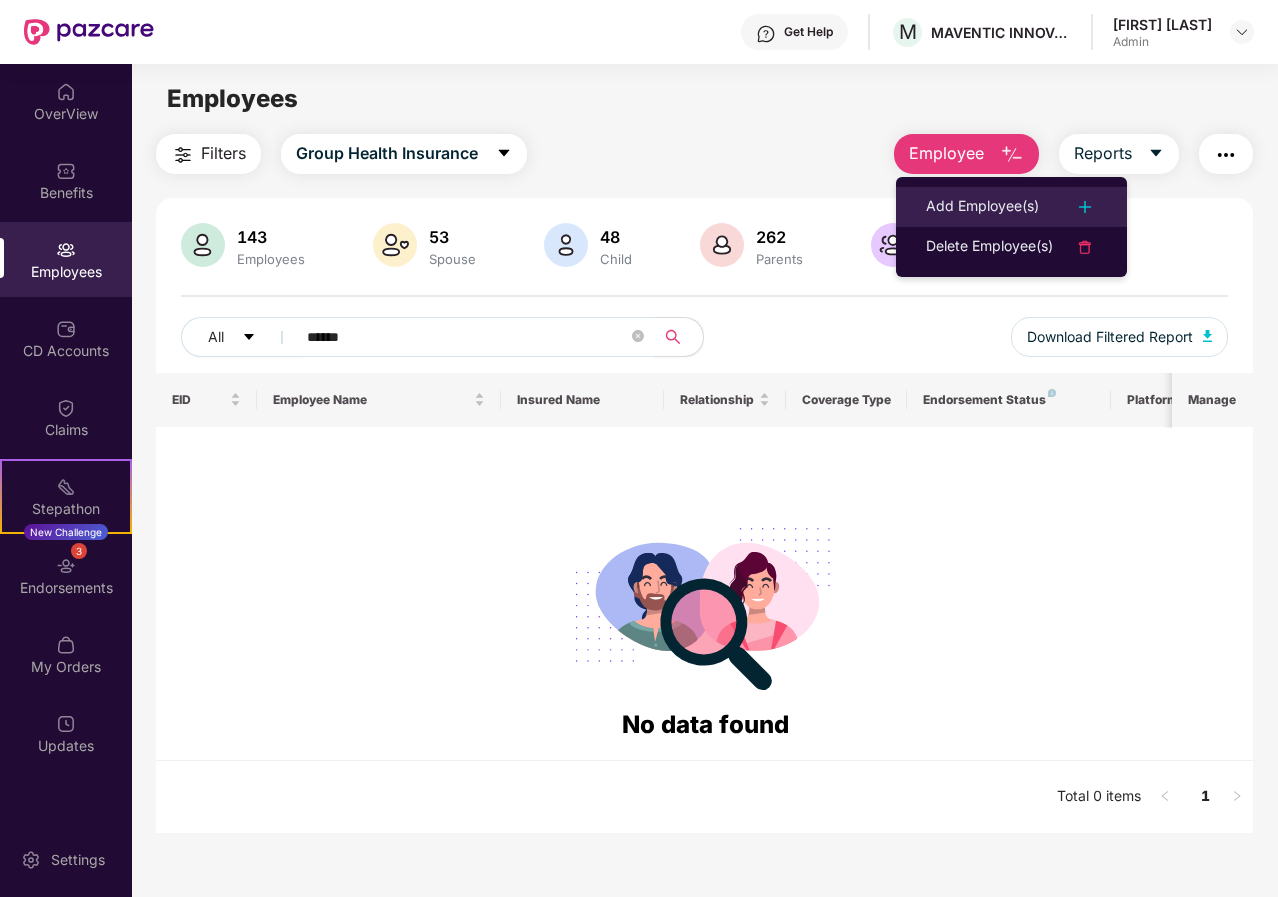 click on "Add Employee(s)" at bounding box center [982, 207] 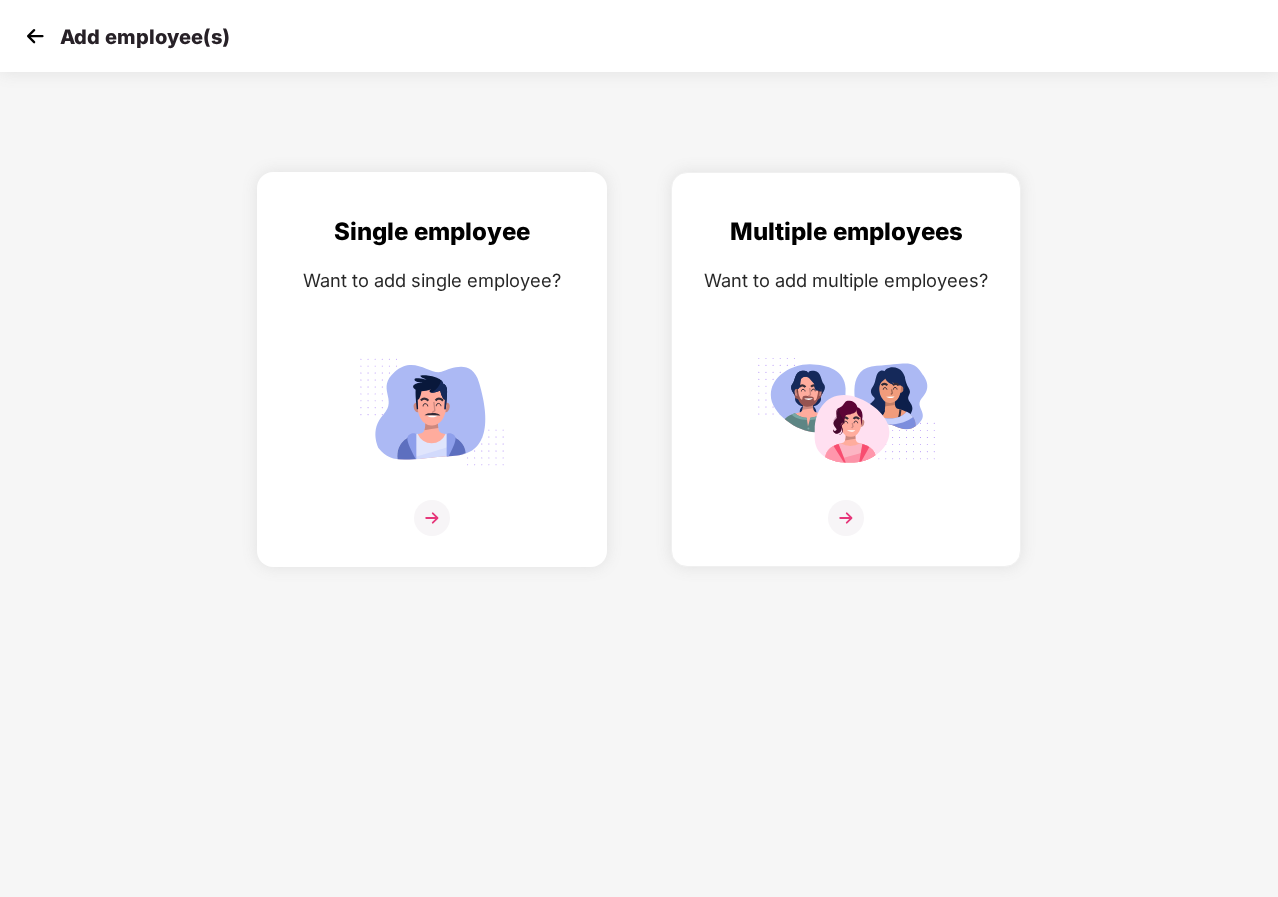 click at bounding box center [432, 518] 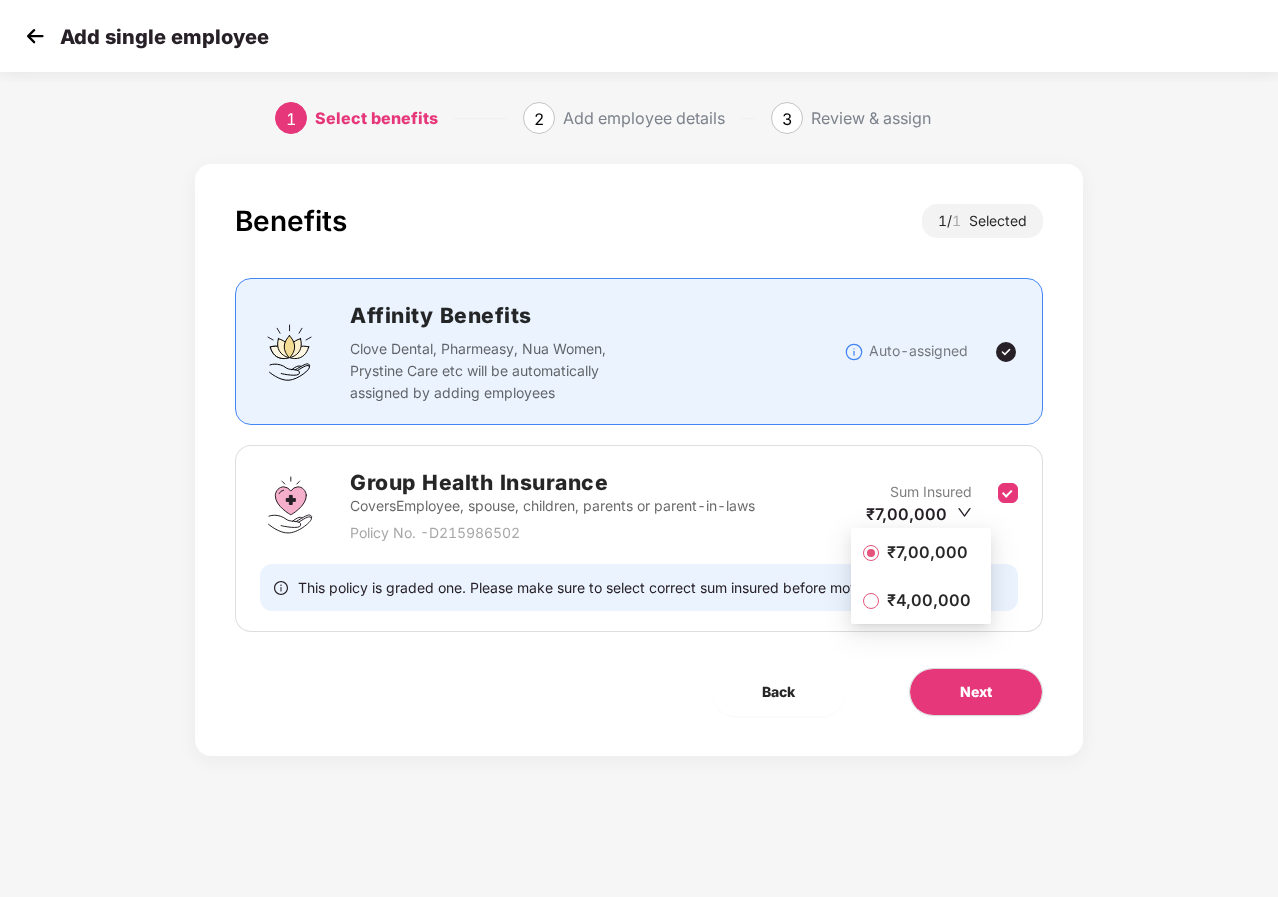 click on "₹7,00,000" at bounding box center (927, 552) 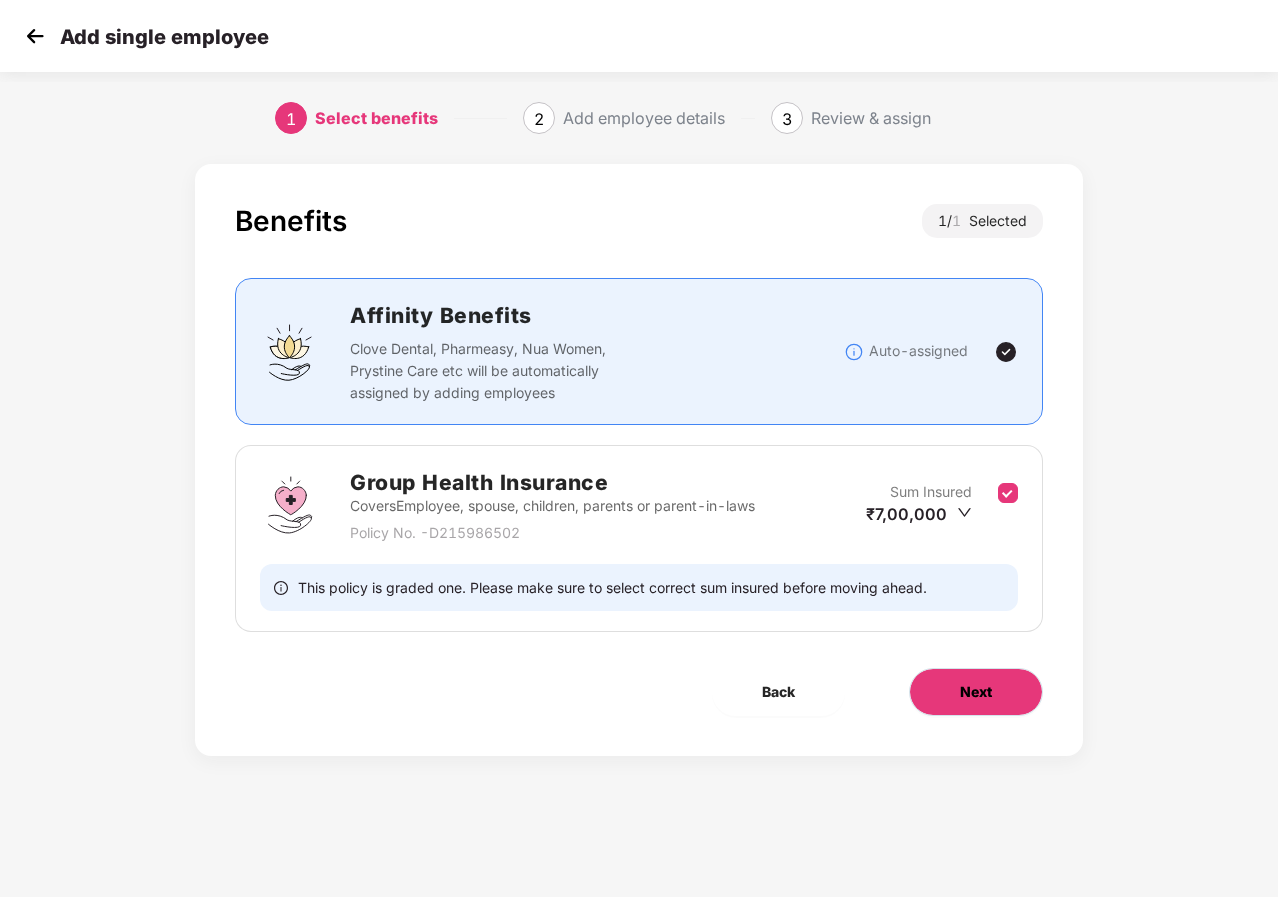 click on "Next" at bounding box center (976, 692) 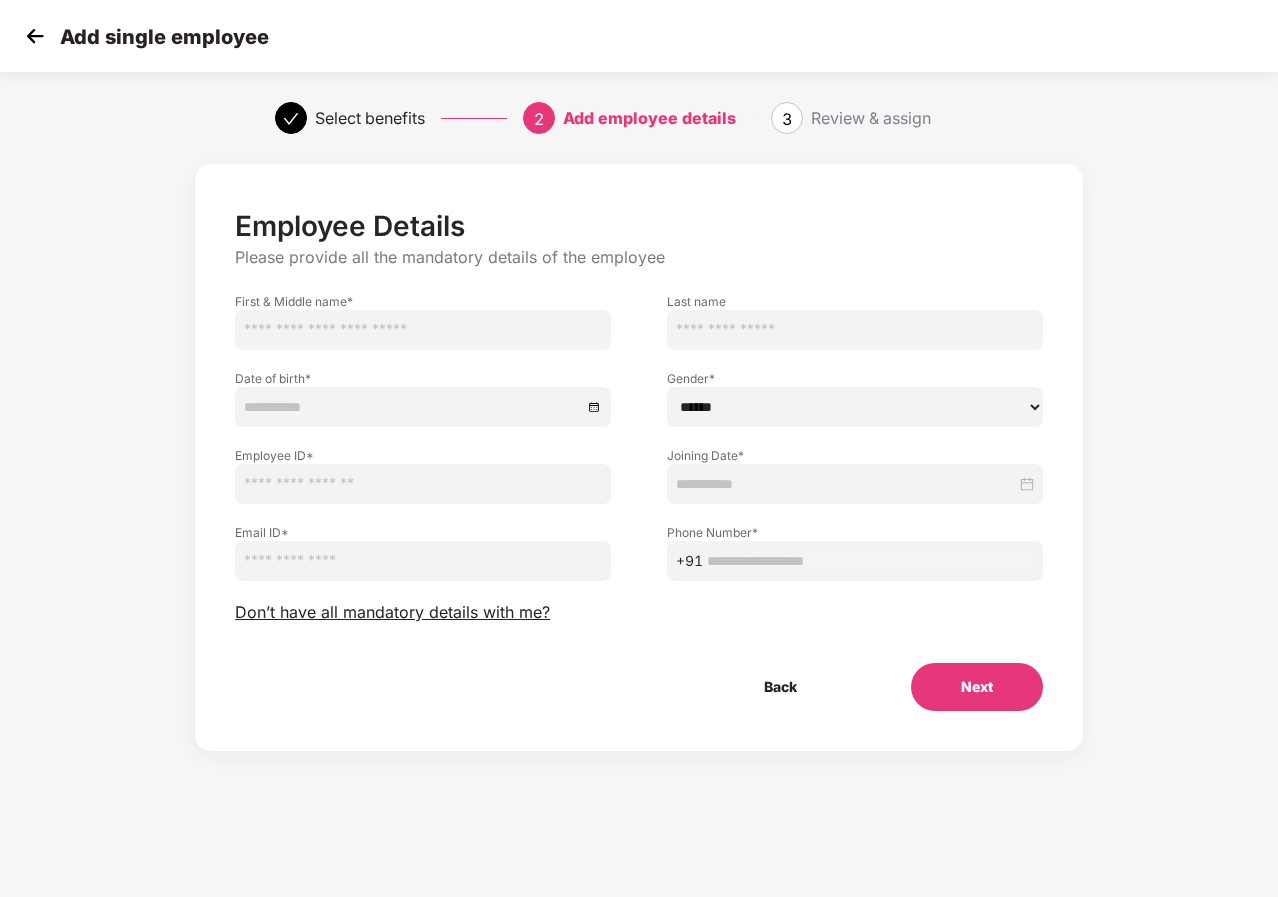 click at bounding box center (423, 330) 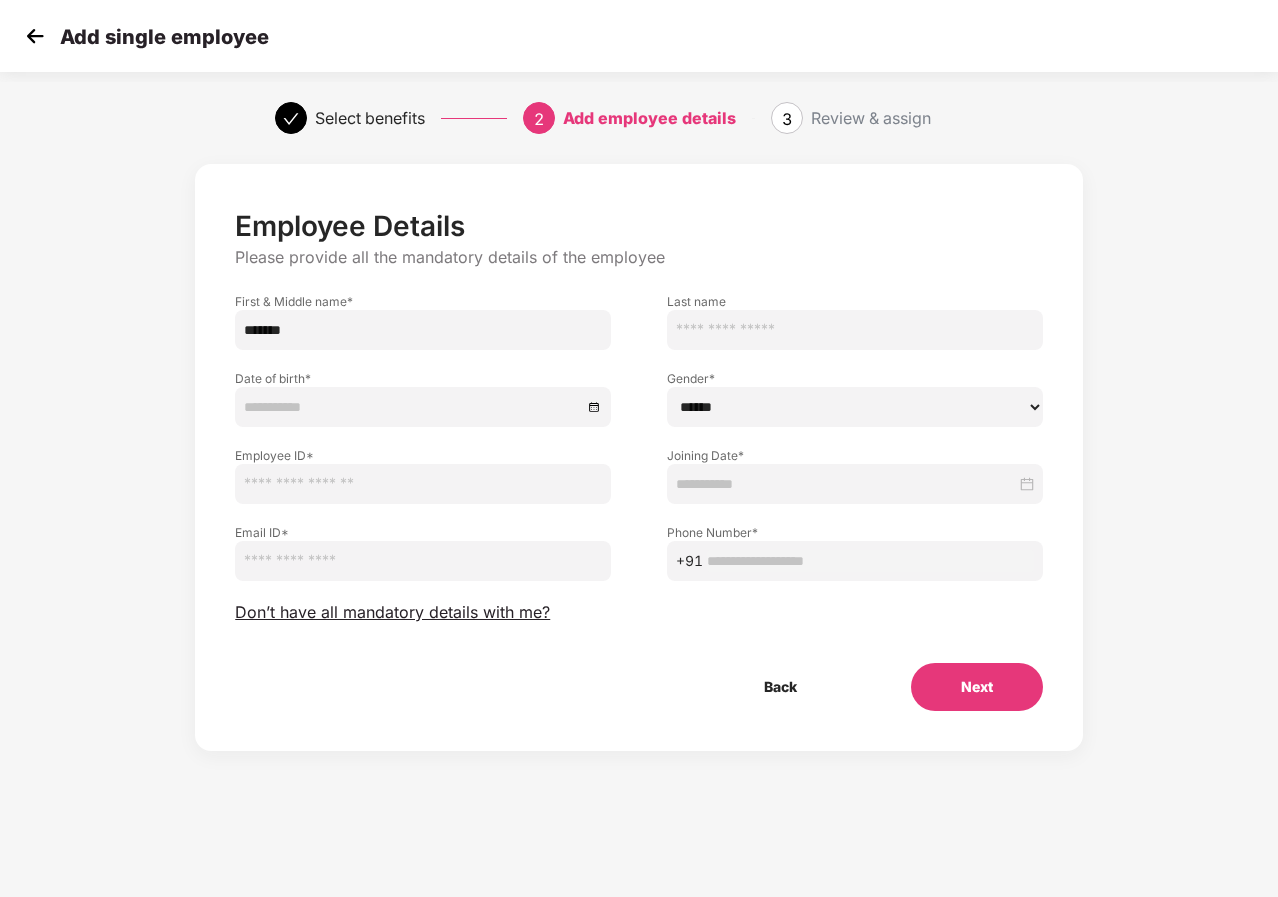type on "*******" 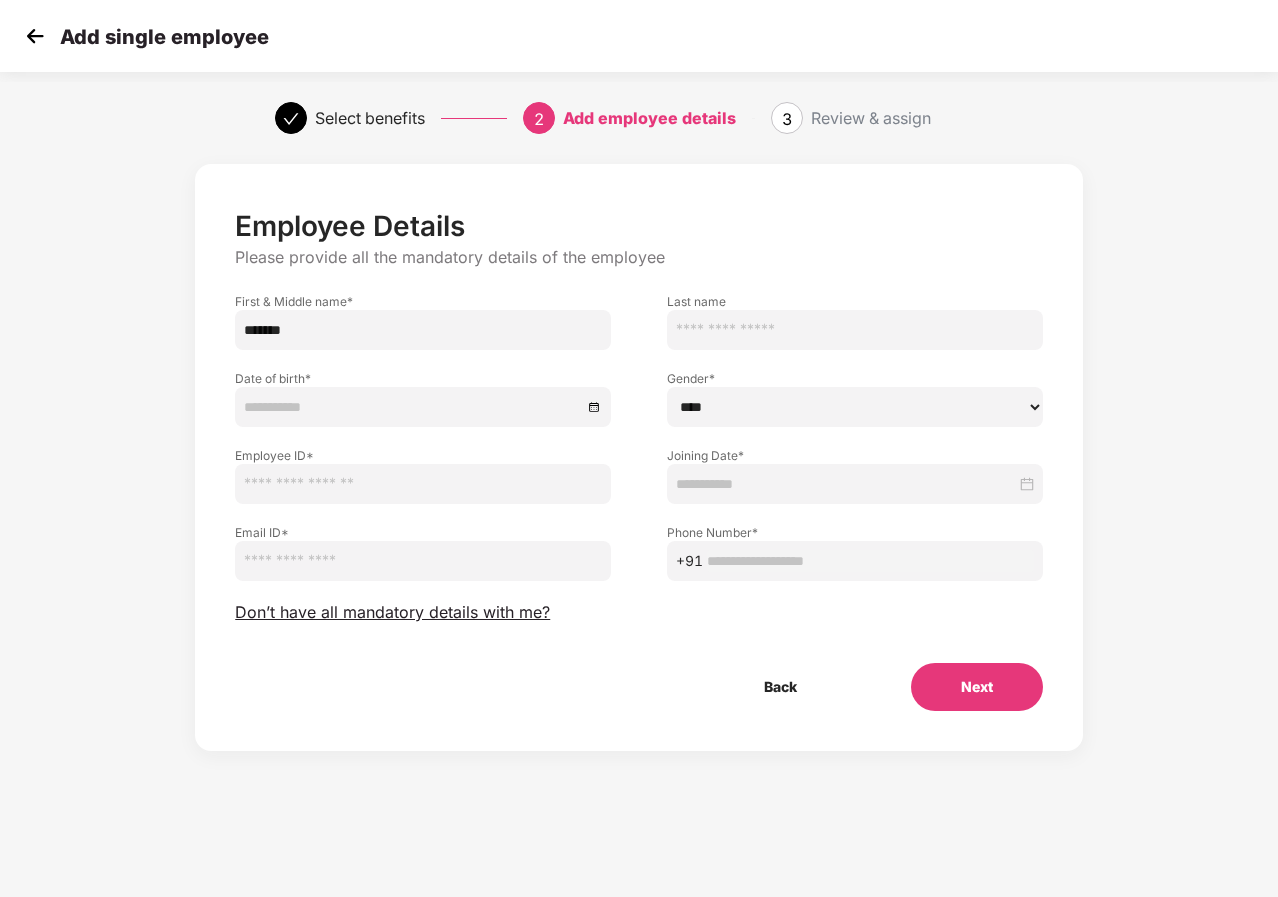 click on "****** **** ******" at bounding box center [855, 407] 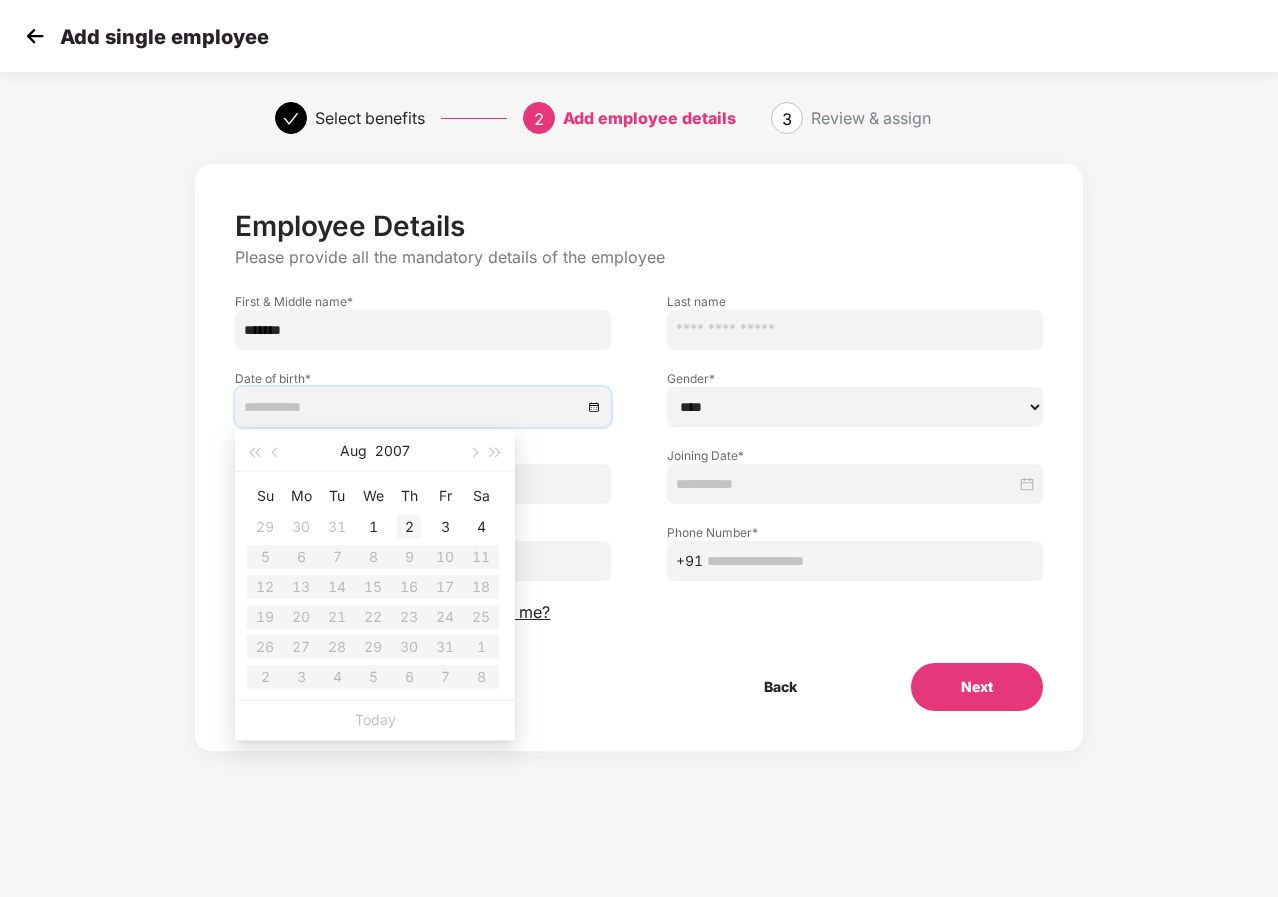 type on "**********" 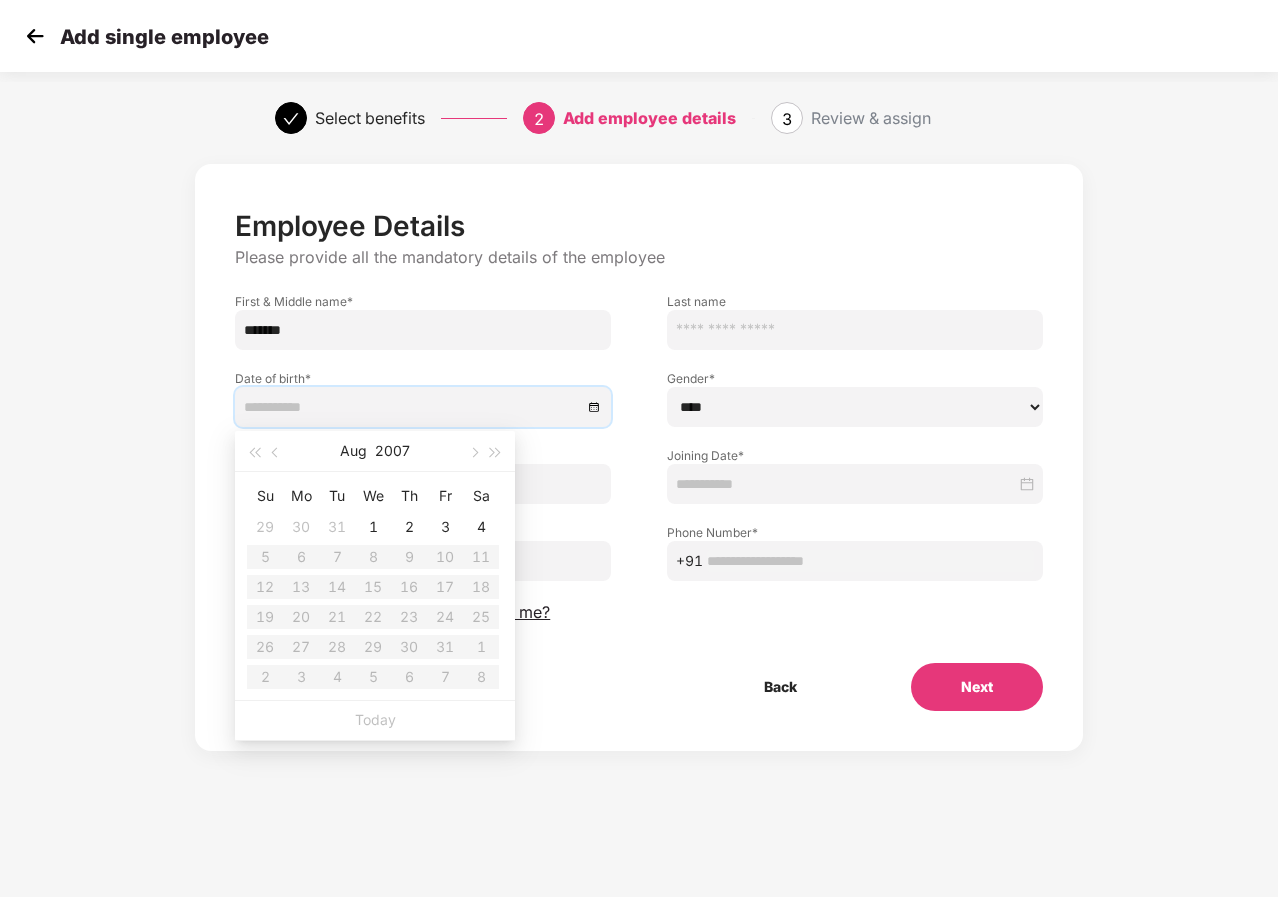 type on "**********" 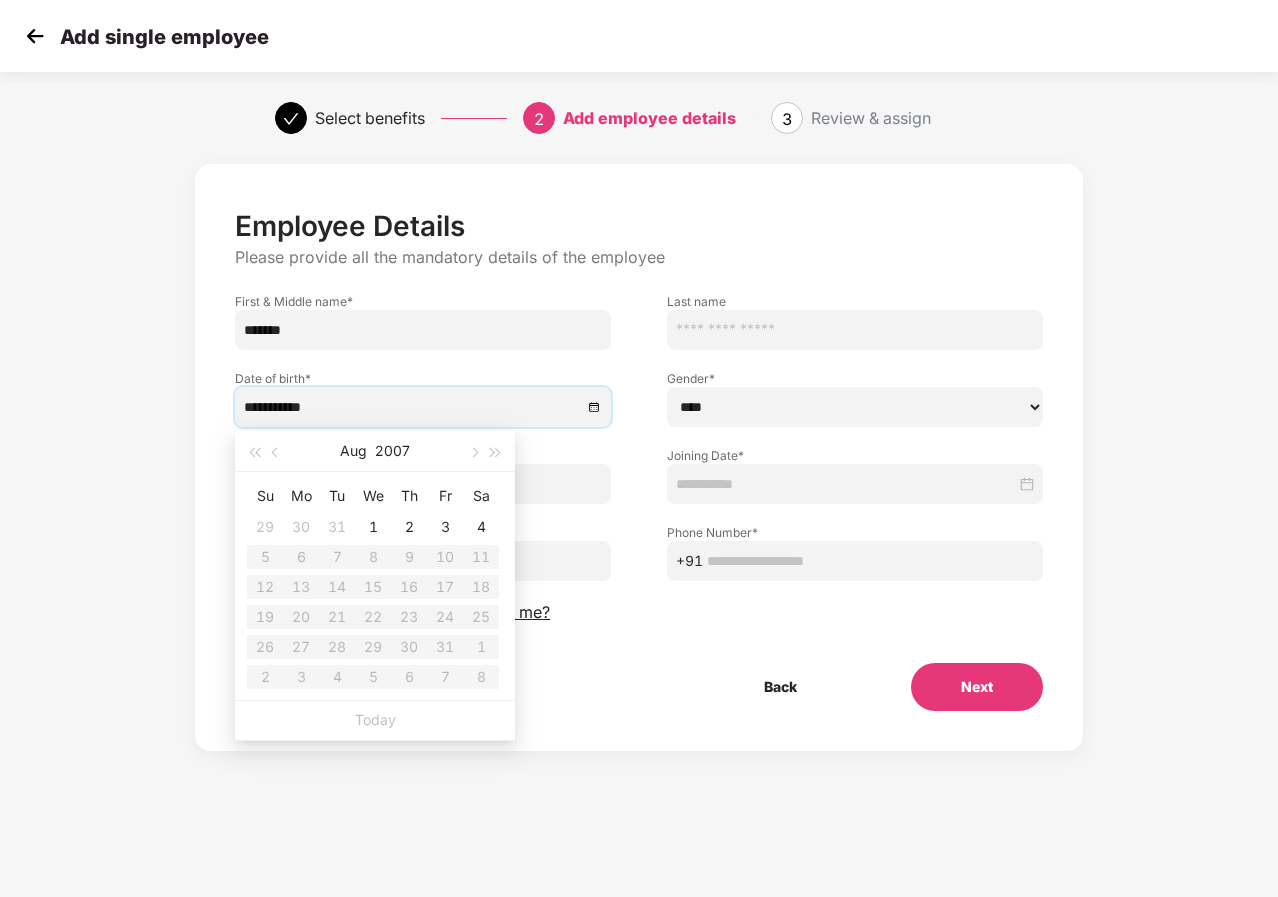 type on "**********" 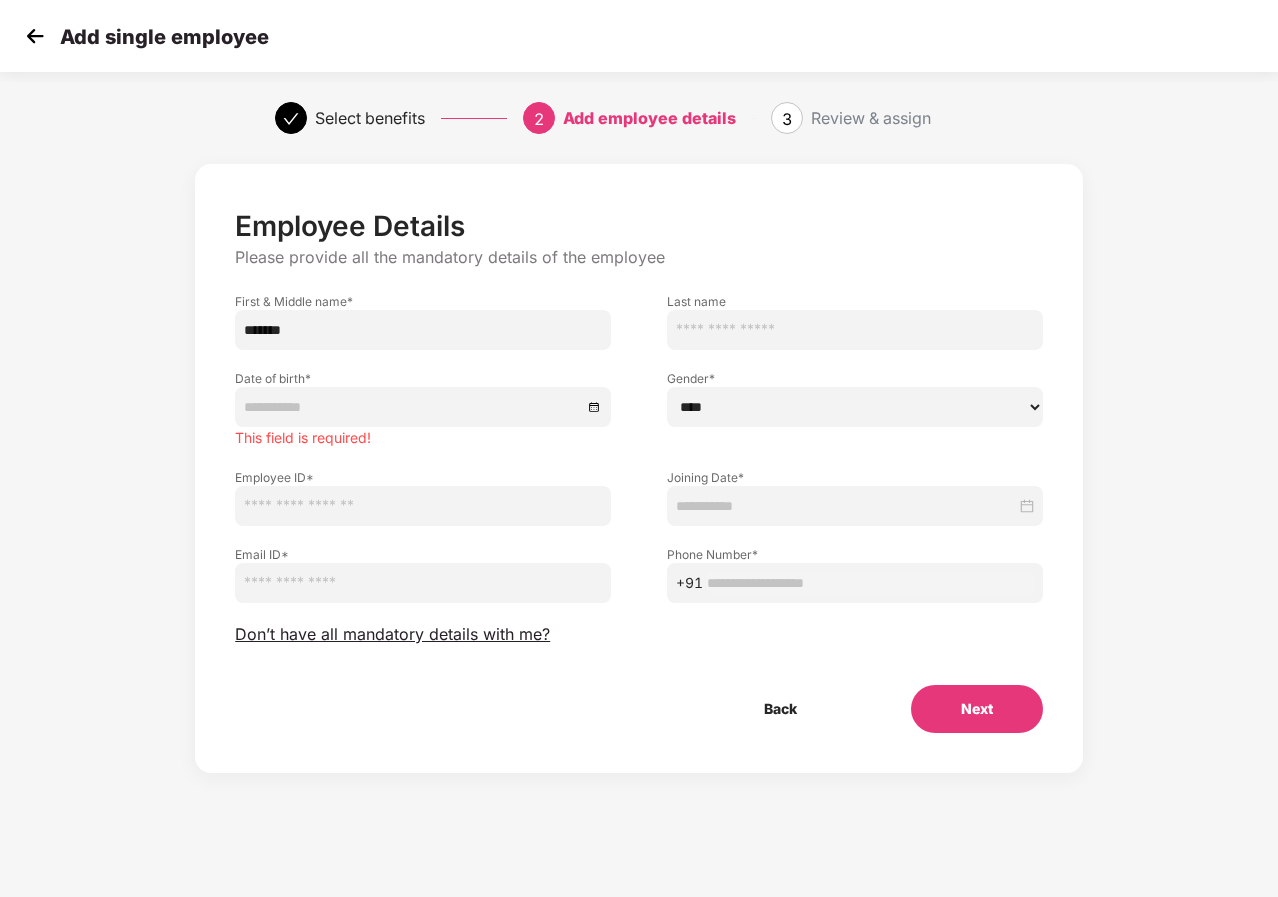 click on "Employee Details Please provide all the mandatory details of the employee First & Middle name  * ******* Last name Date of birth  * This field is required! Gender  * ****** **** ****** Employee ID  * [EMPLOYEE_ID] Joining Date  * [DATE] Email ID  * [EMAIL] Phone Number  * +91 Don’t have all mandatory details with me? Back Next" at bounding box center (639, 471) 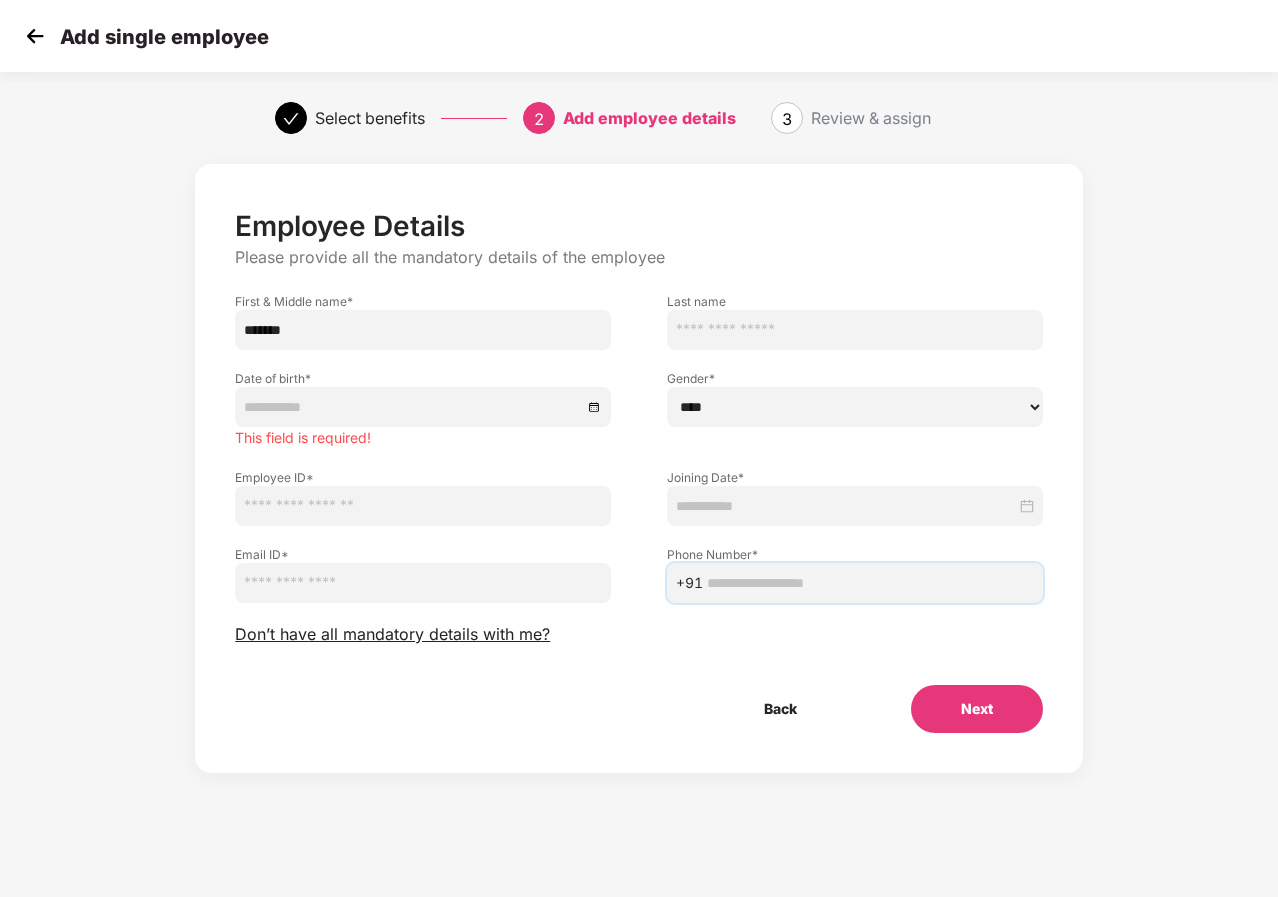 click at bounding box center (870, 583) 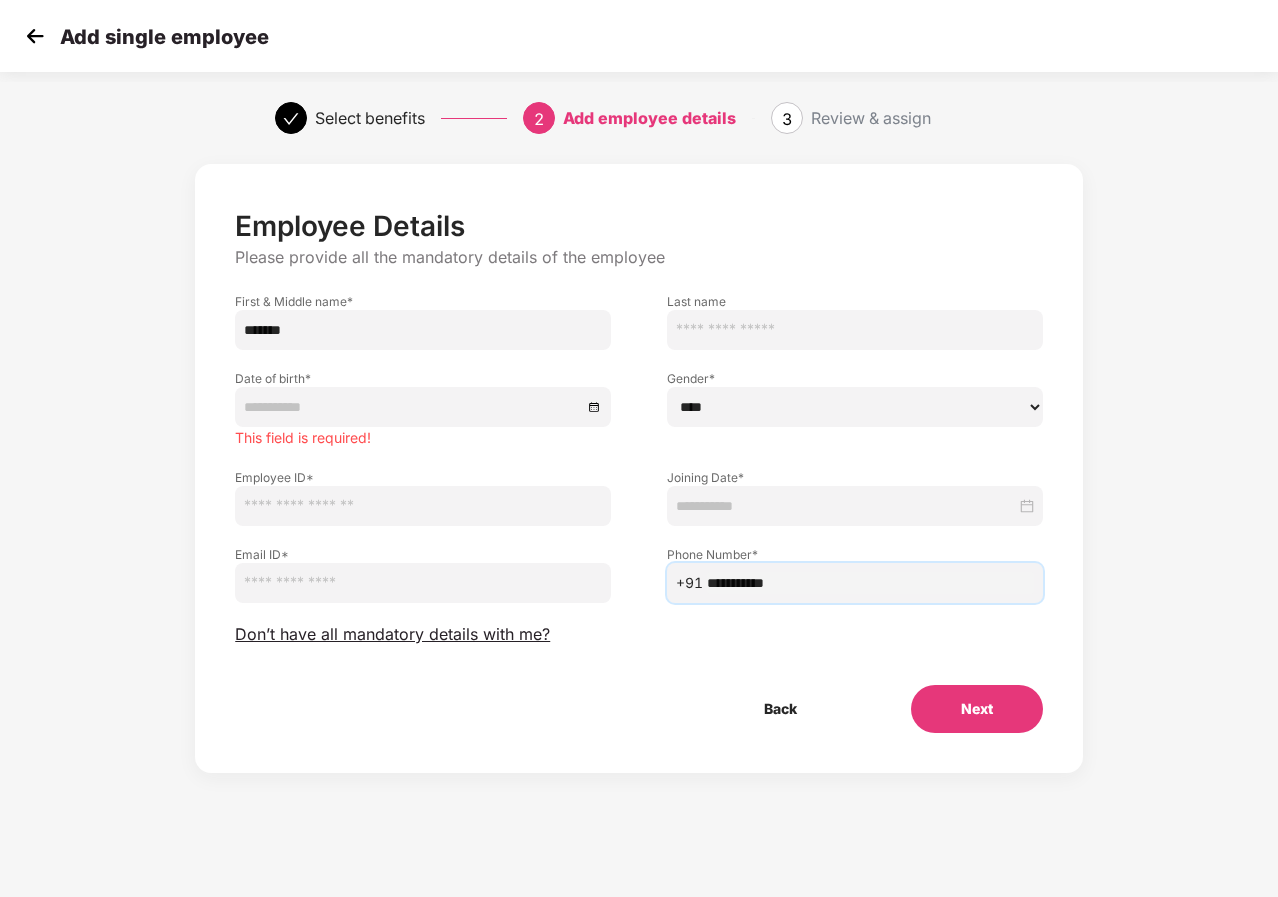 type on "**********" 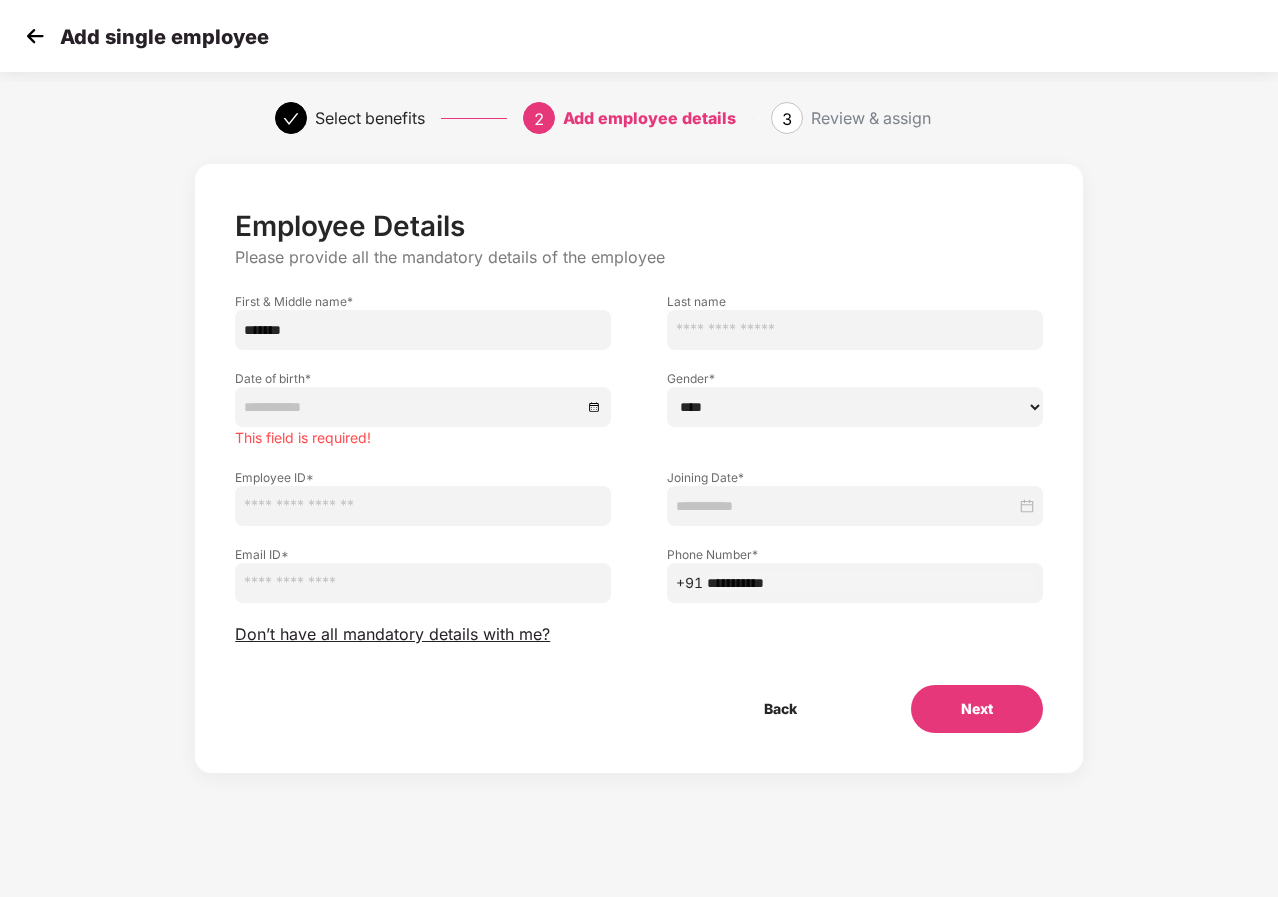 click at bounding box center (423, 506) 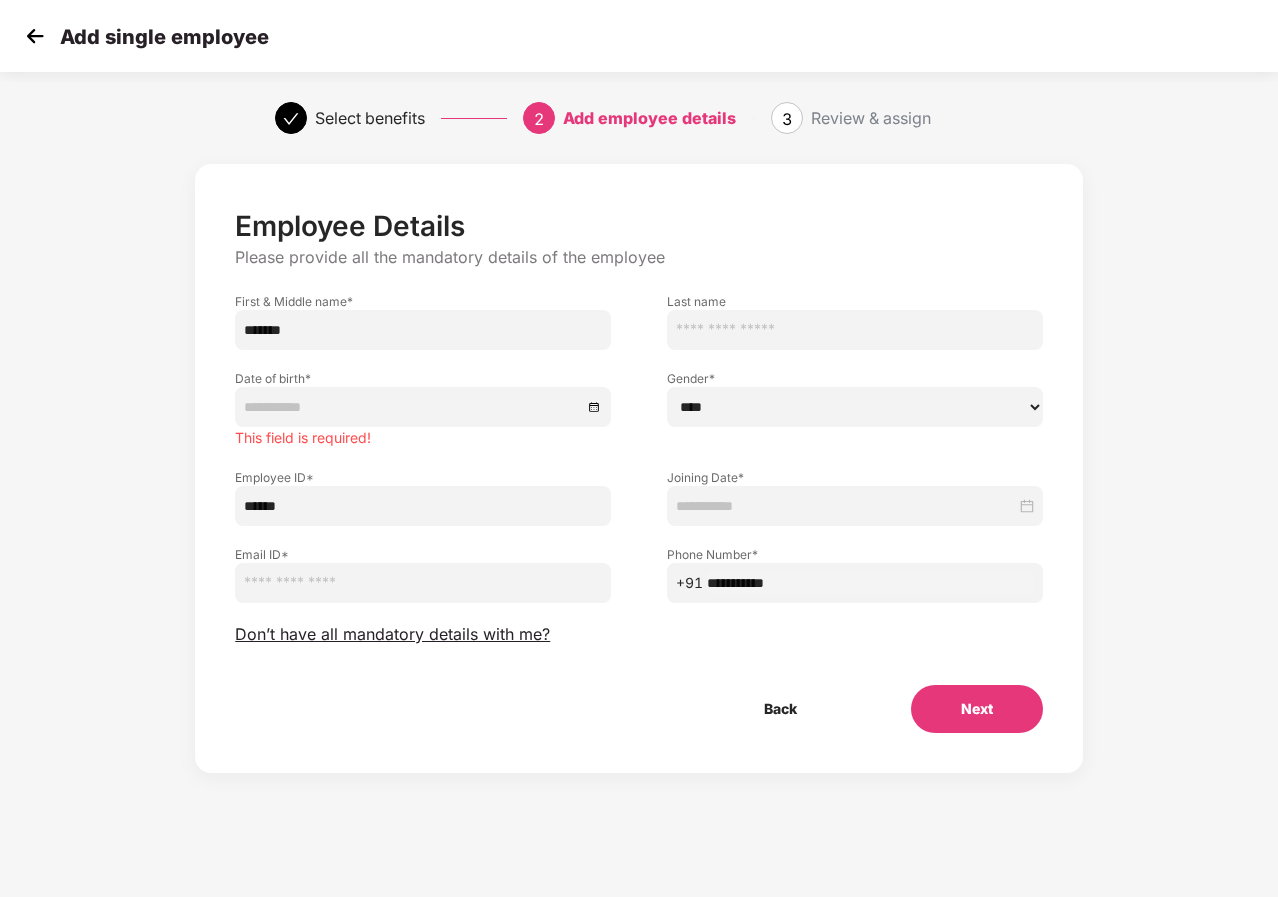 type on "******" 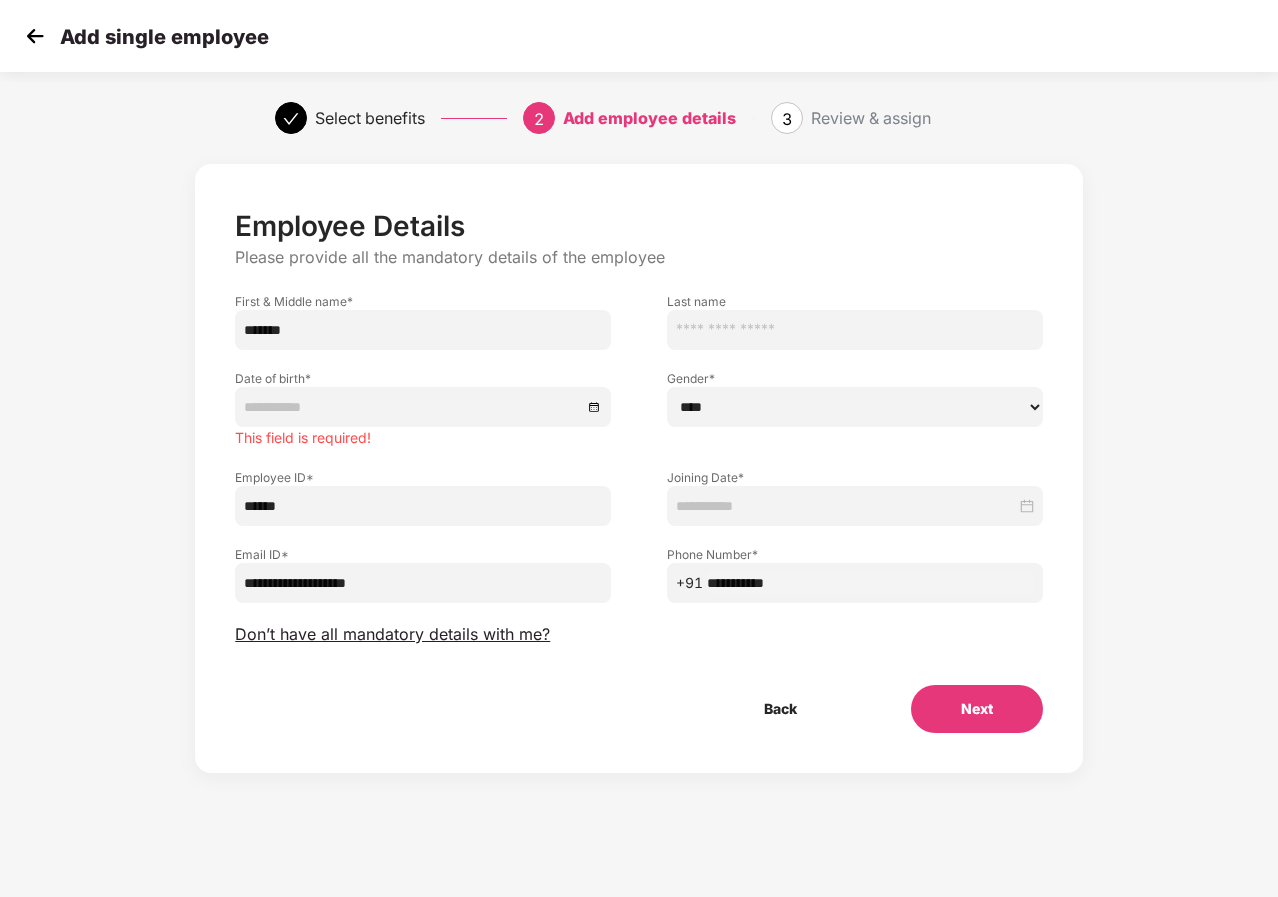 type on "**********" 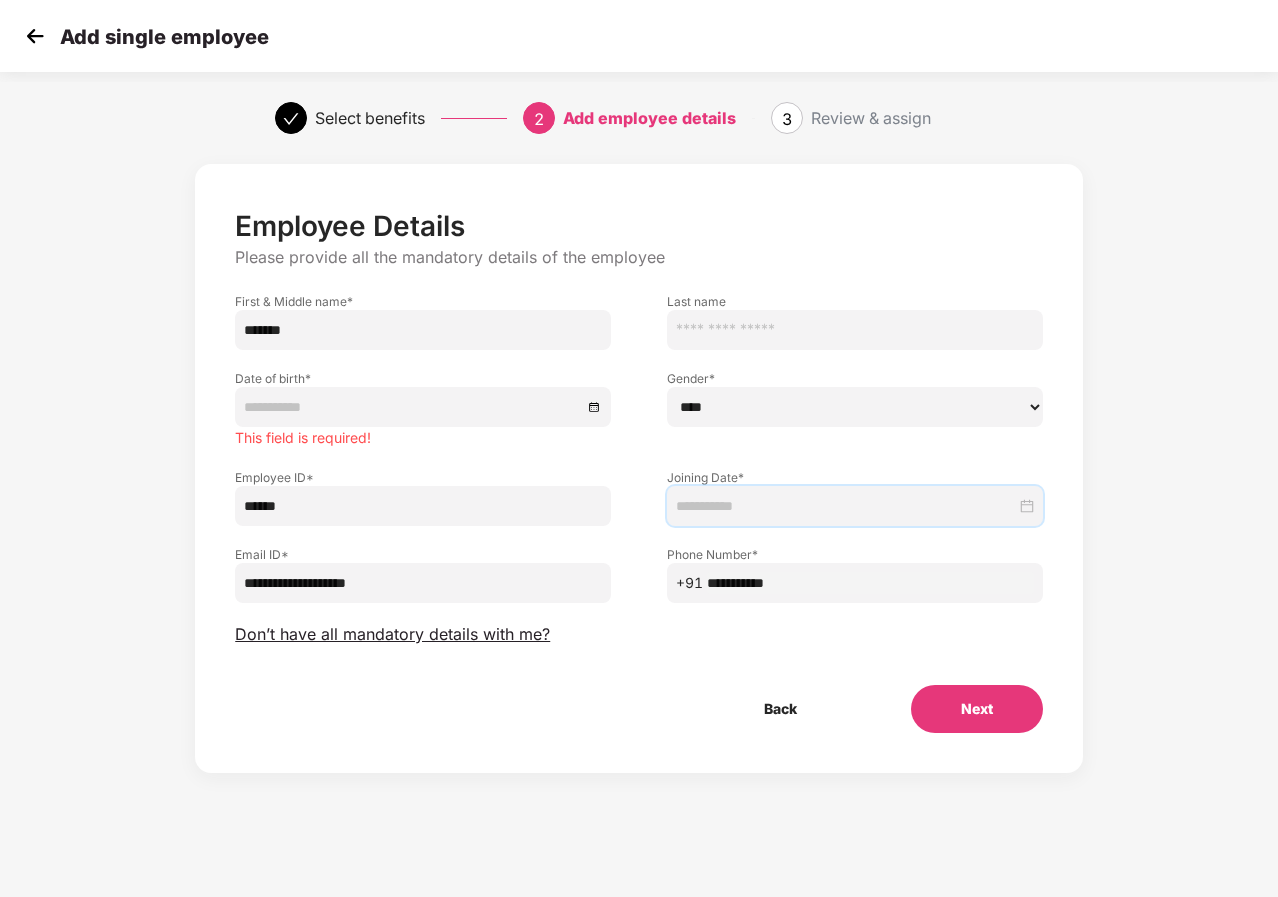 click at bounding box center (846, 506) 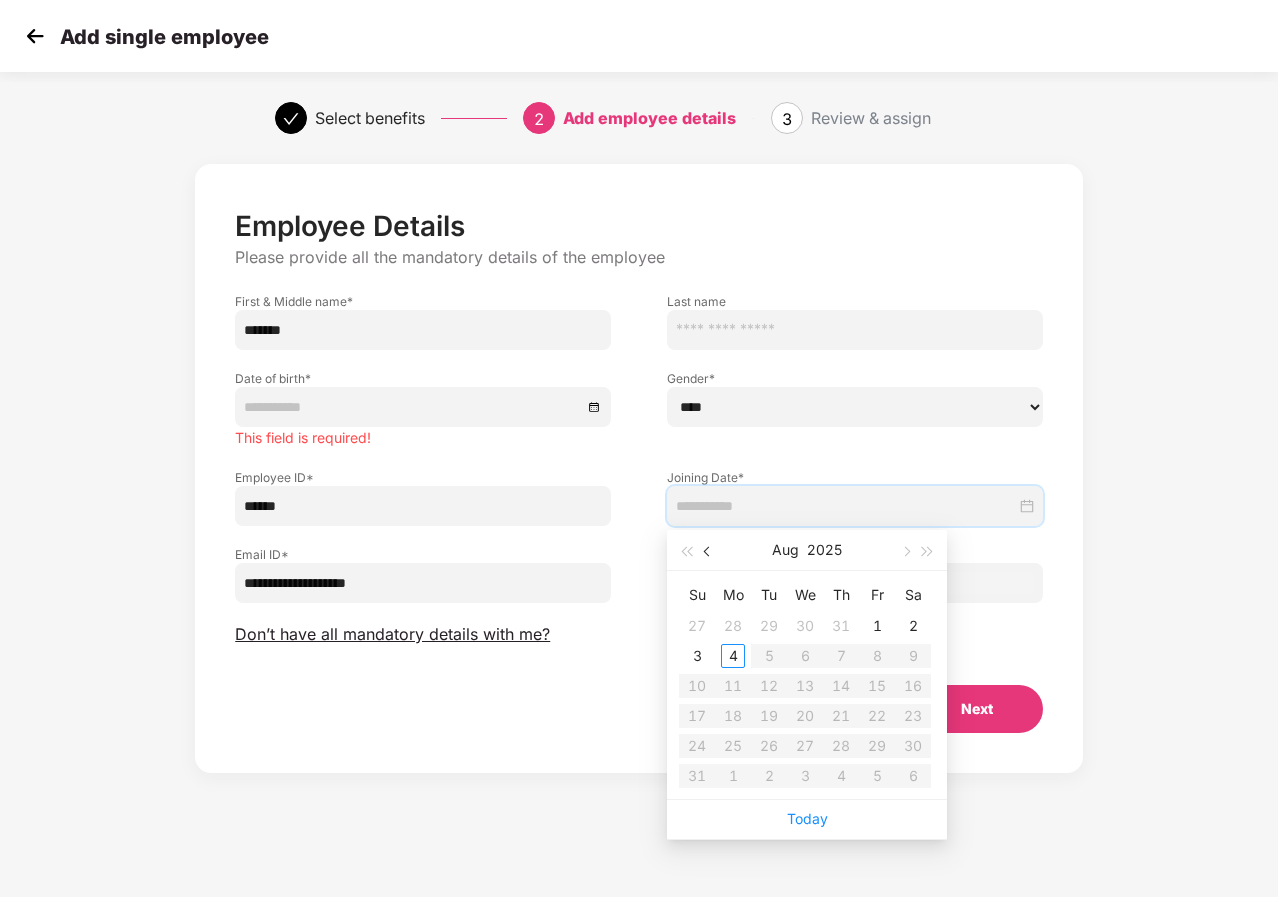 click at bounding box center (709, 552) 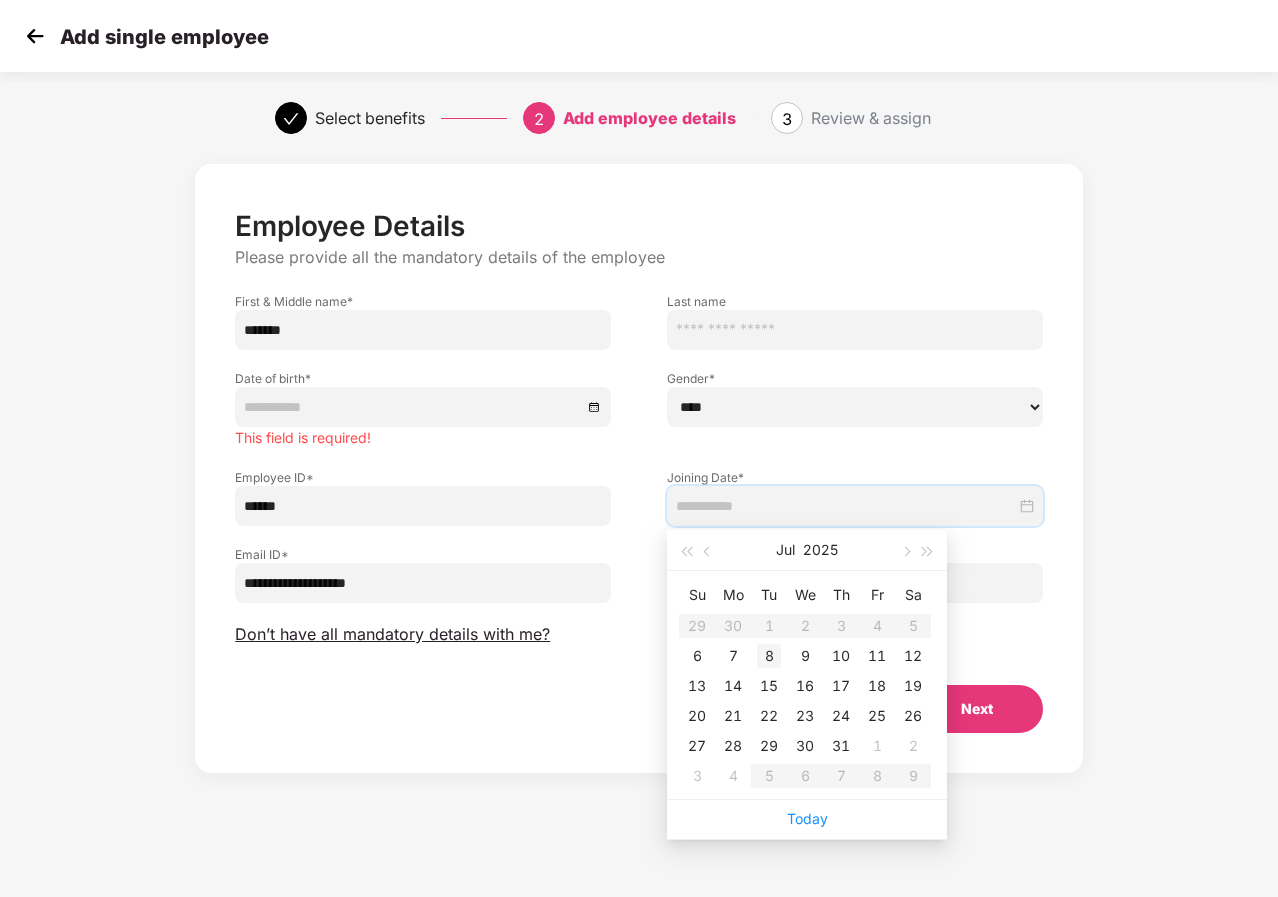 type on "**********" 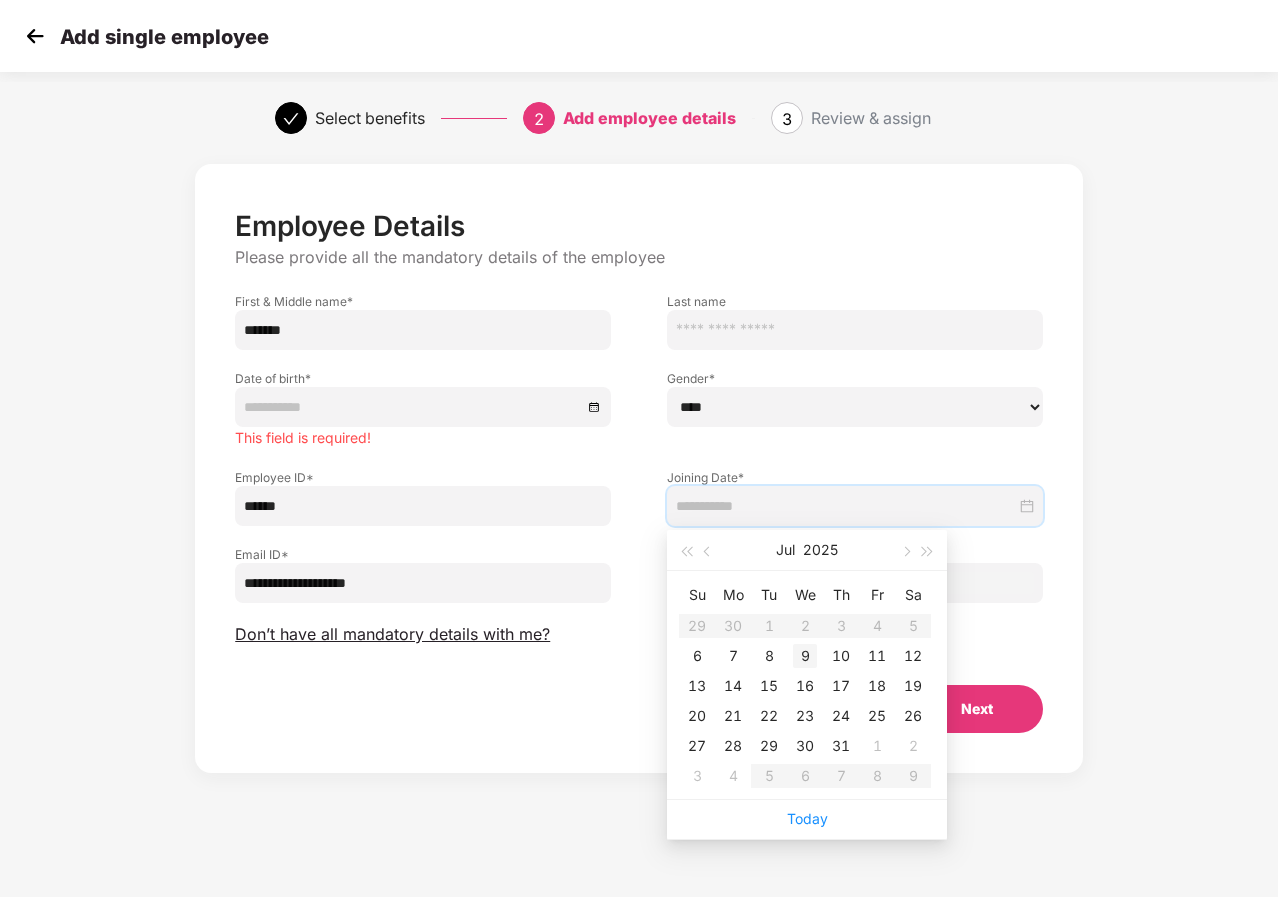type on "**********" 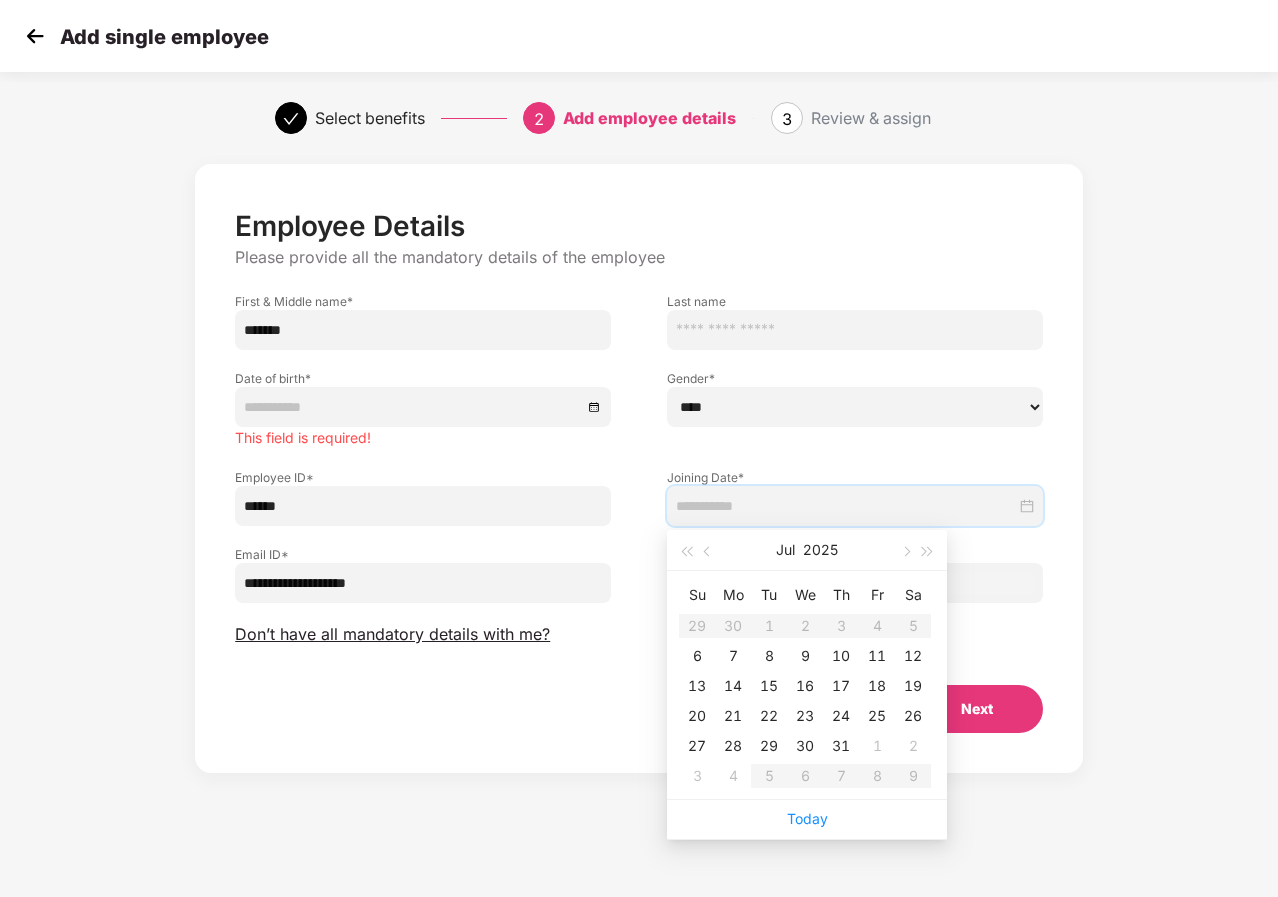 click on "Su Mo Tu We Th Fr Sa 29 30 1 2 3 4 5 6 7 8 9 10 11 12 13 14 15 16 17 18 19 20 21 22 23 24 25 26 27 28 29 30 31 1 2 3 4 5 6 7 8 9" at bounding box center (805, 685) 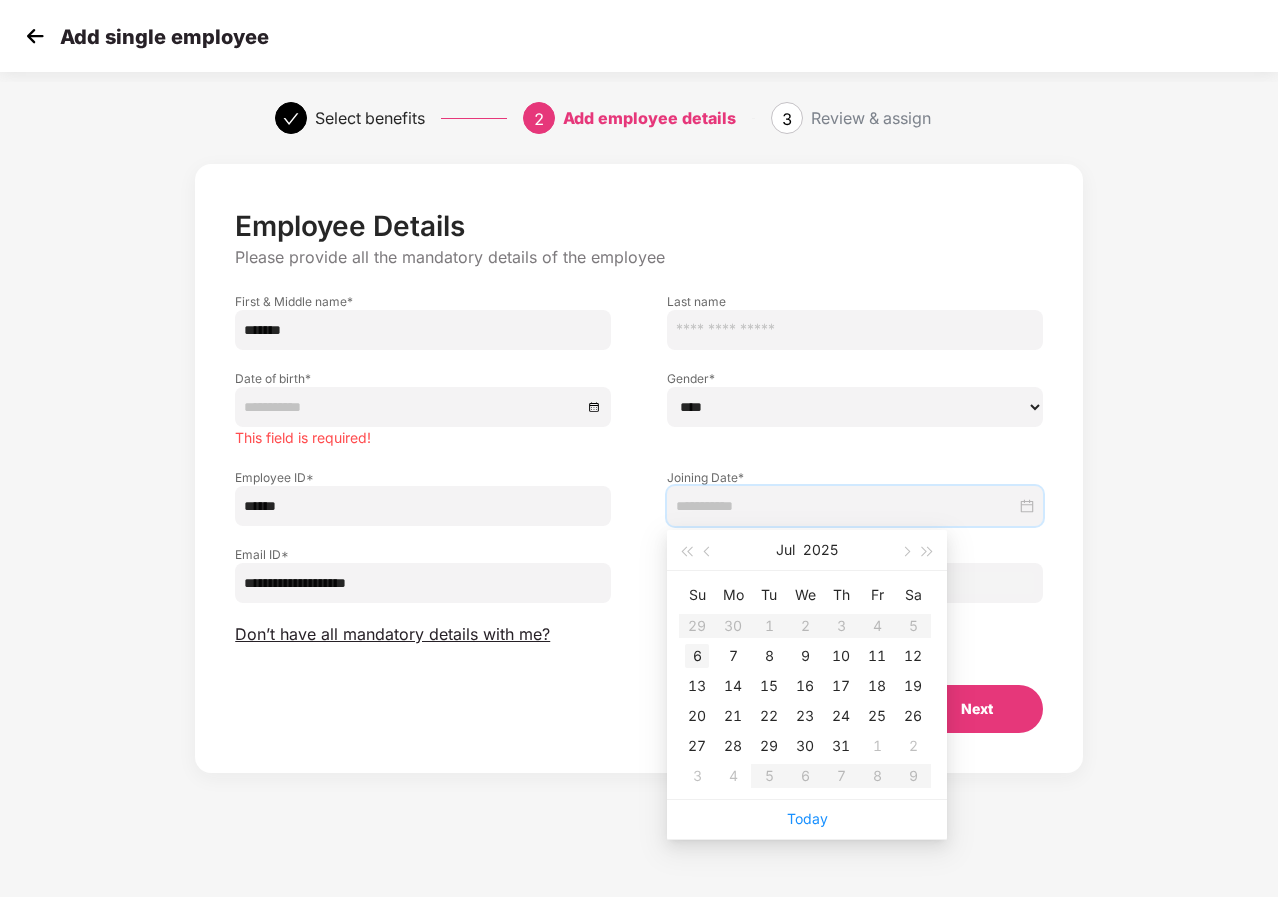 type on "**********" 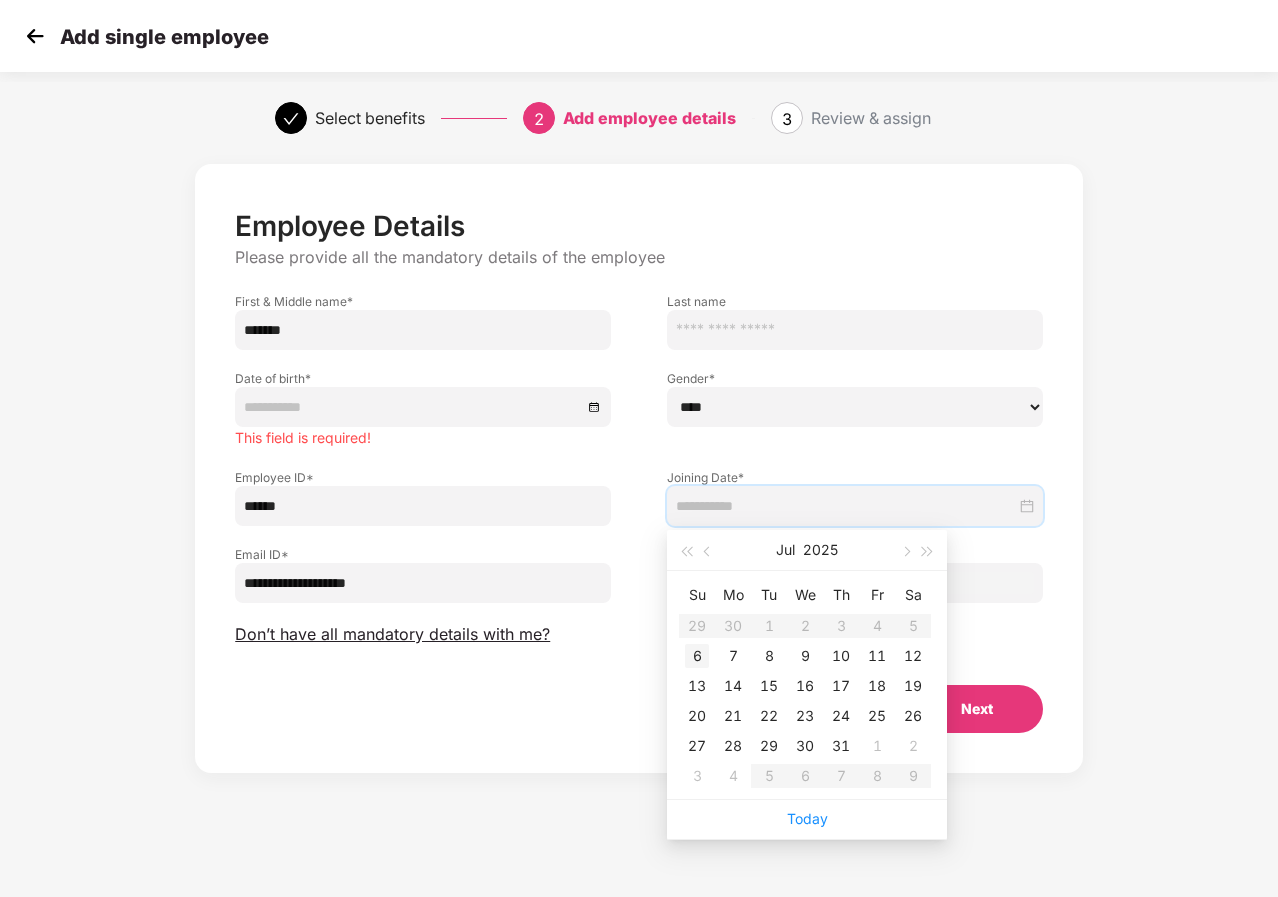 click on "6" at bounding box center (697, 656) 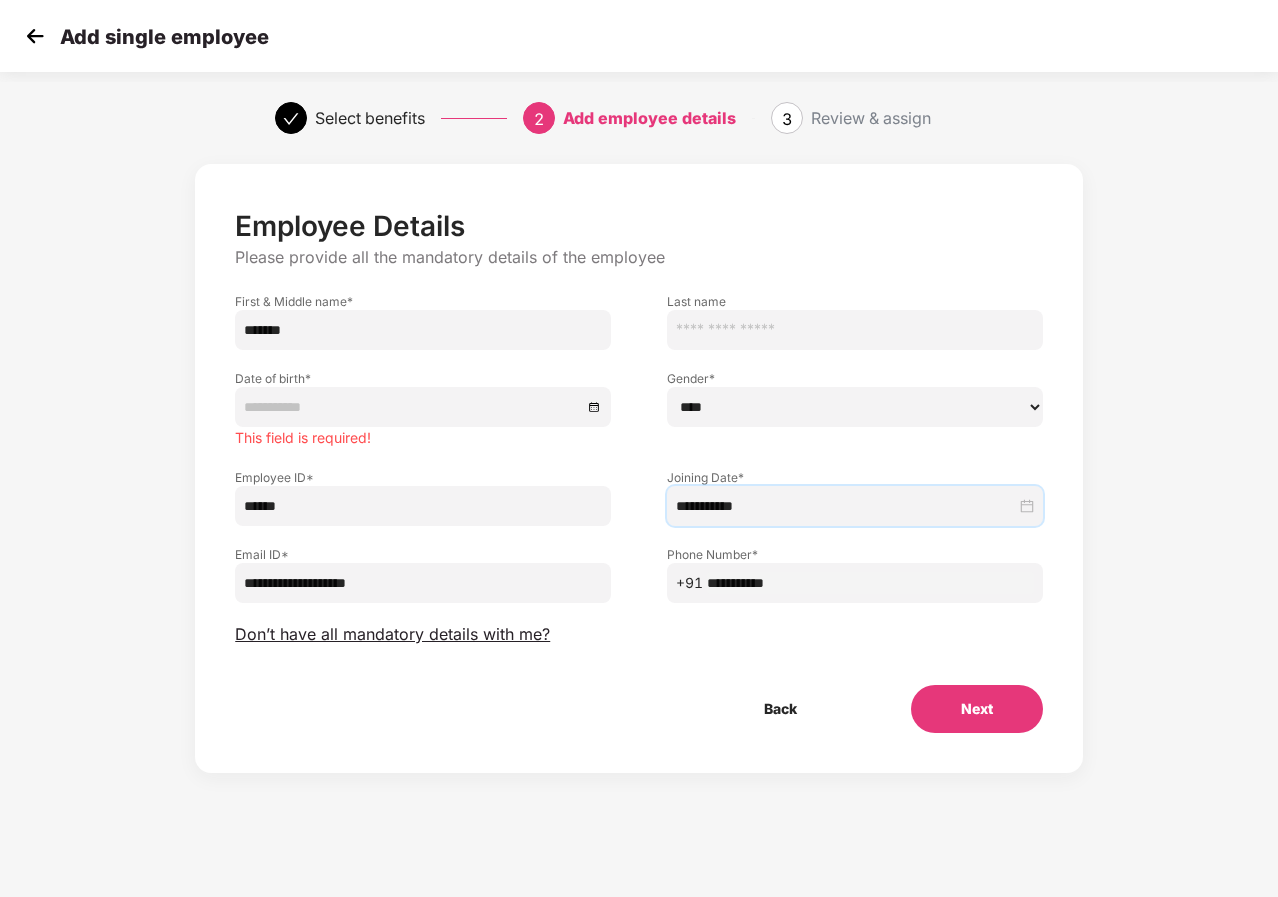 click at bounding box center (423, 407) 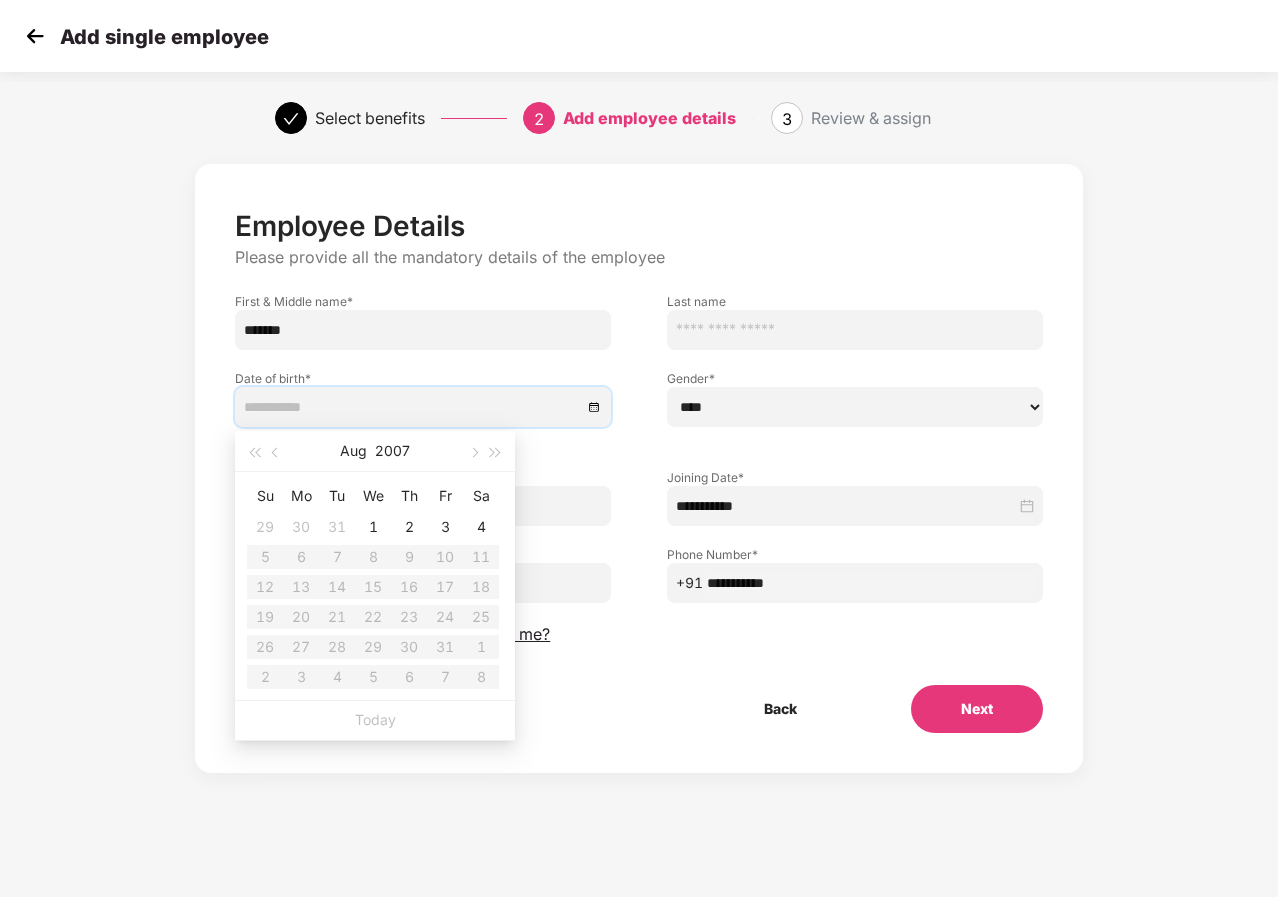 type on "**********" 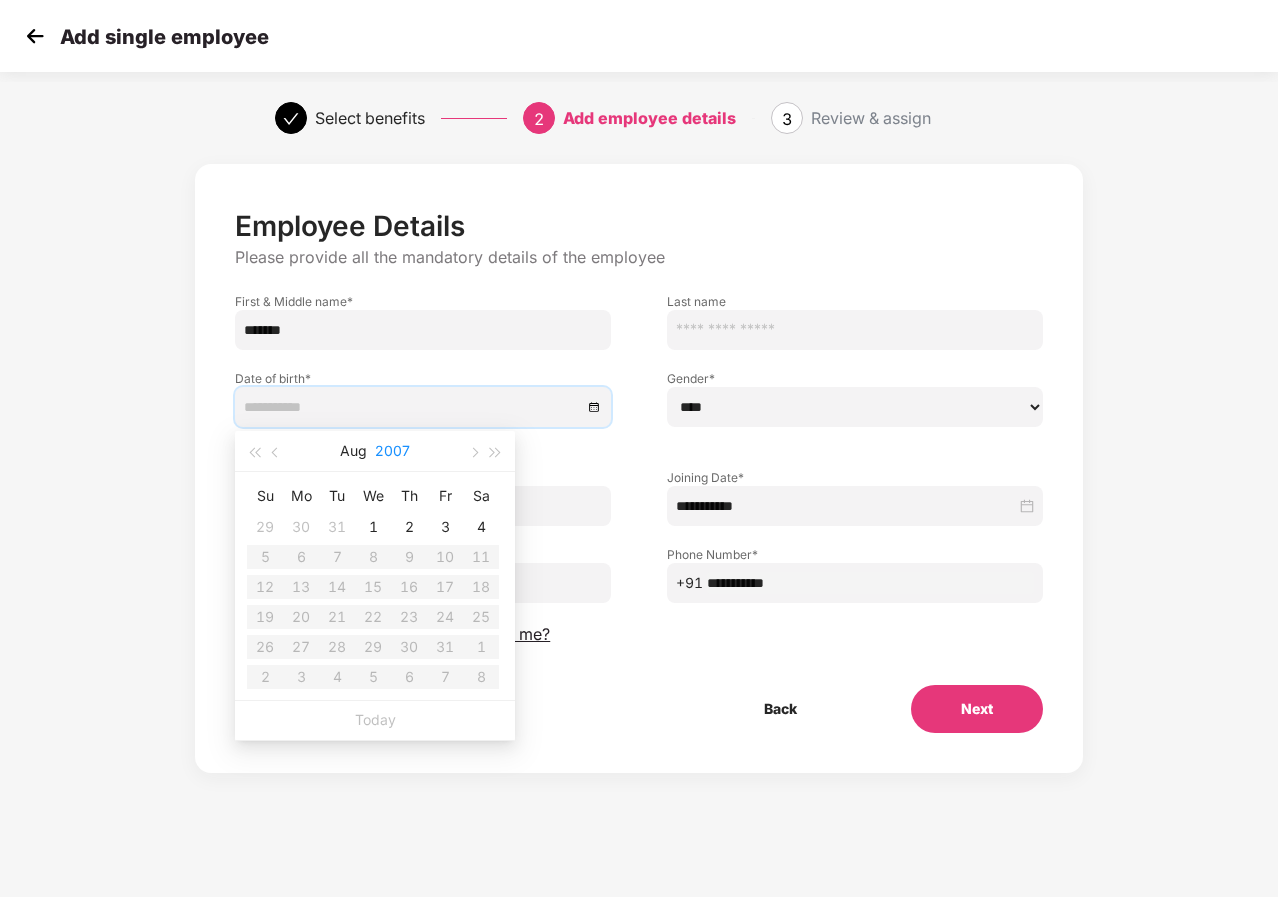 click on "2007" at bounding box center (392, 451) 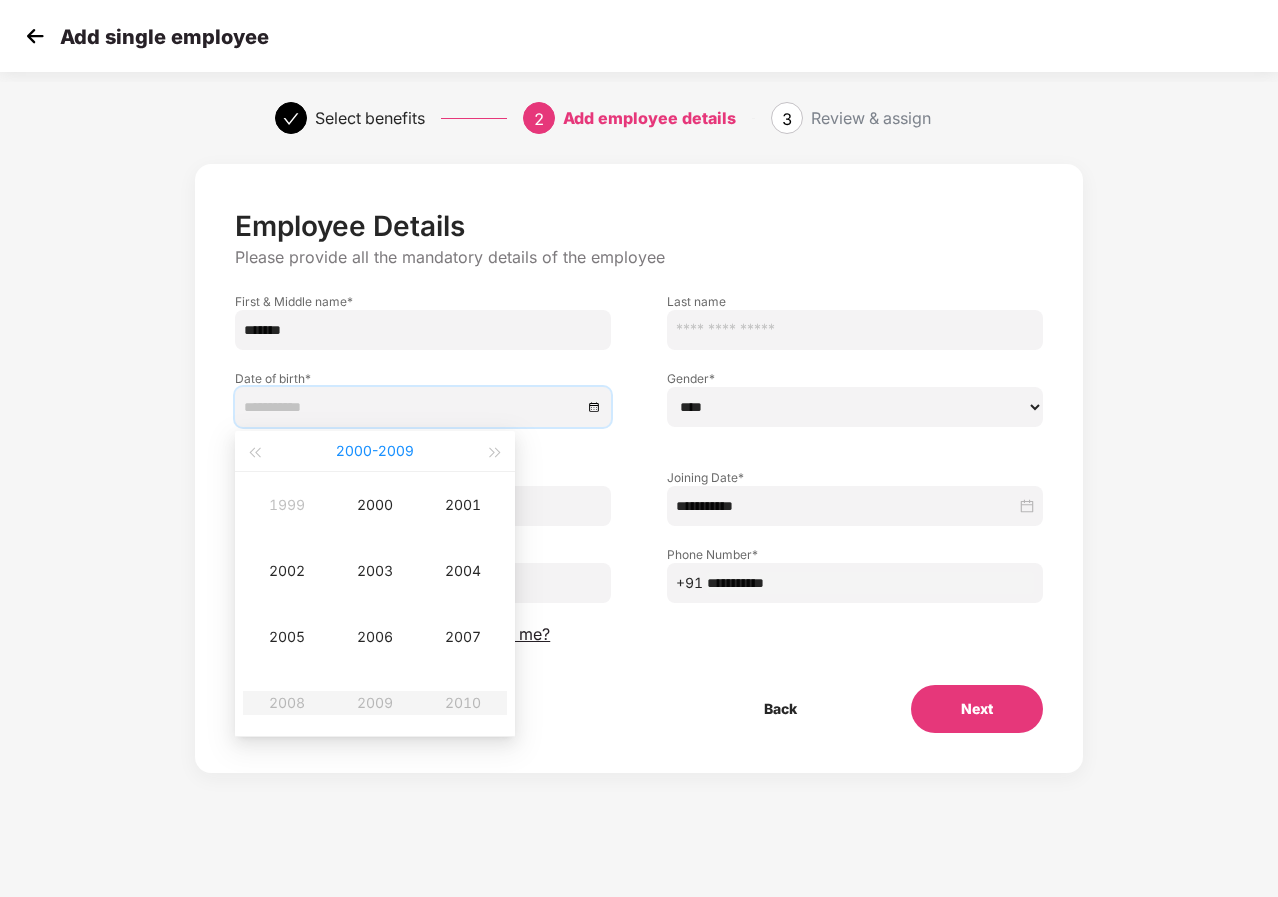click on "2000 - 2009" at bounding box center (375, 451) 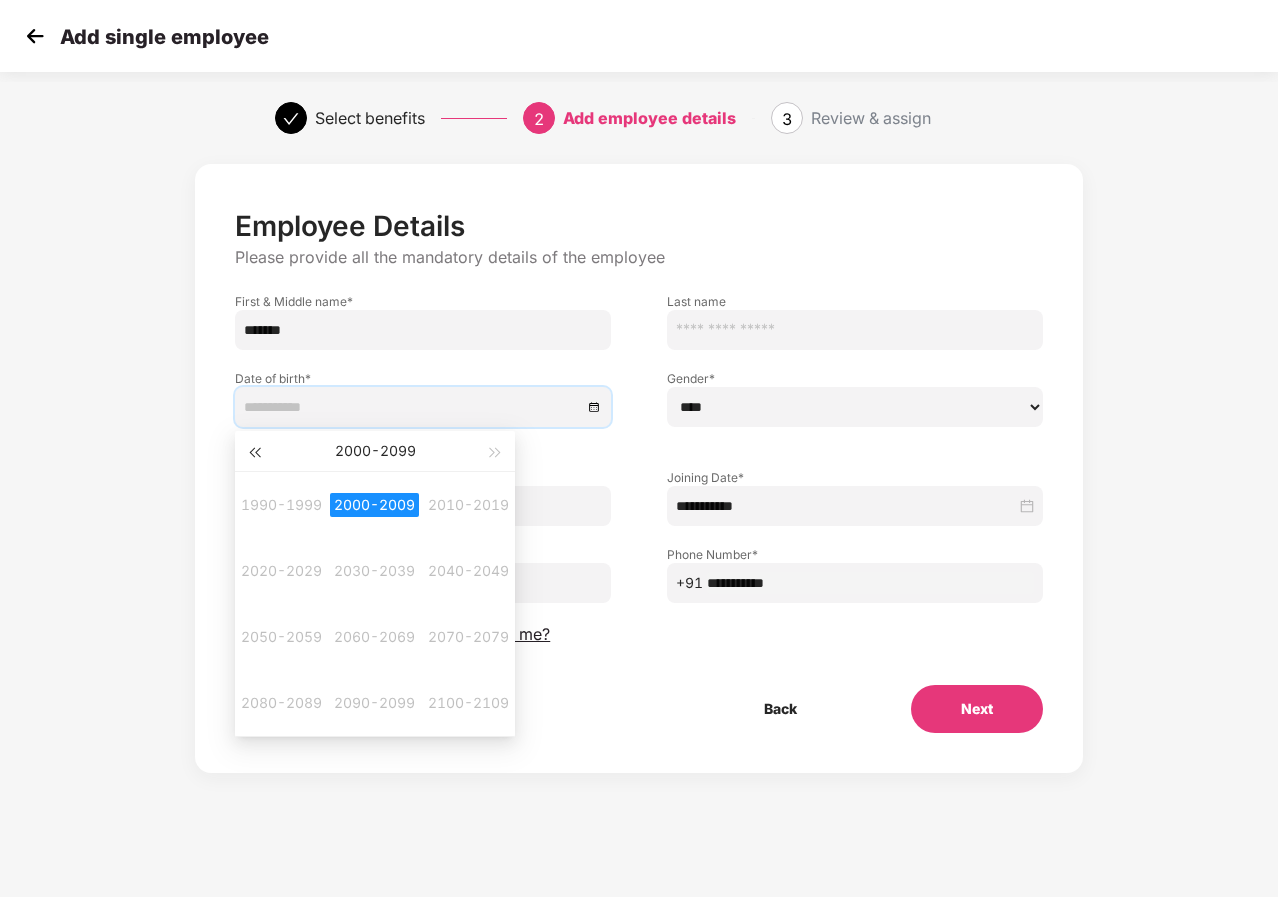 click at bounding box center (254, 453) 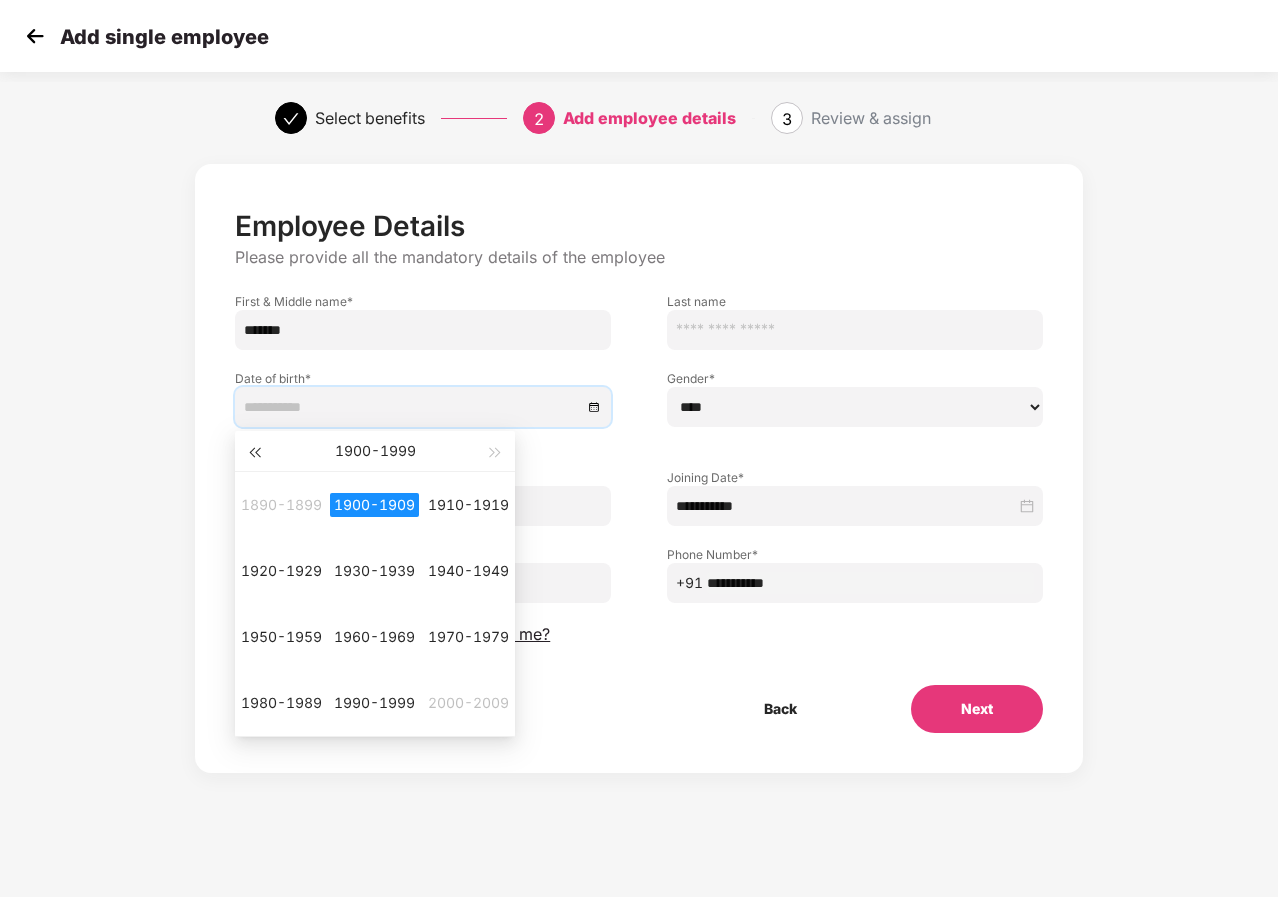 click at bounding box center [254, 453] 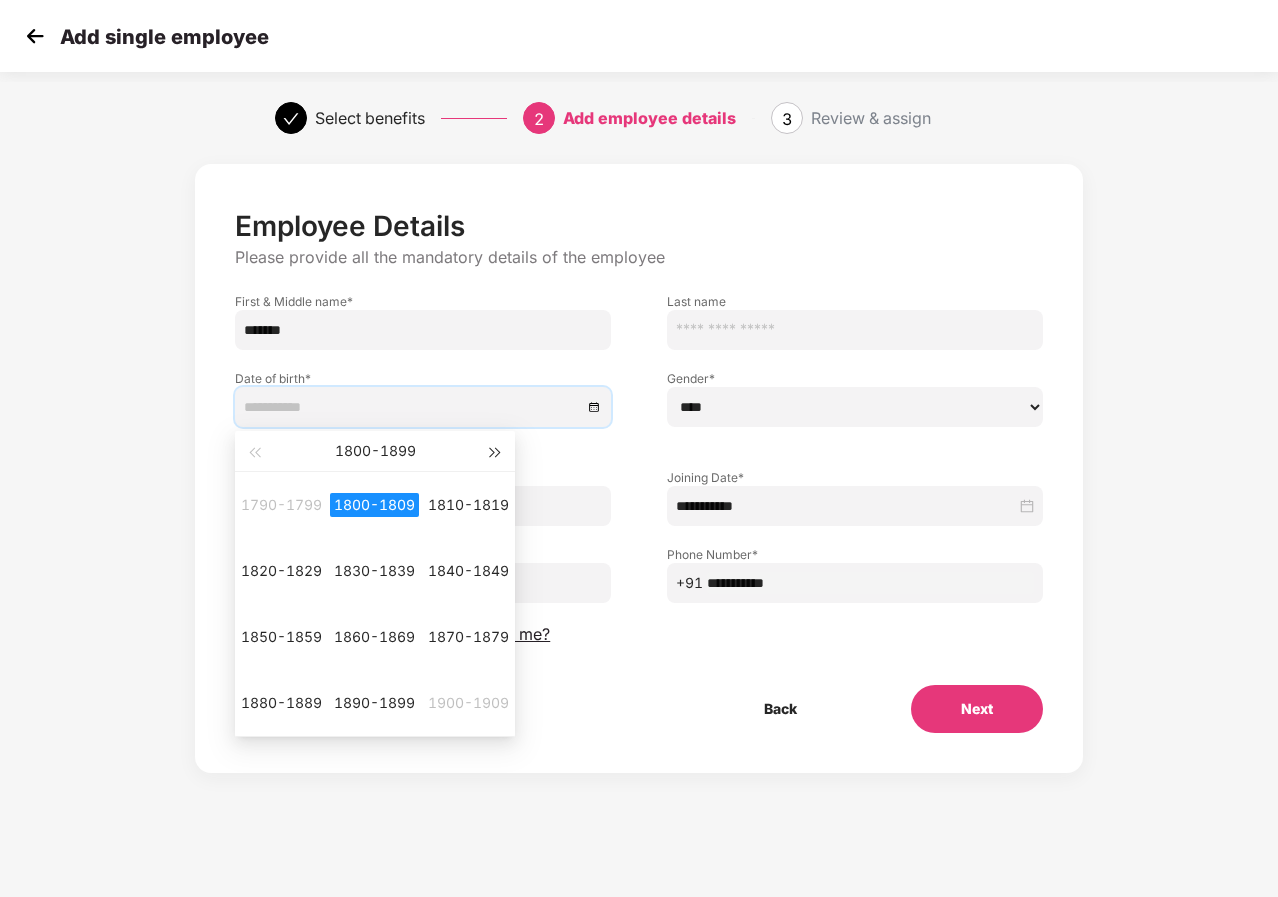 click at bounding box center (496, 453) 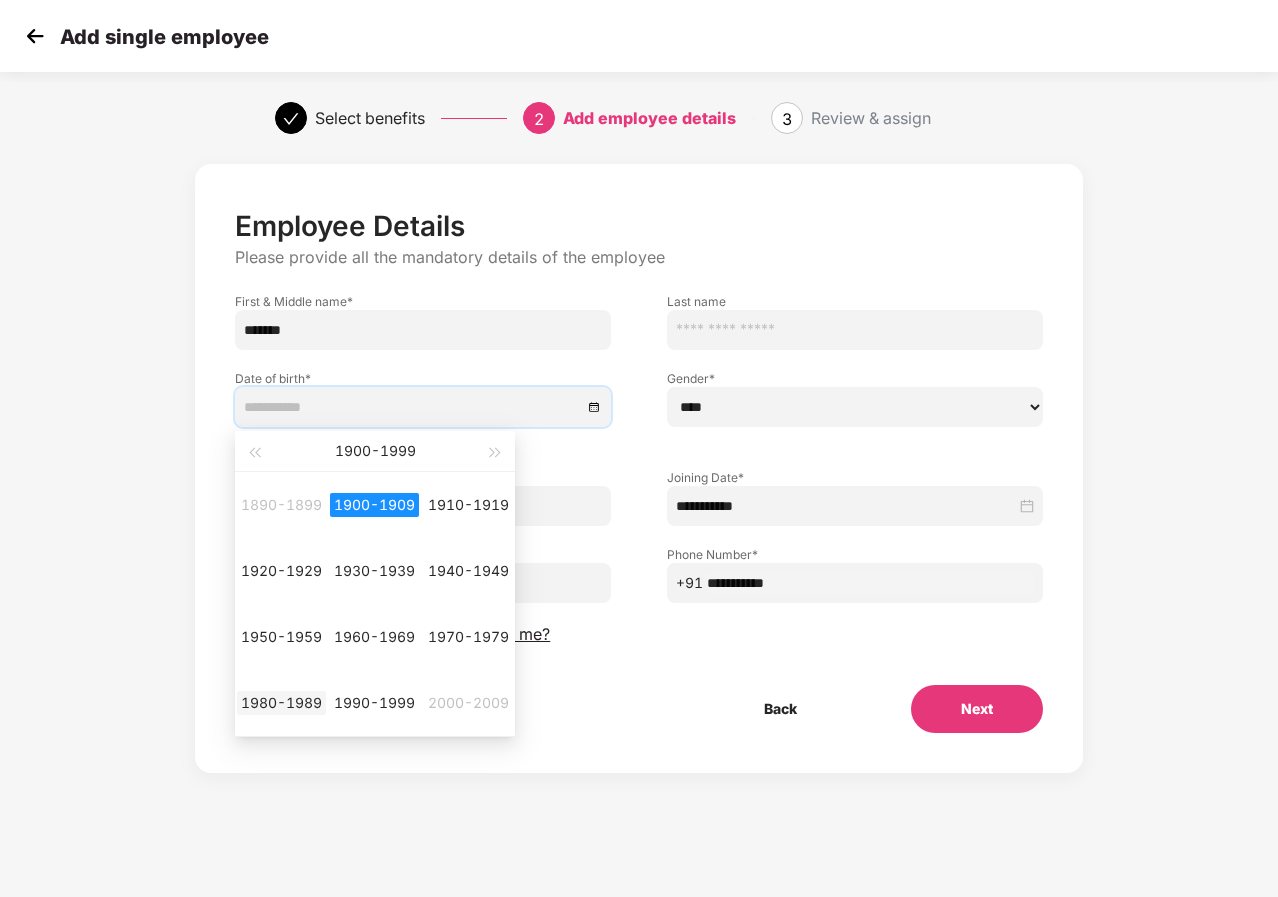 type on "**********" 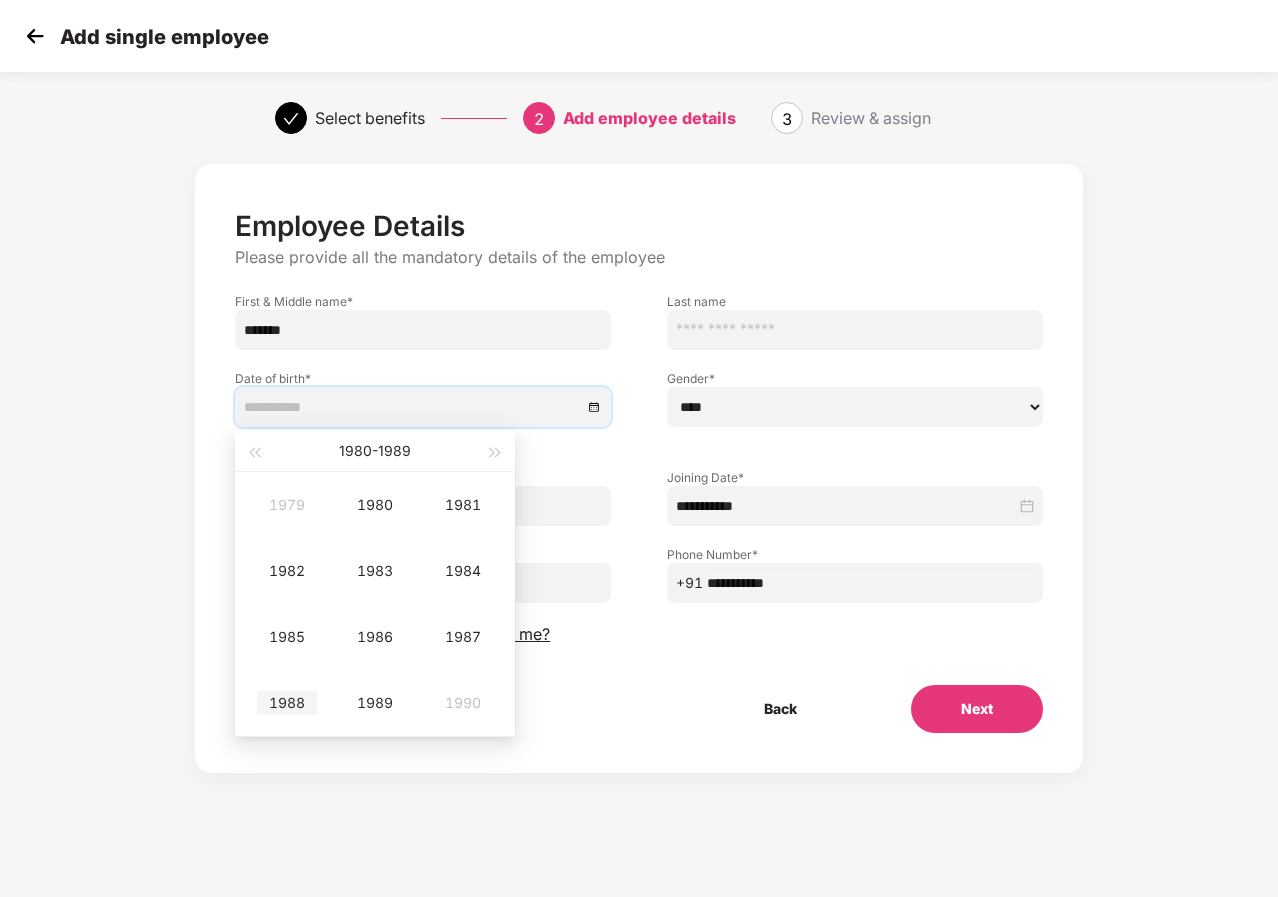 type on "**********" 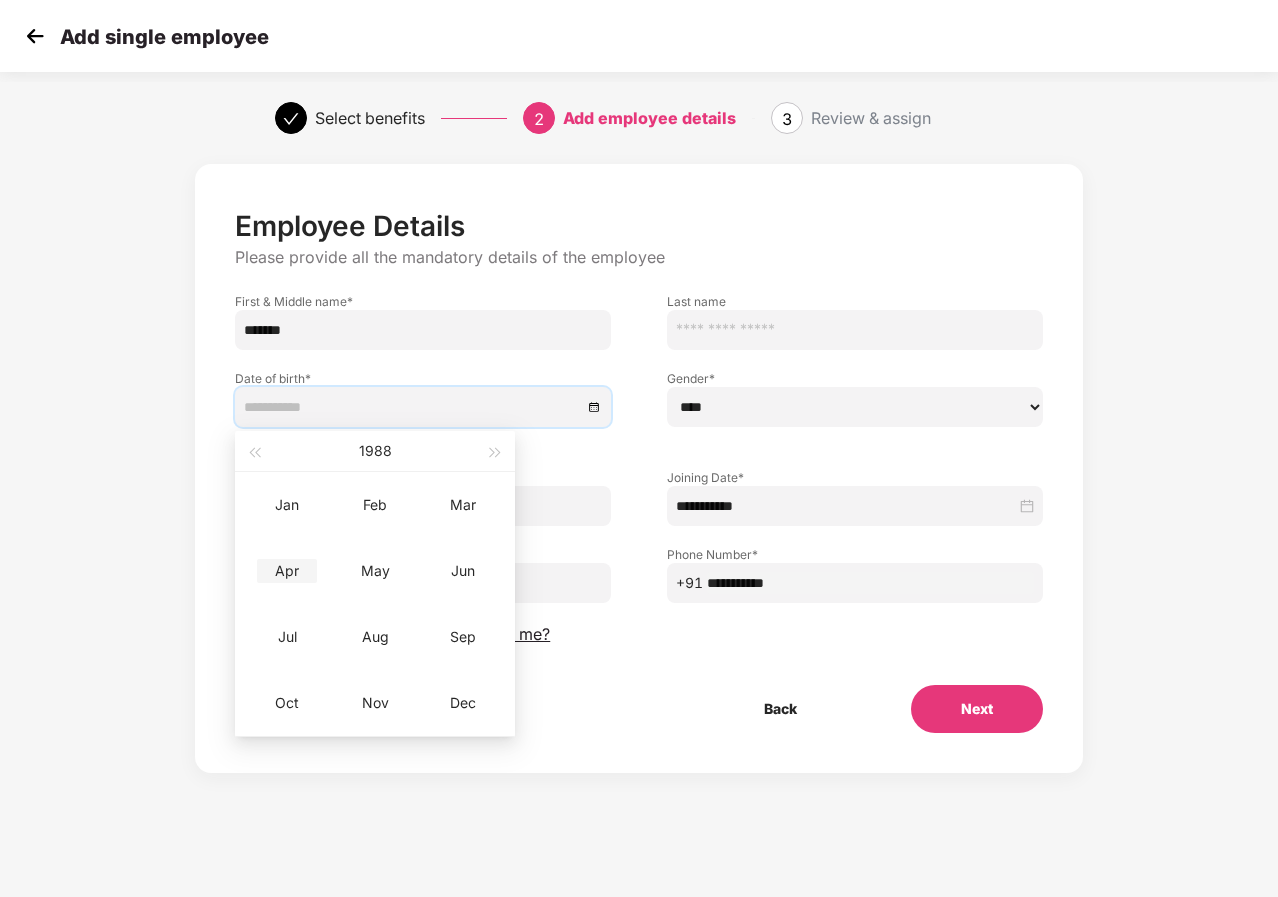 type on "**********" 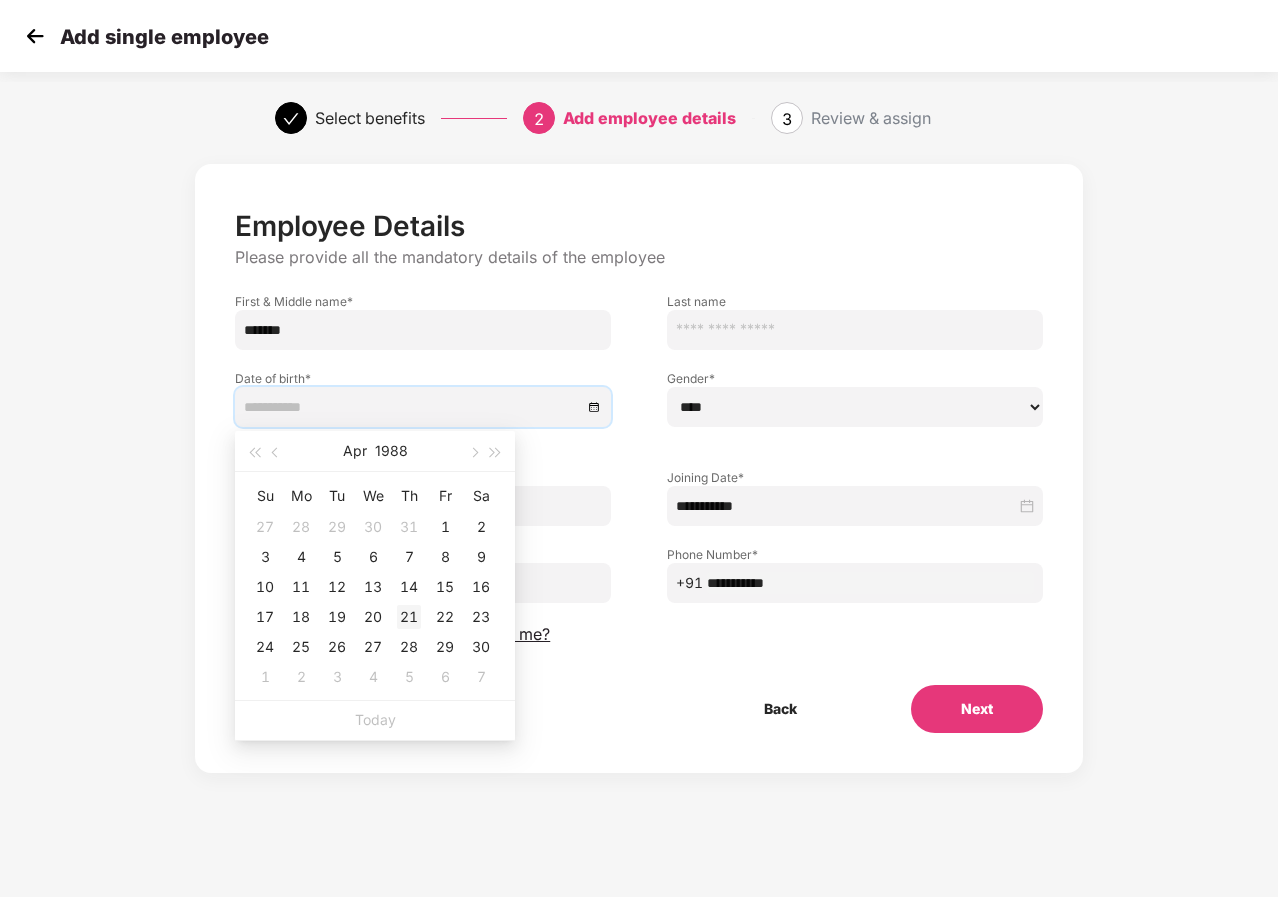 click on "21" at bounding box center (409, 617) 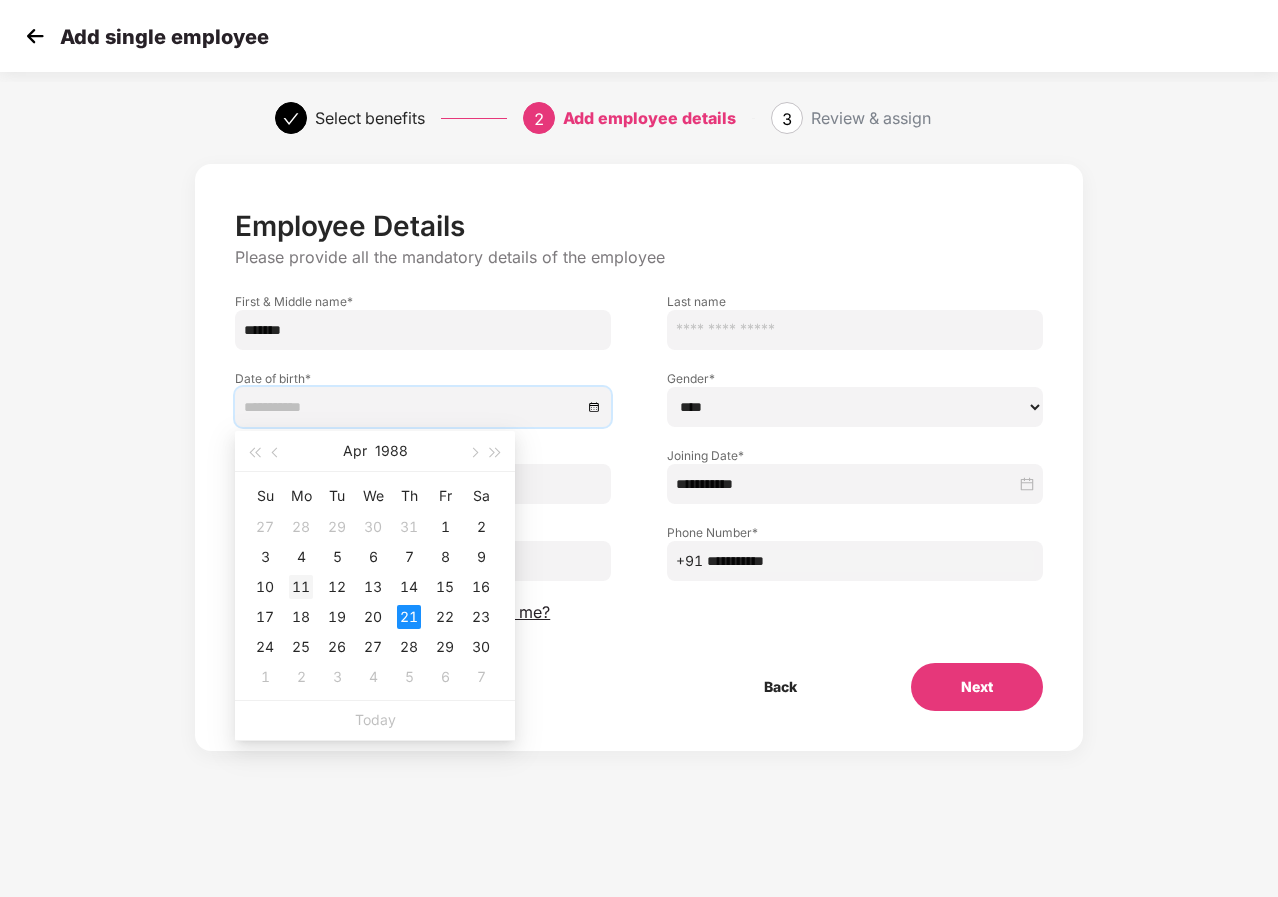type on "**********" 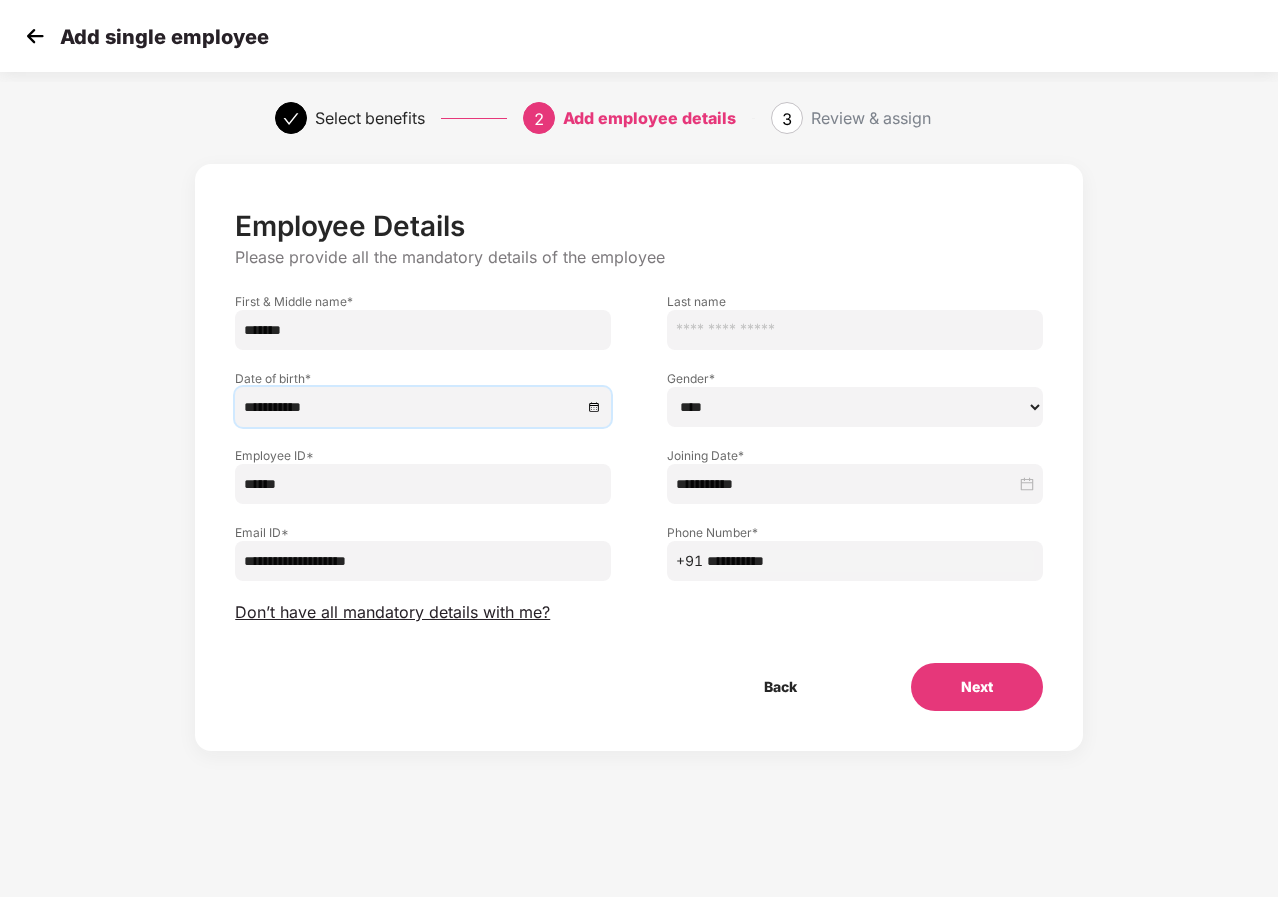 click on "Employee ID  * ******" at bounding box center [423, 465] 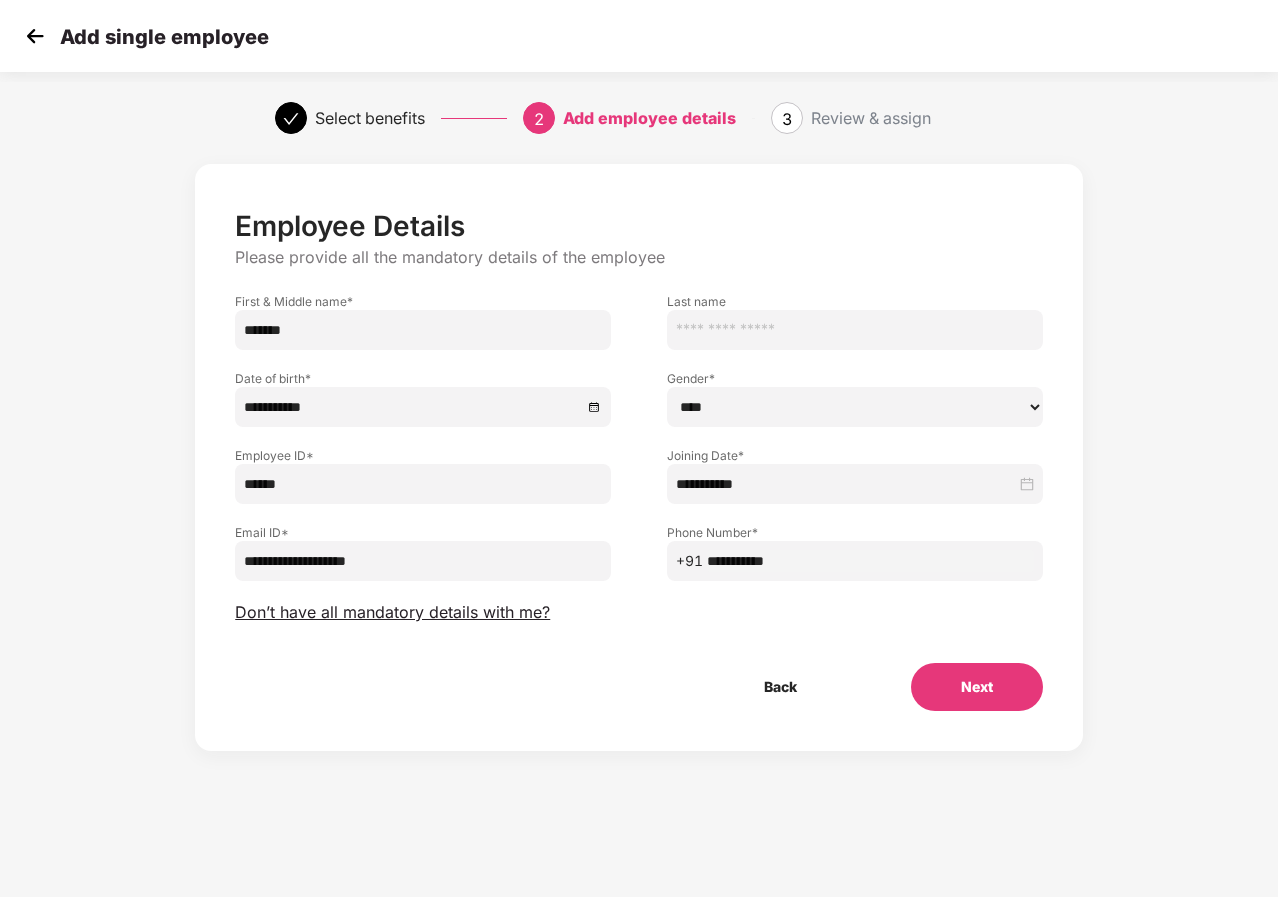 click on "*******" at bounding box center (423, 330) 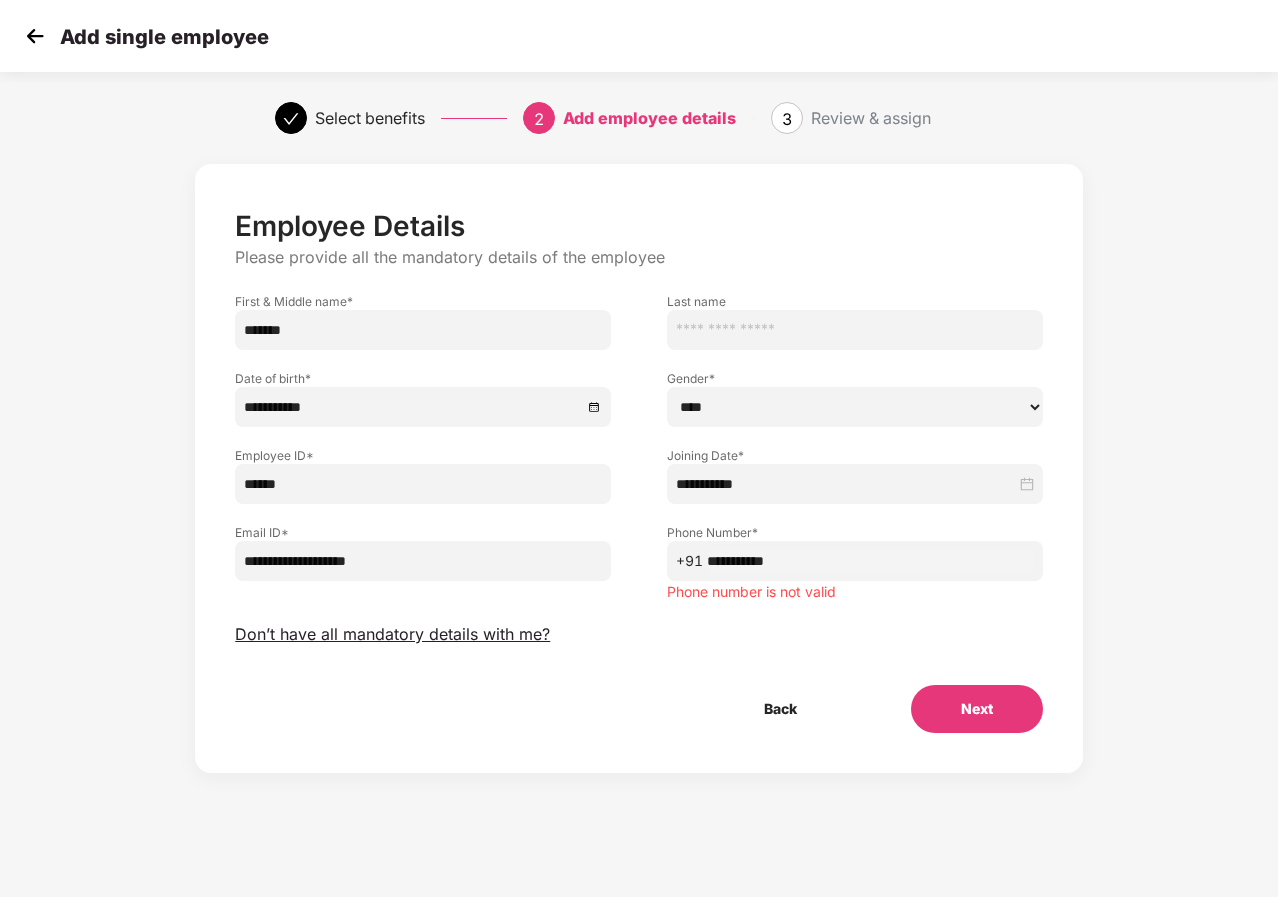 click on "**********" at bounding box center [870, 561] 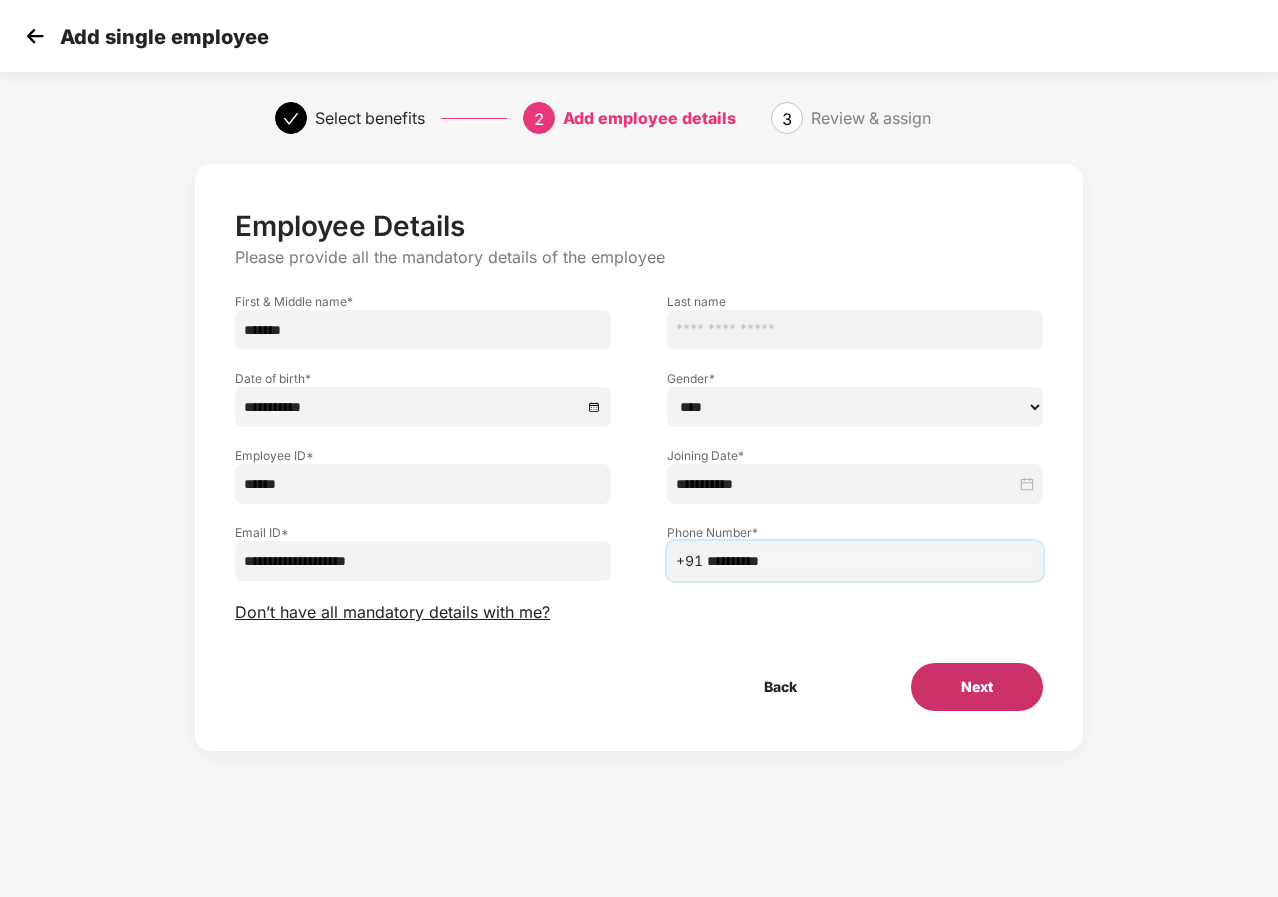 type on "**********" 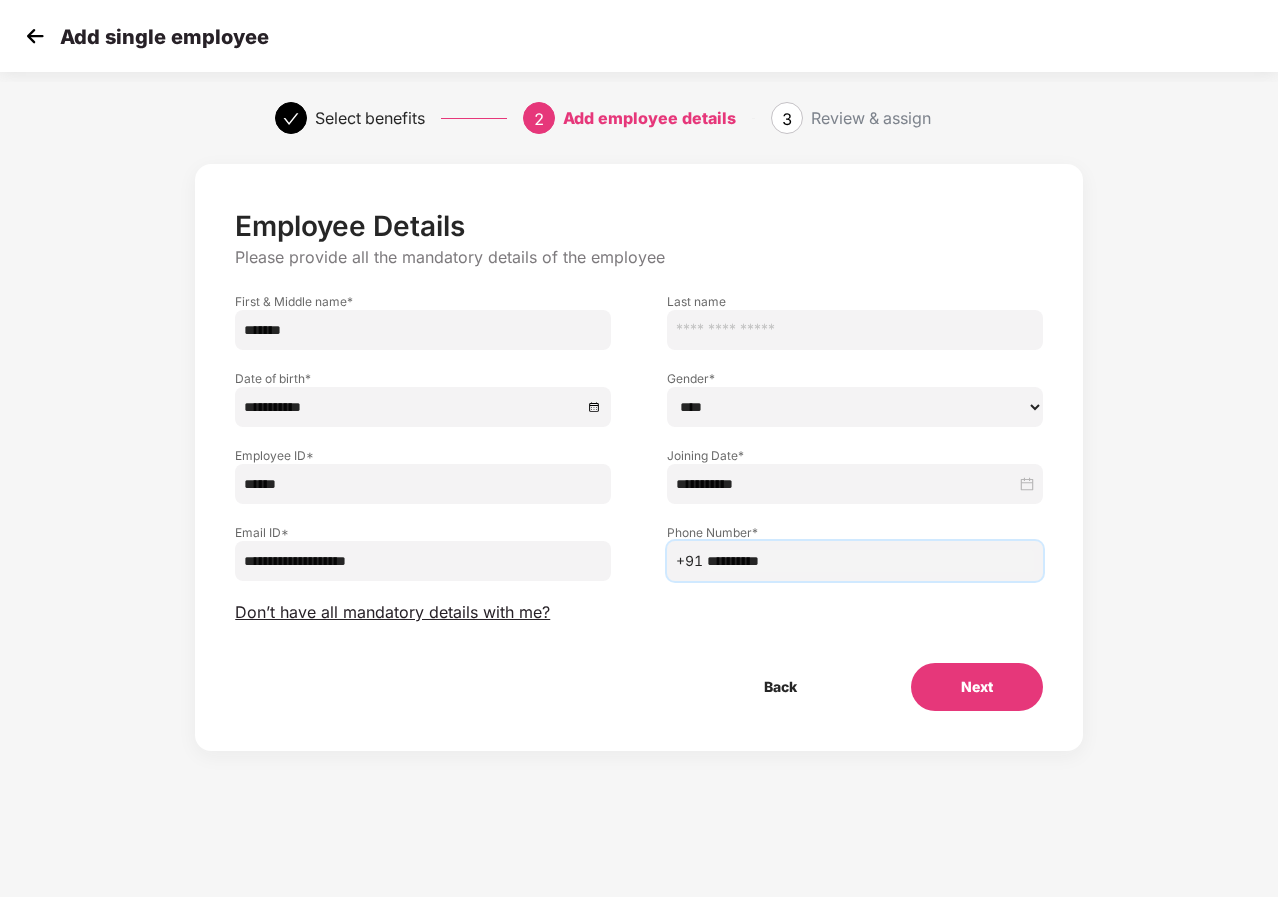 click on "Next" at bounding box center [977, 687] 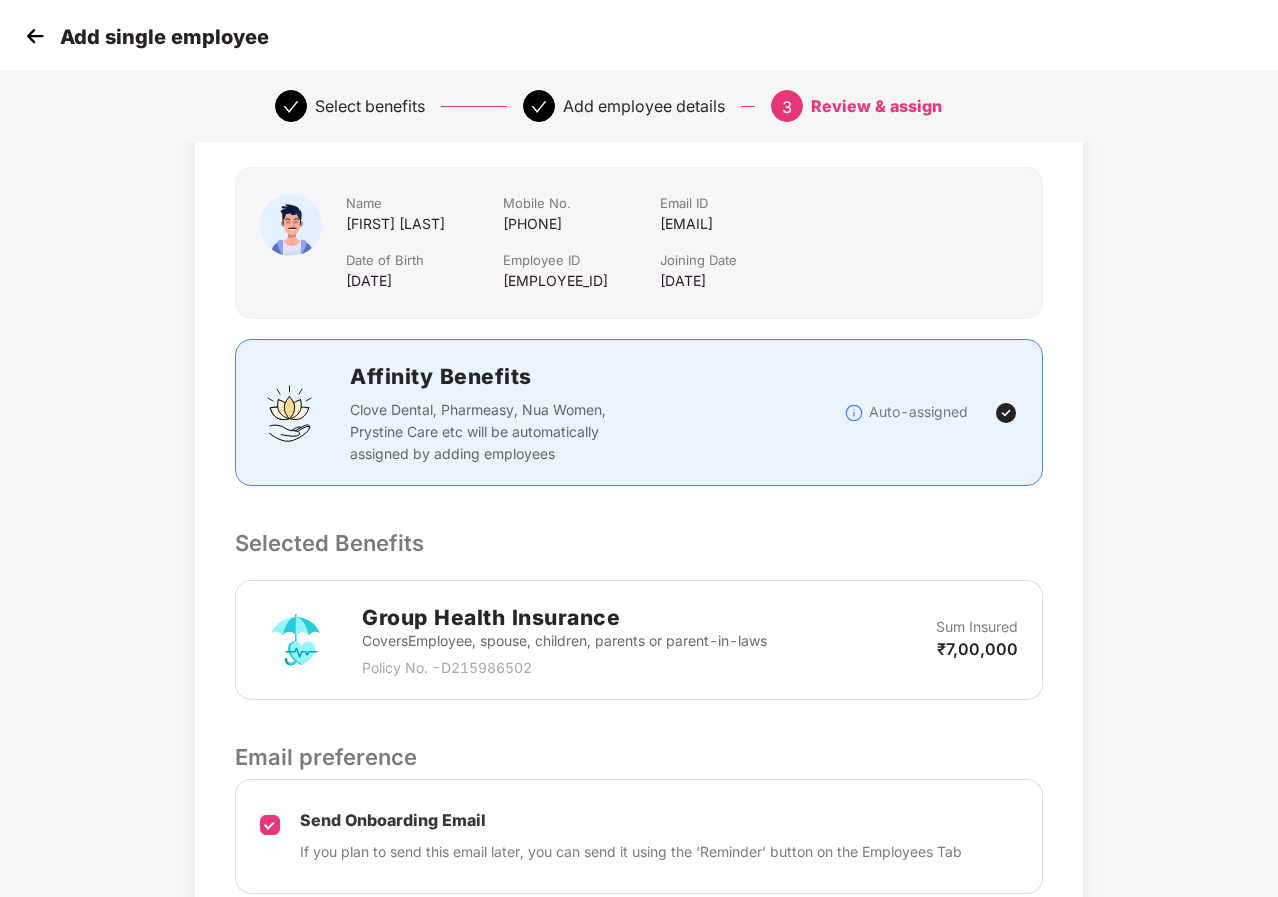 scroll, scrollTop: 278, scrollLeft: 0, axis: vertical 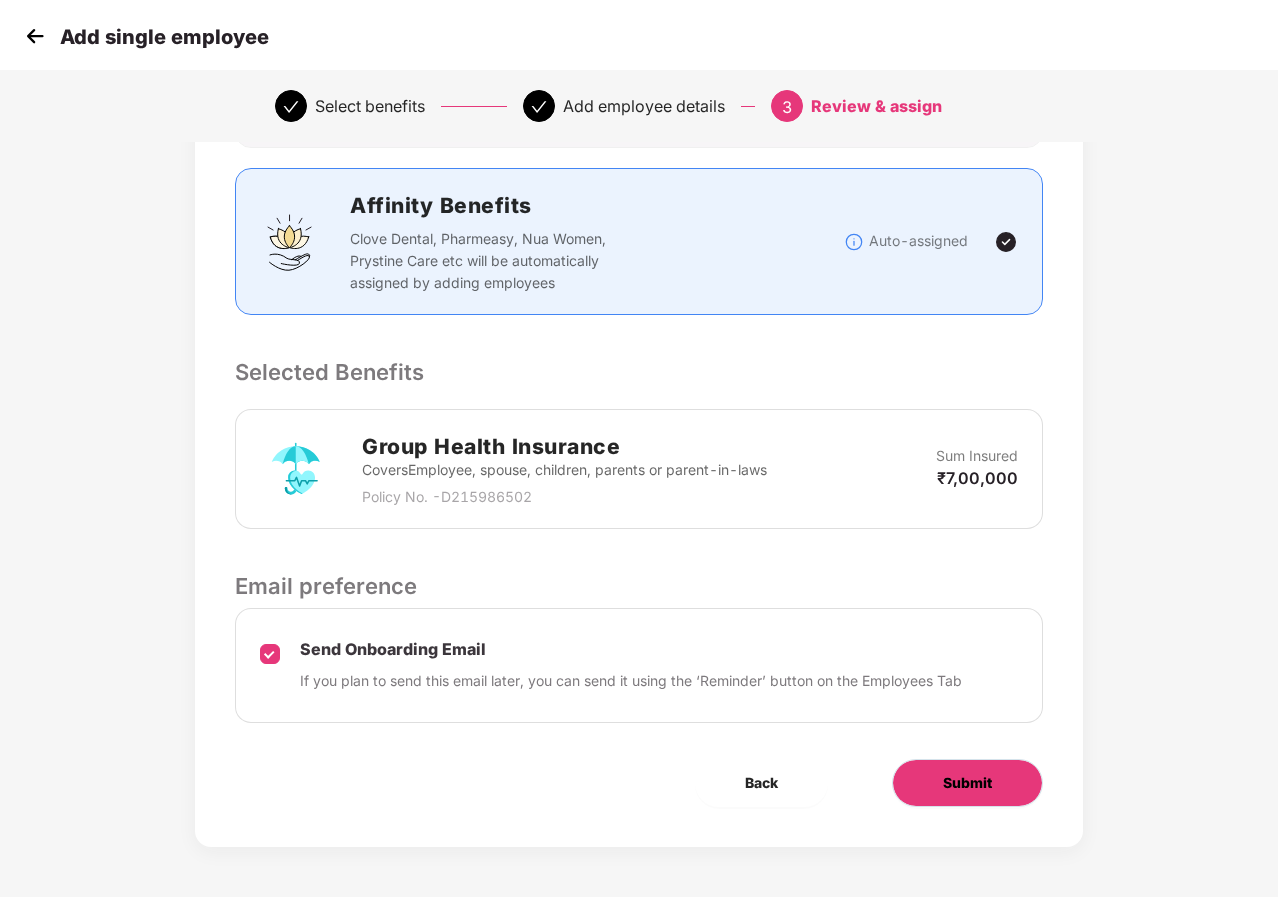 click on "Submit" at bounding box center [967, 783] 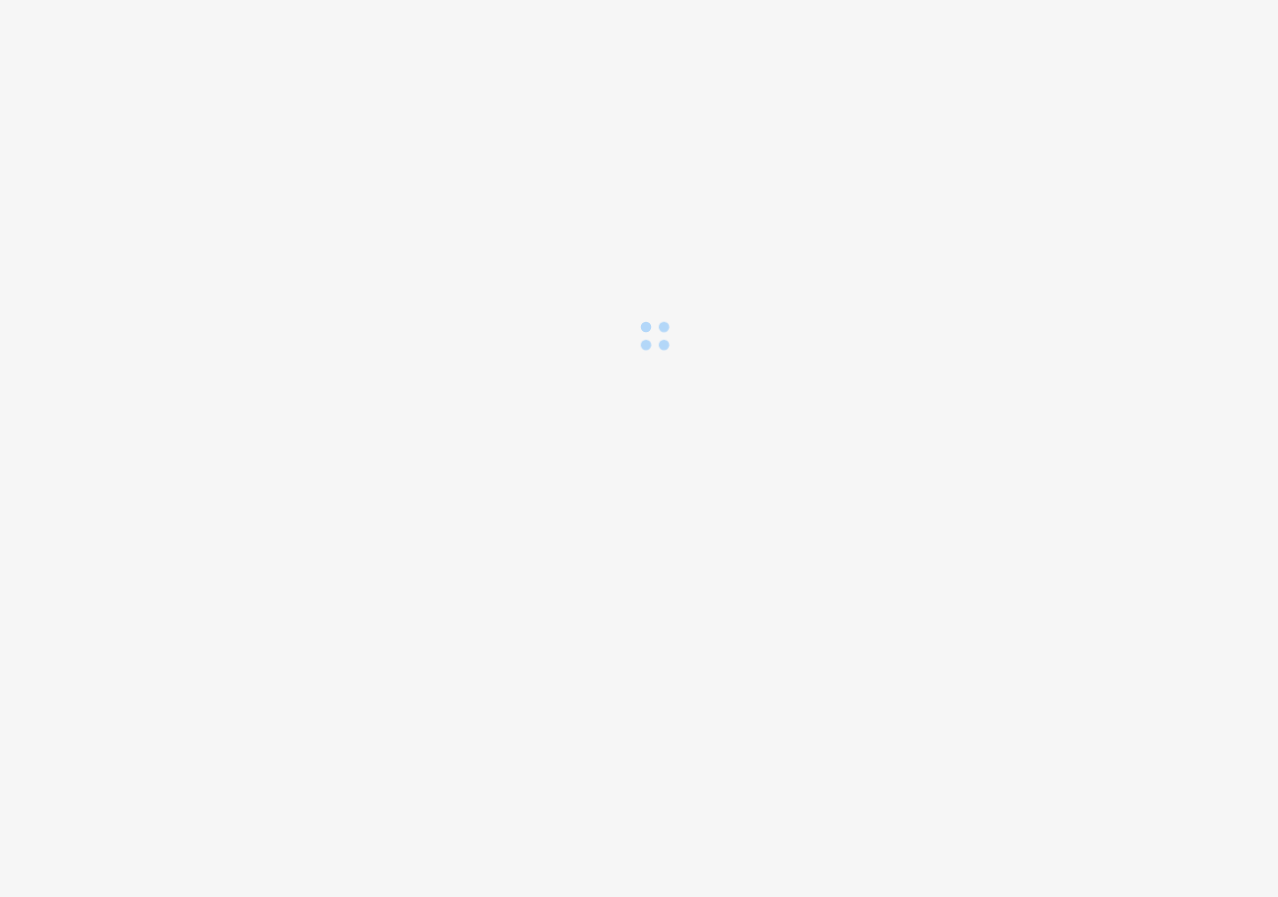 scroll, scrollTop: 0, scrollLeft: 0, axis: both 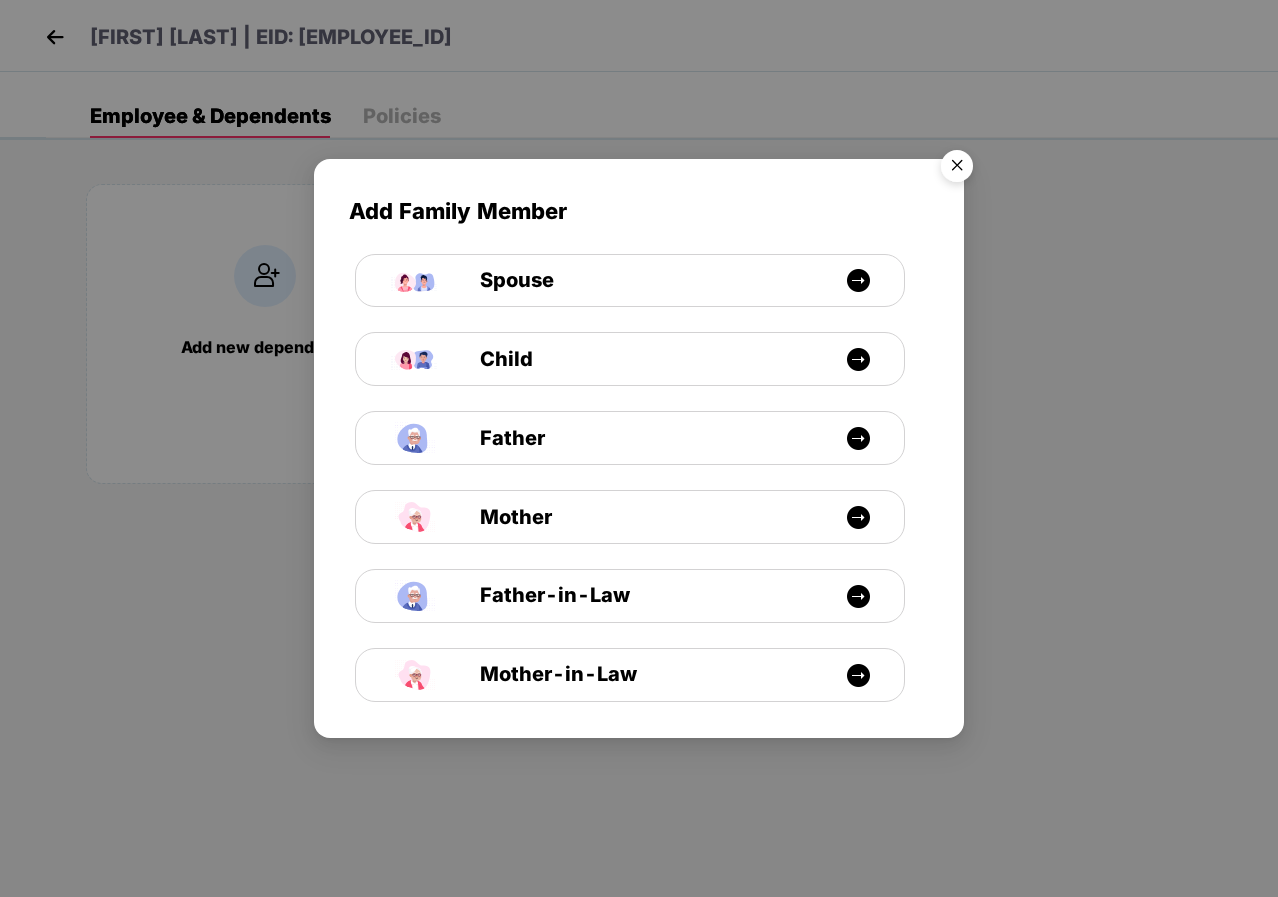 click at bounding box center [957, 169] 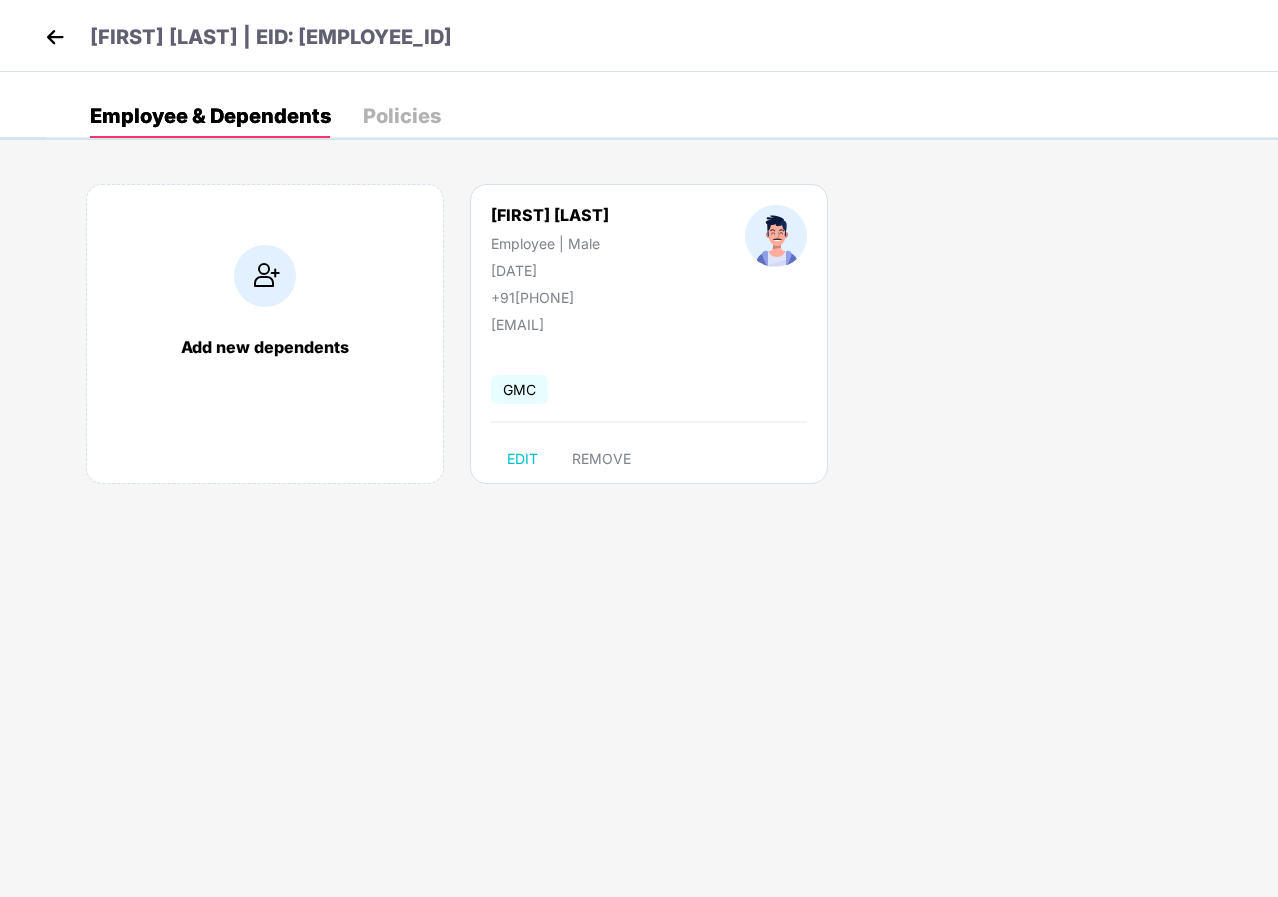 click at bounding box center [265, 276] 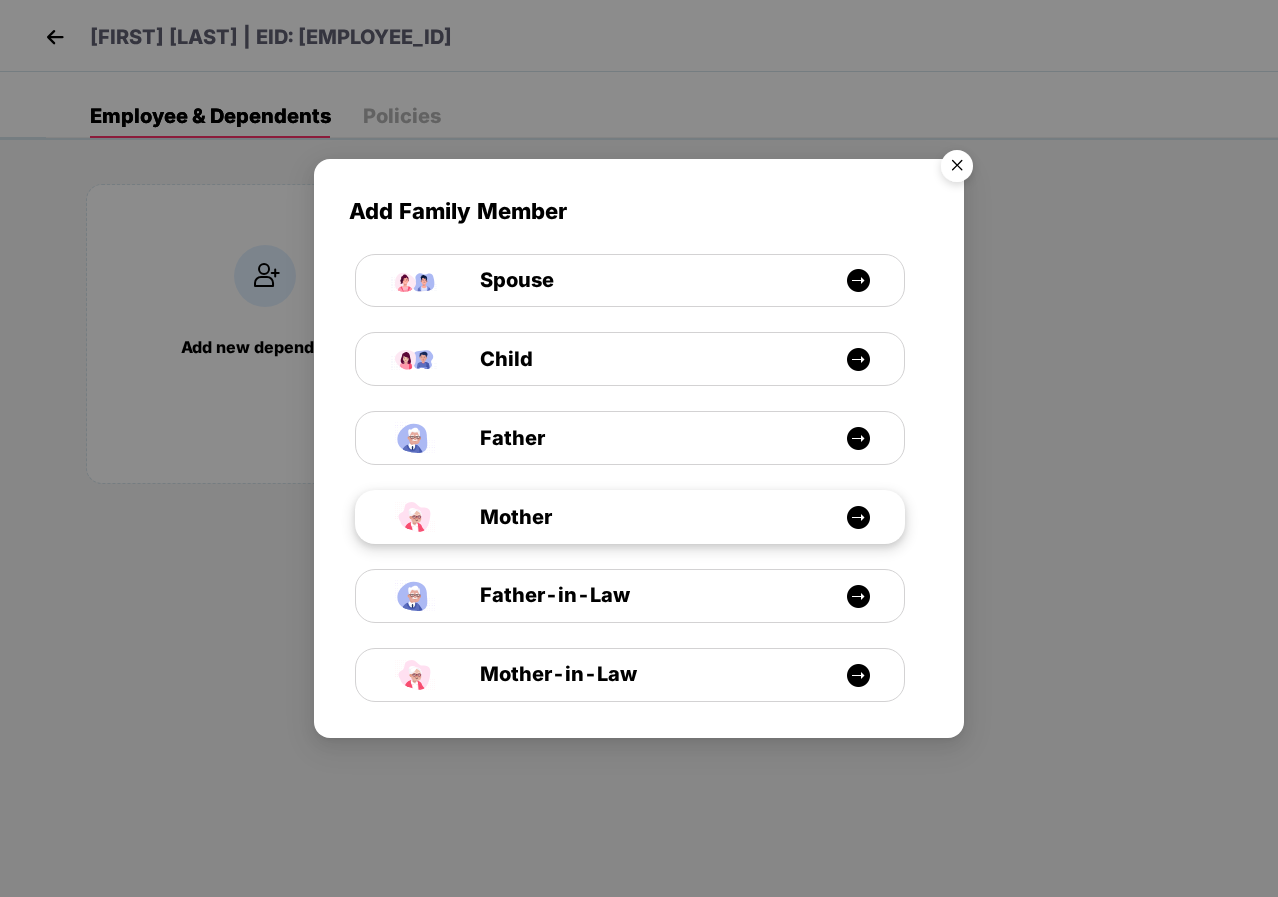 click on "Mother" at bounding box center (640, 517) 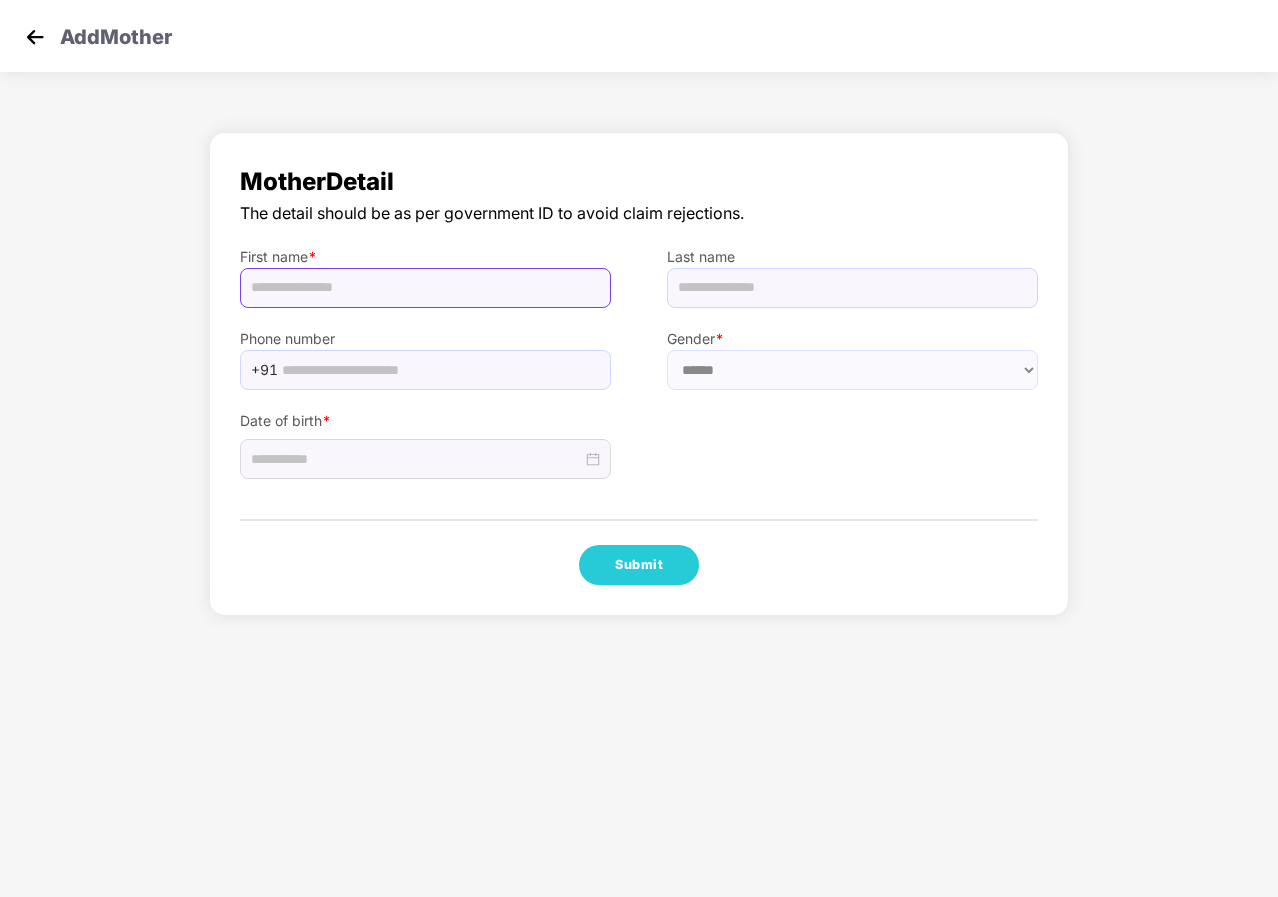 click at bounding box center (425, 288) 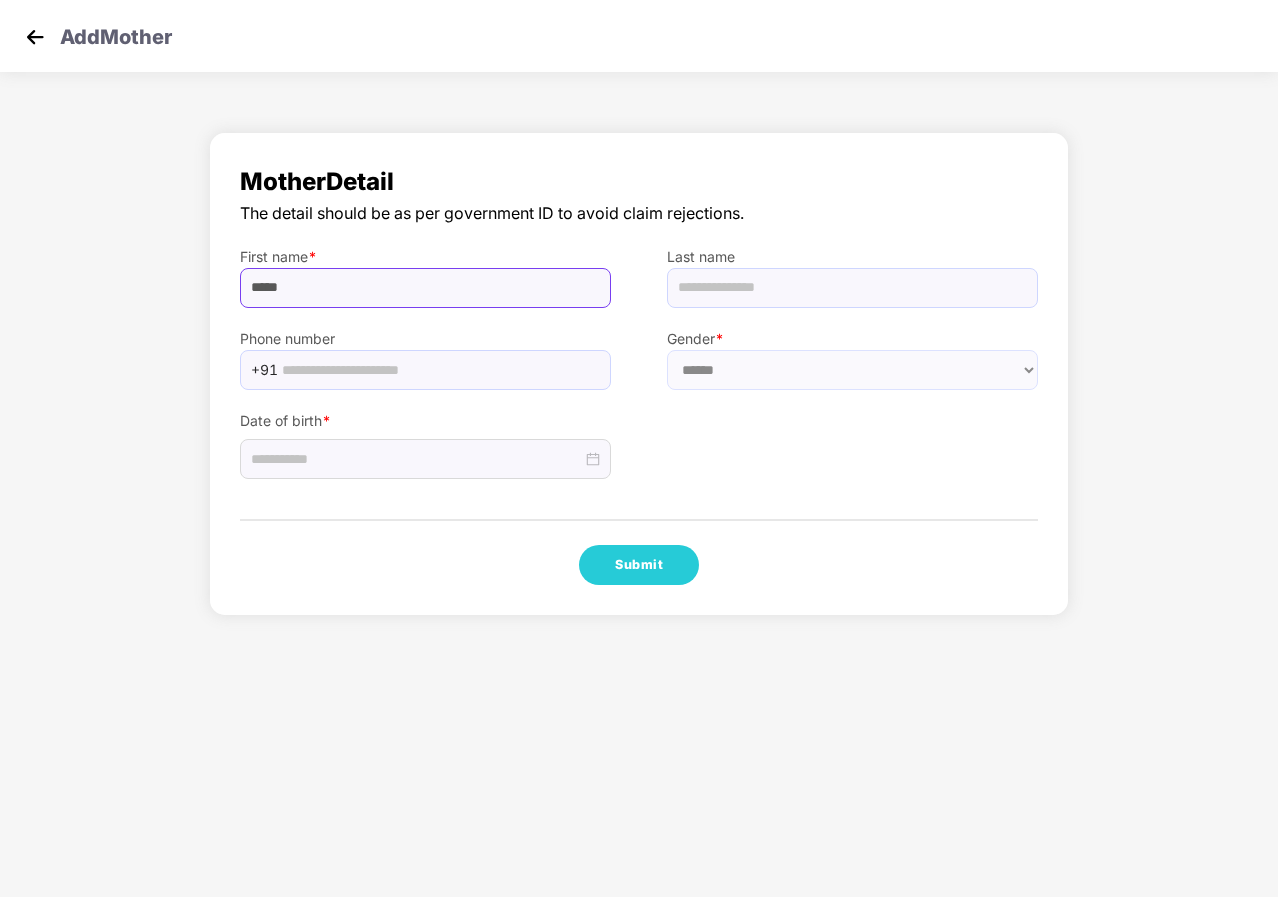 type on "*****" 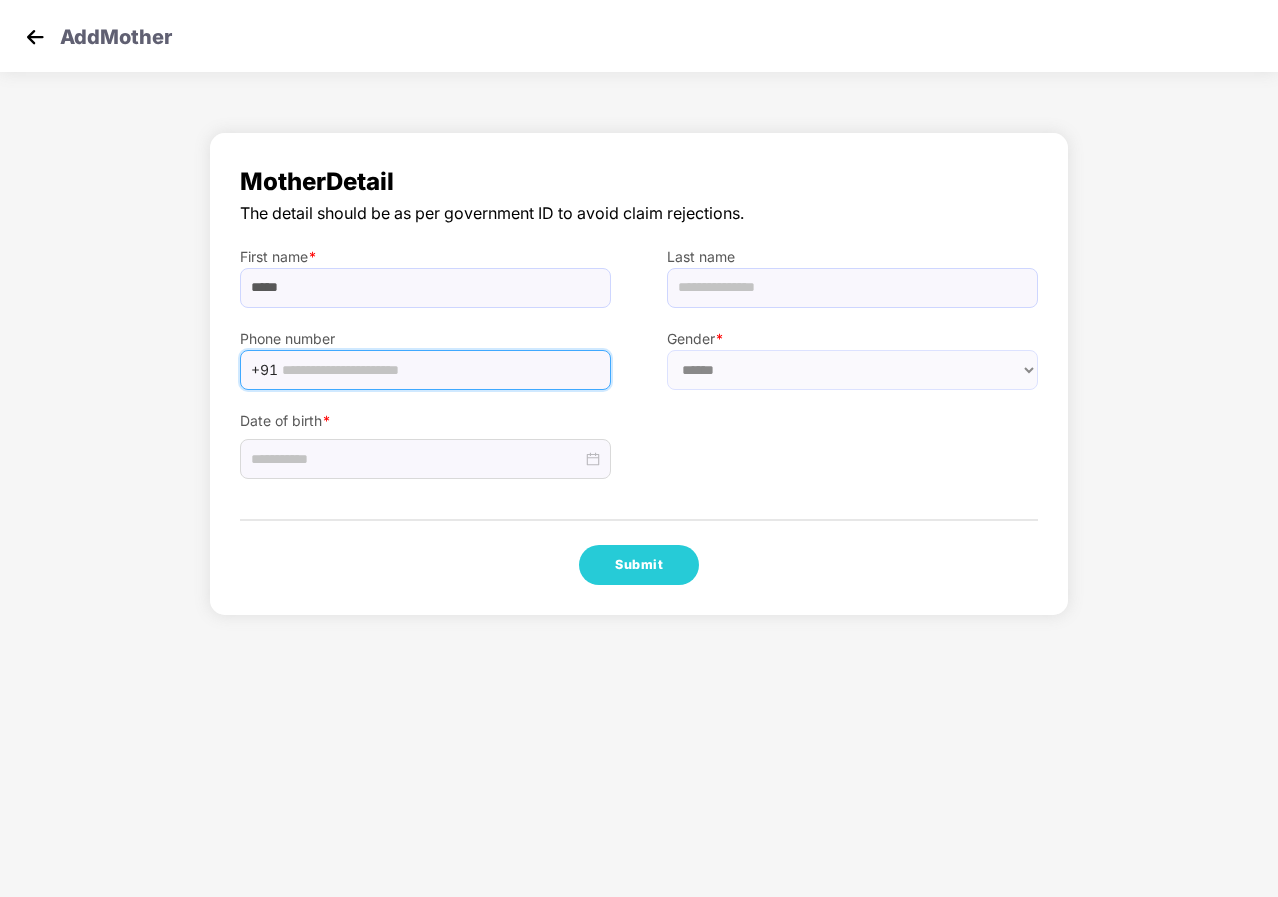 click at bounding box center (440, 370) 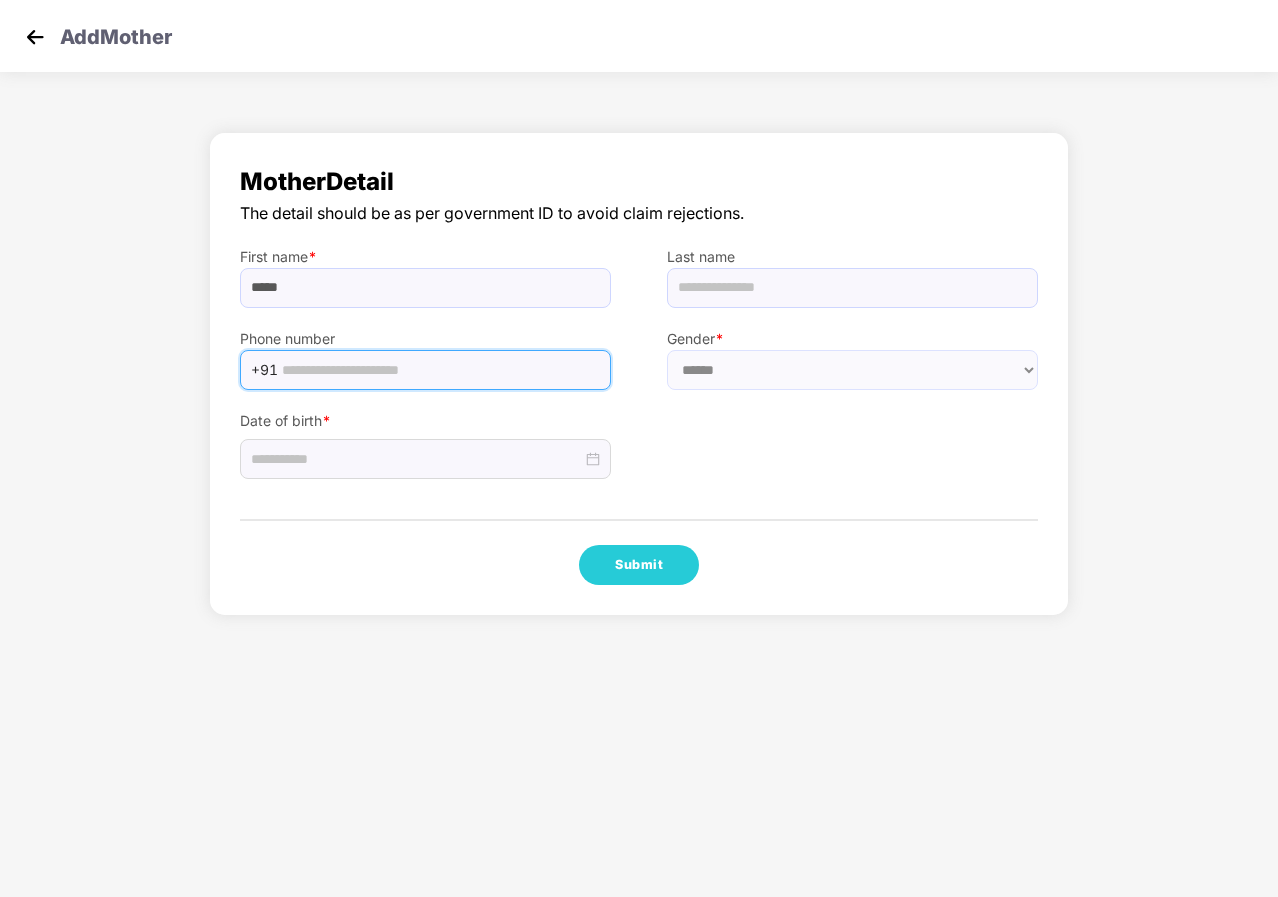 paste on "**********" 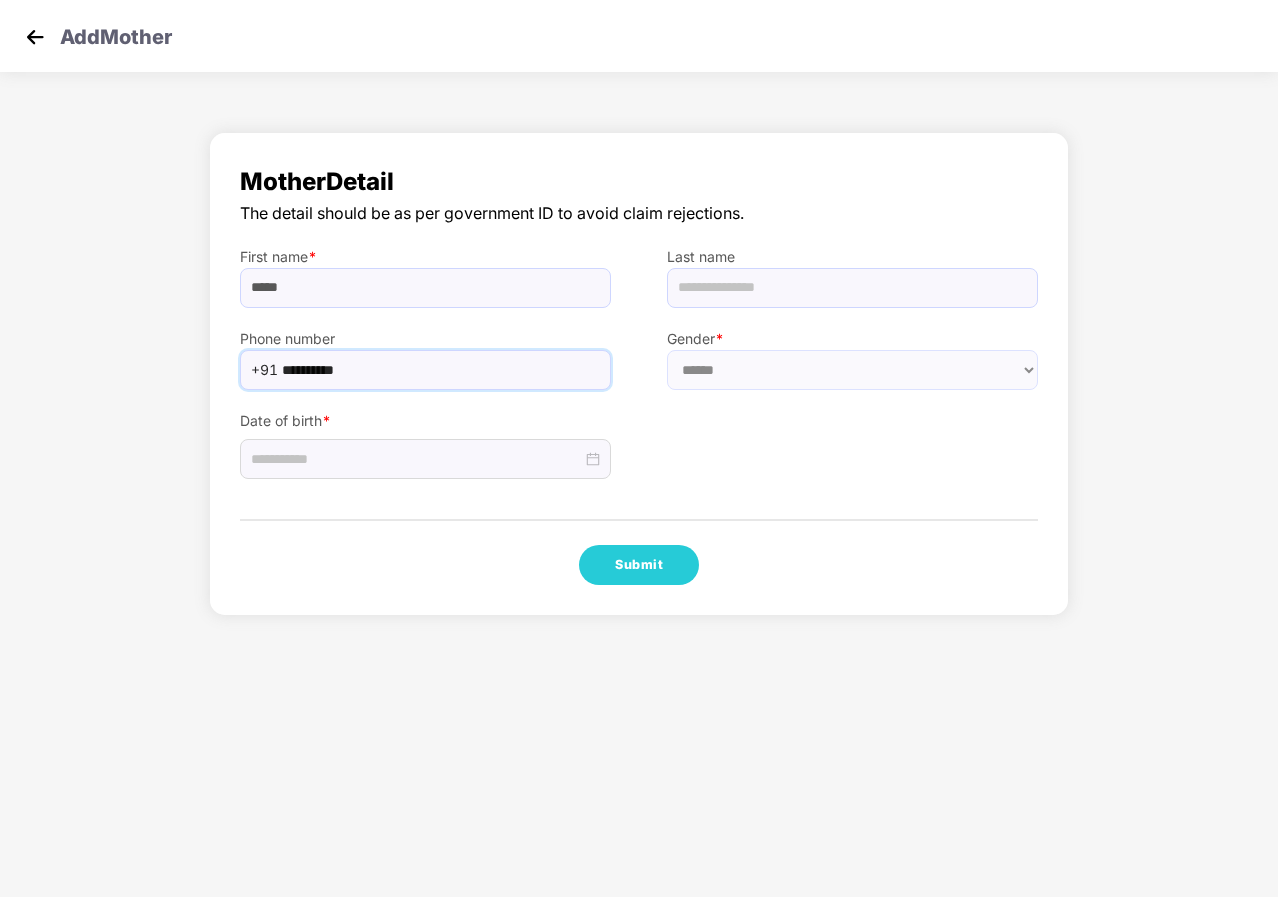 type on "**********" 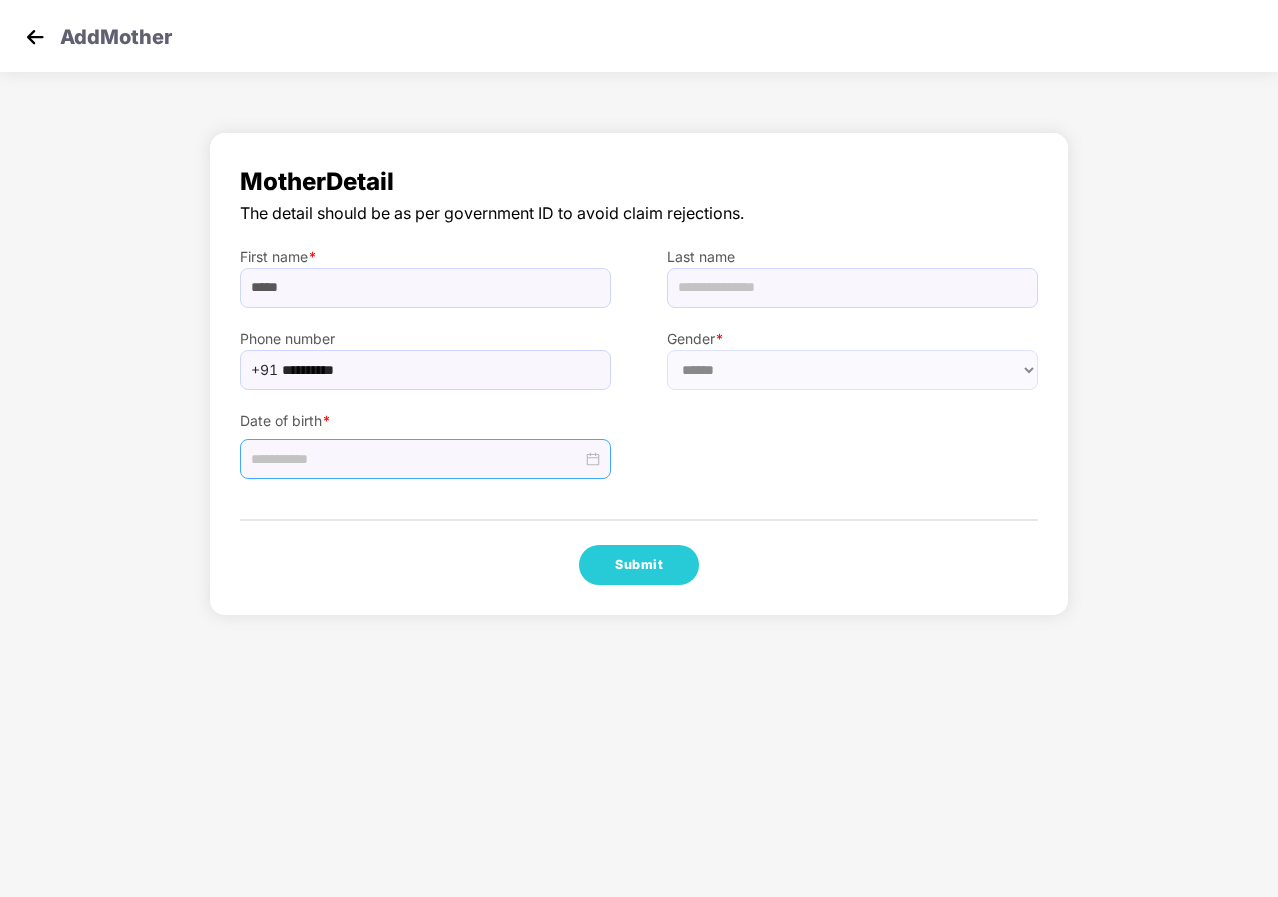 click at bounding box center [416, 459] 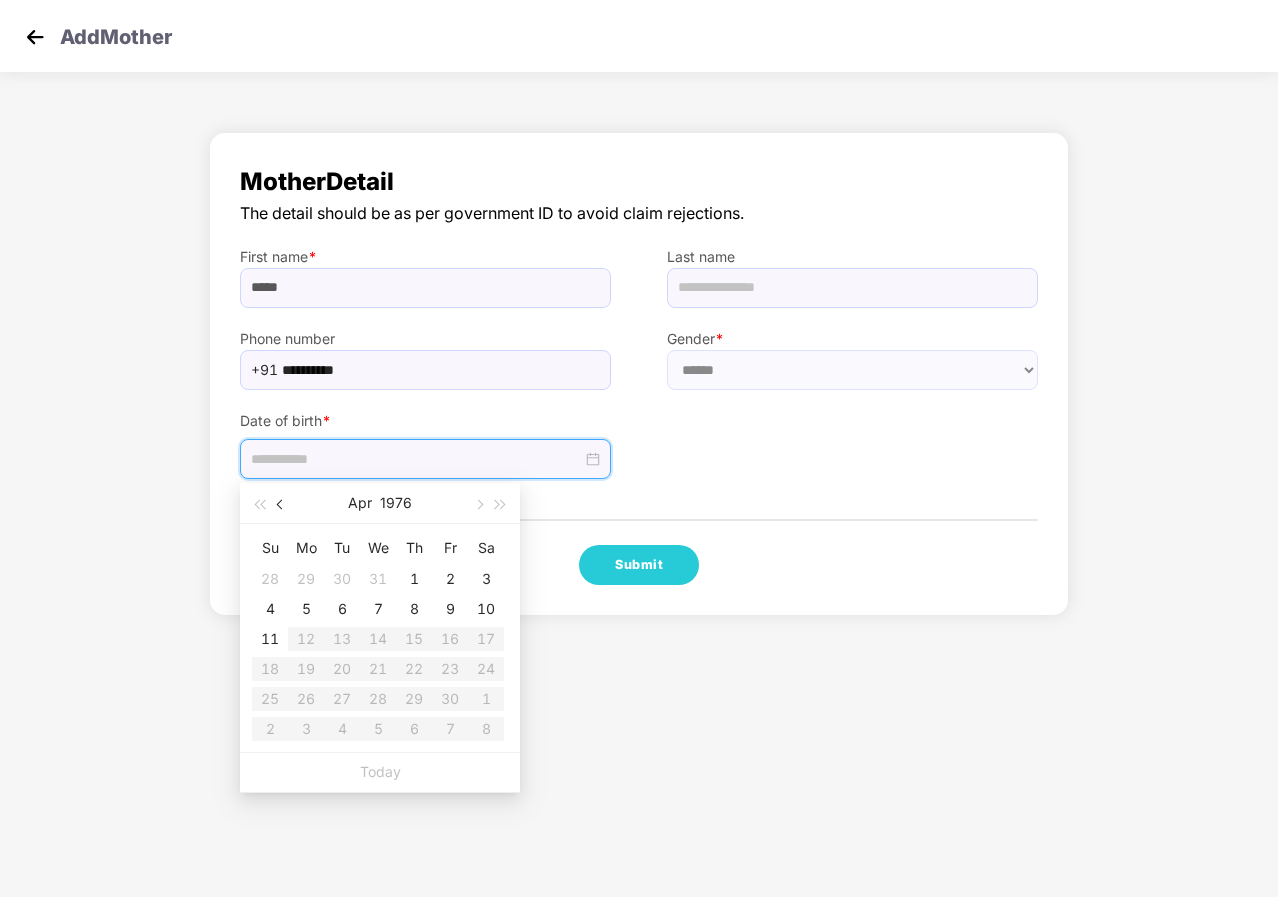 click at bounding box center (282, 505) 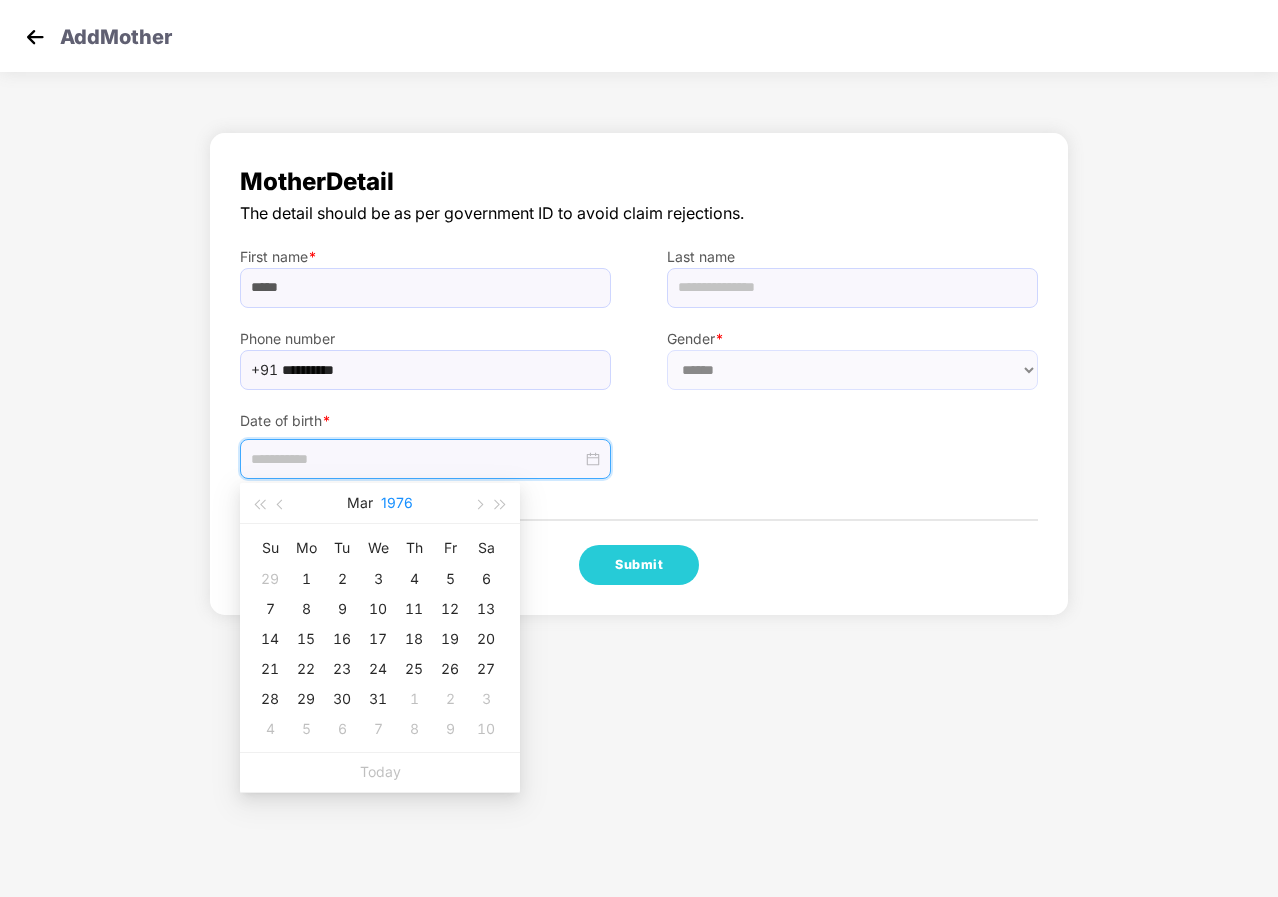 click on "1976" at bounding box center (397, 503) 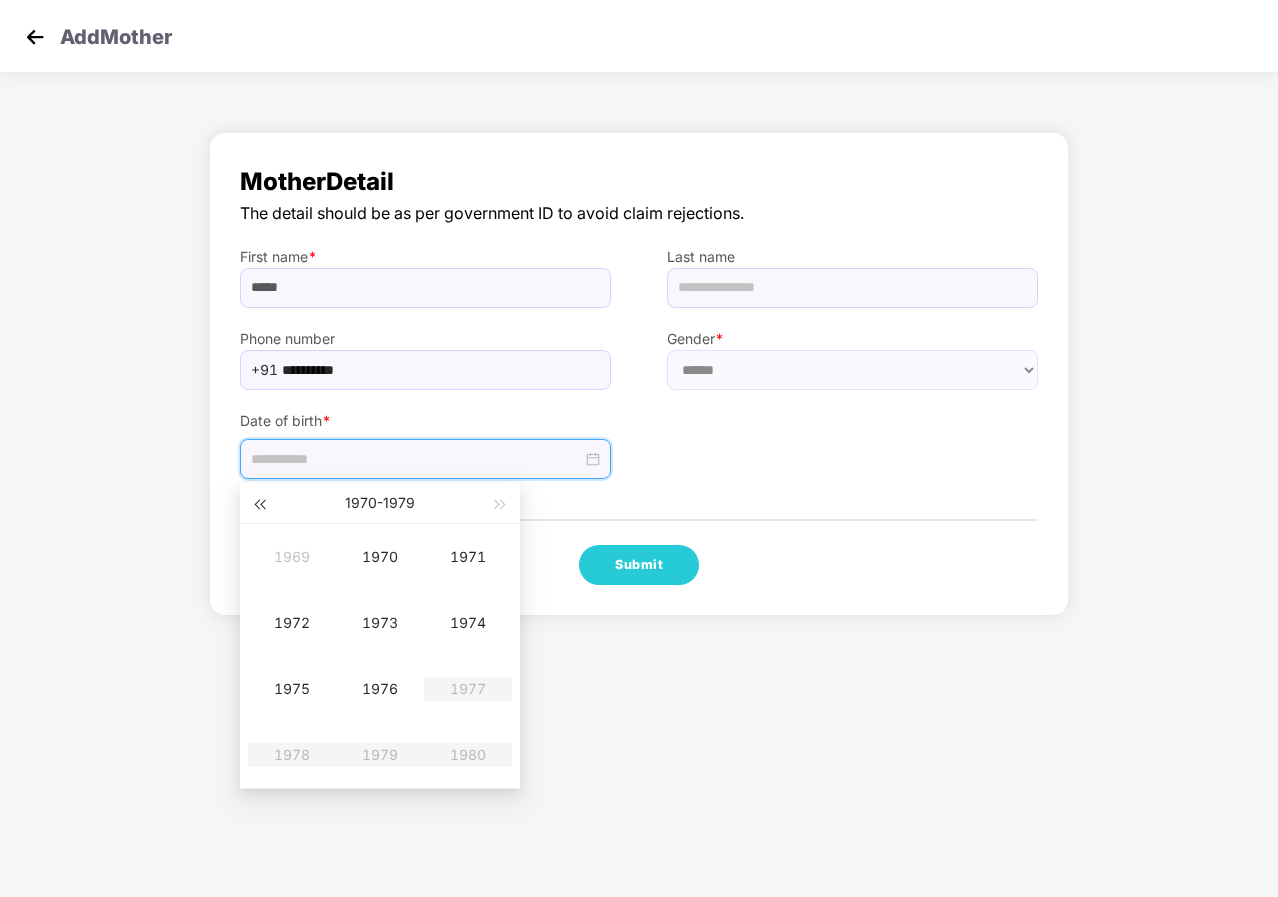 click at bounding box center [259, 505] 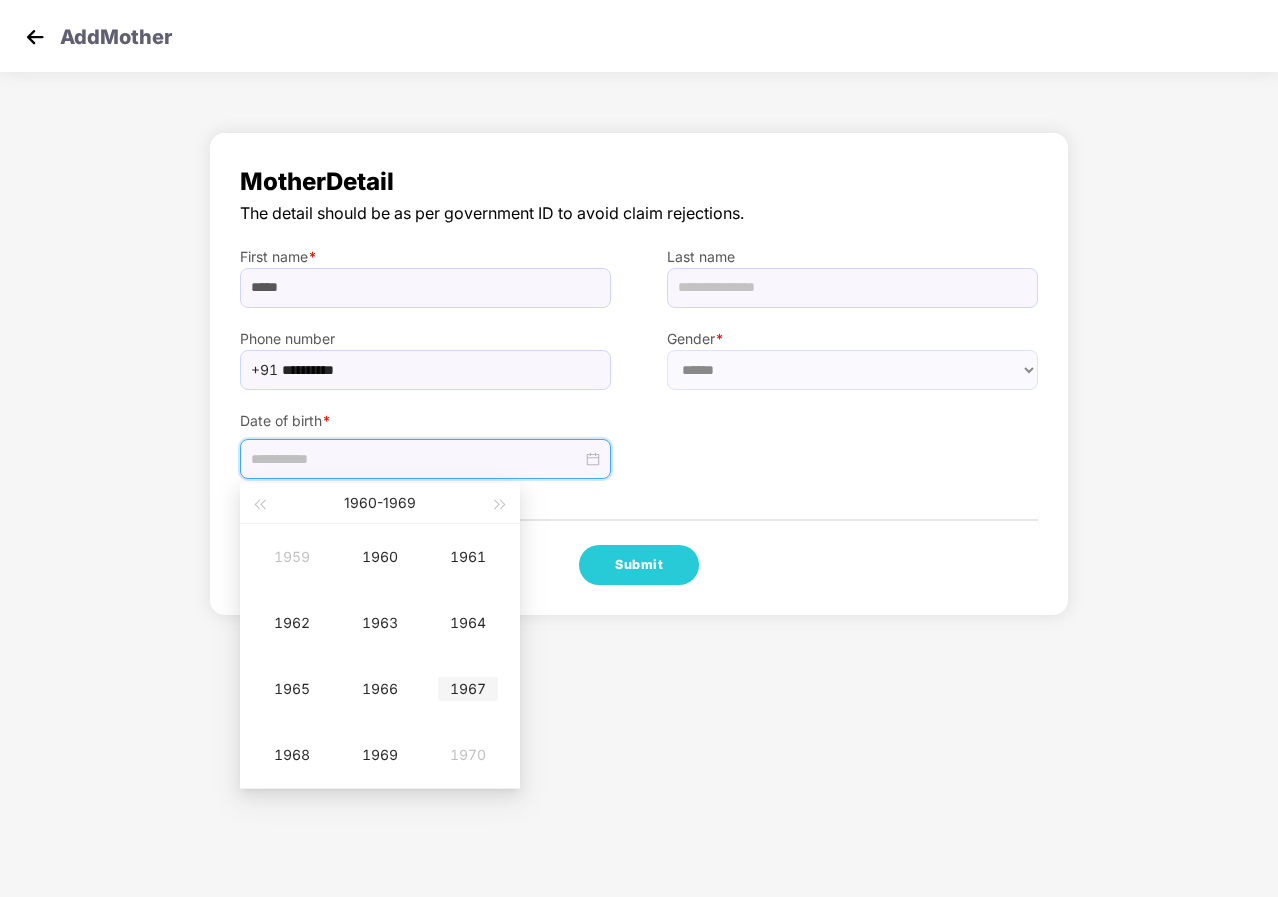 type on "**********" 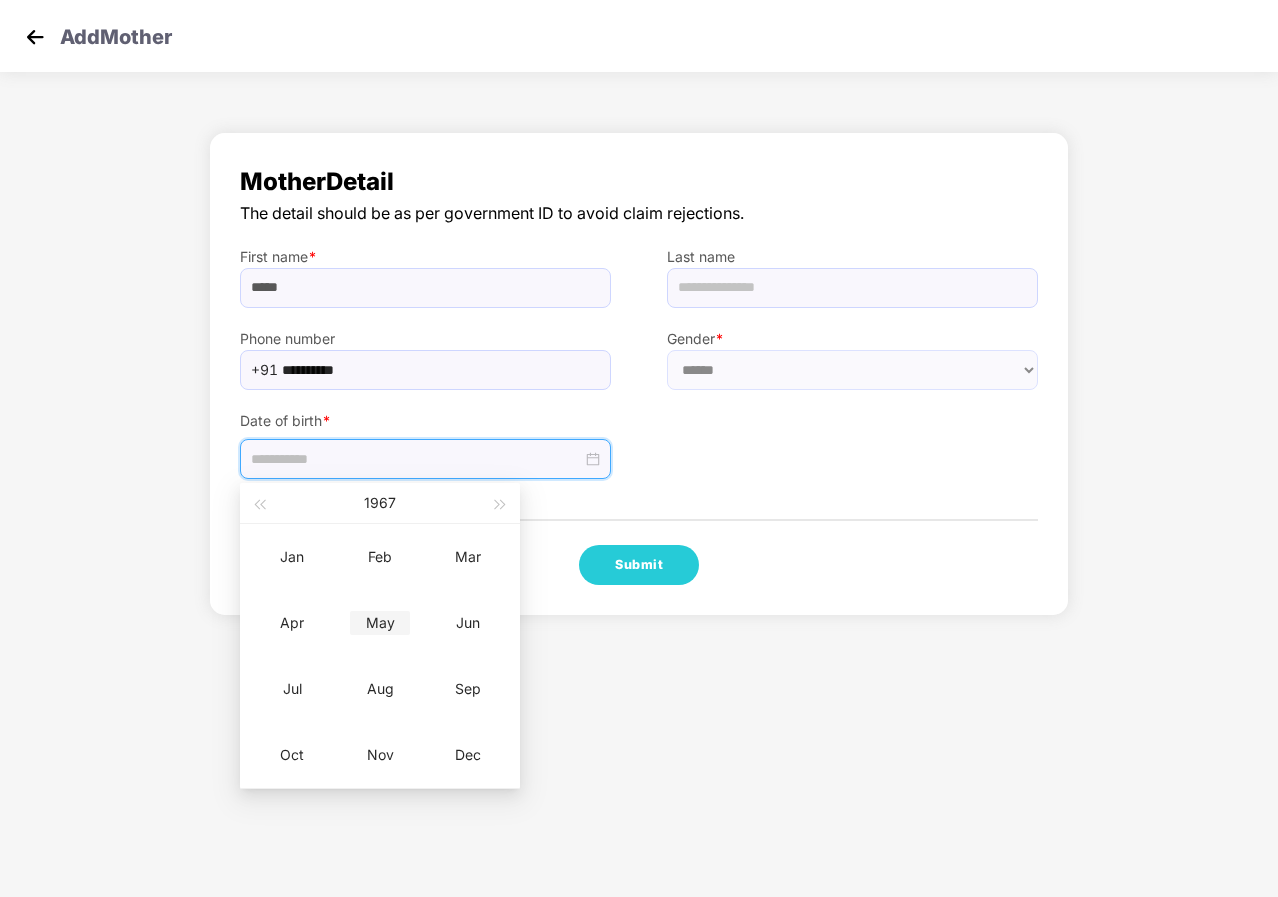 type on "**********" 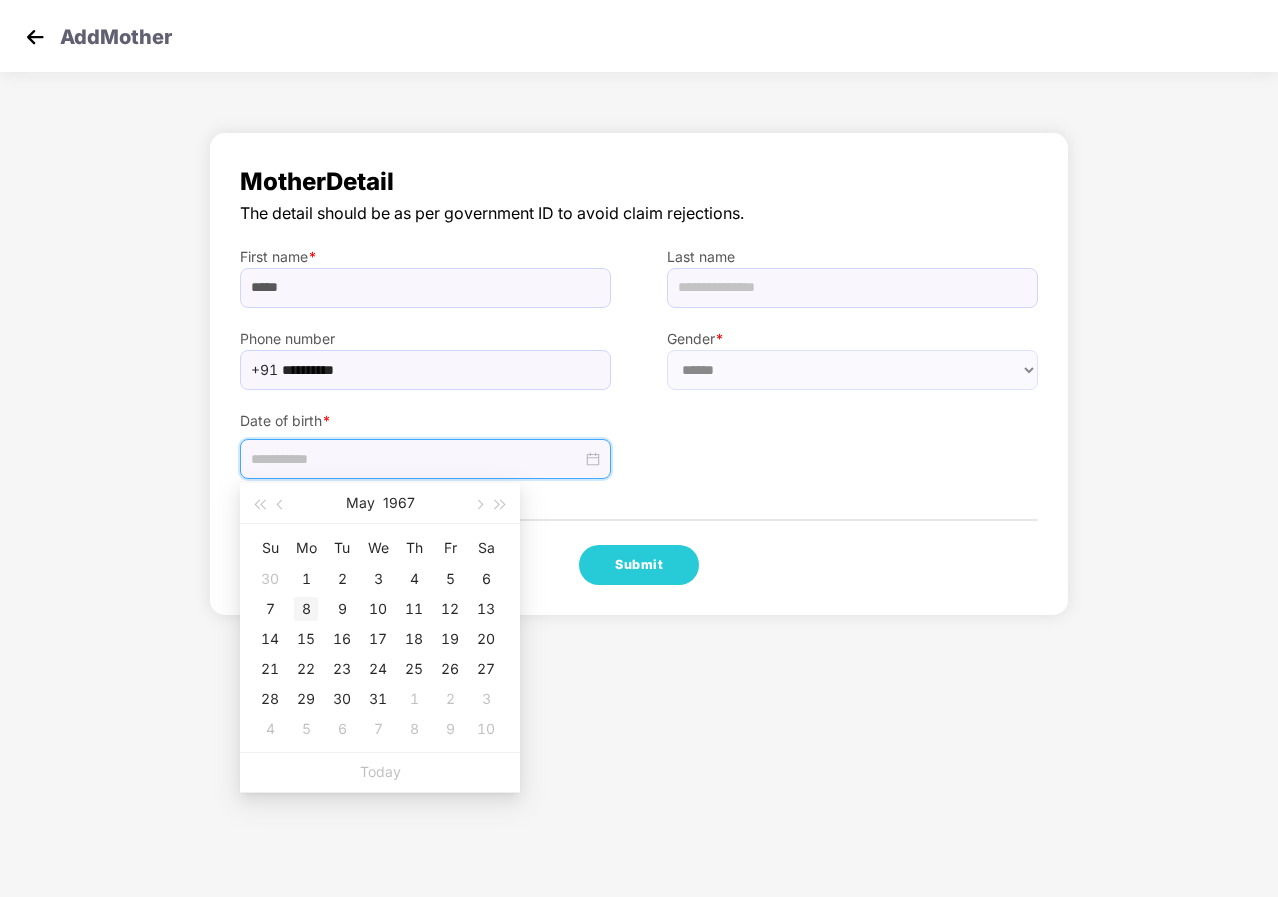 click on "8" at bounding box center [306, 609] 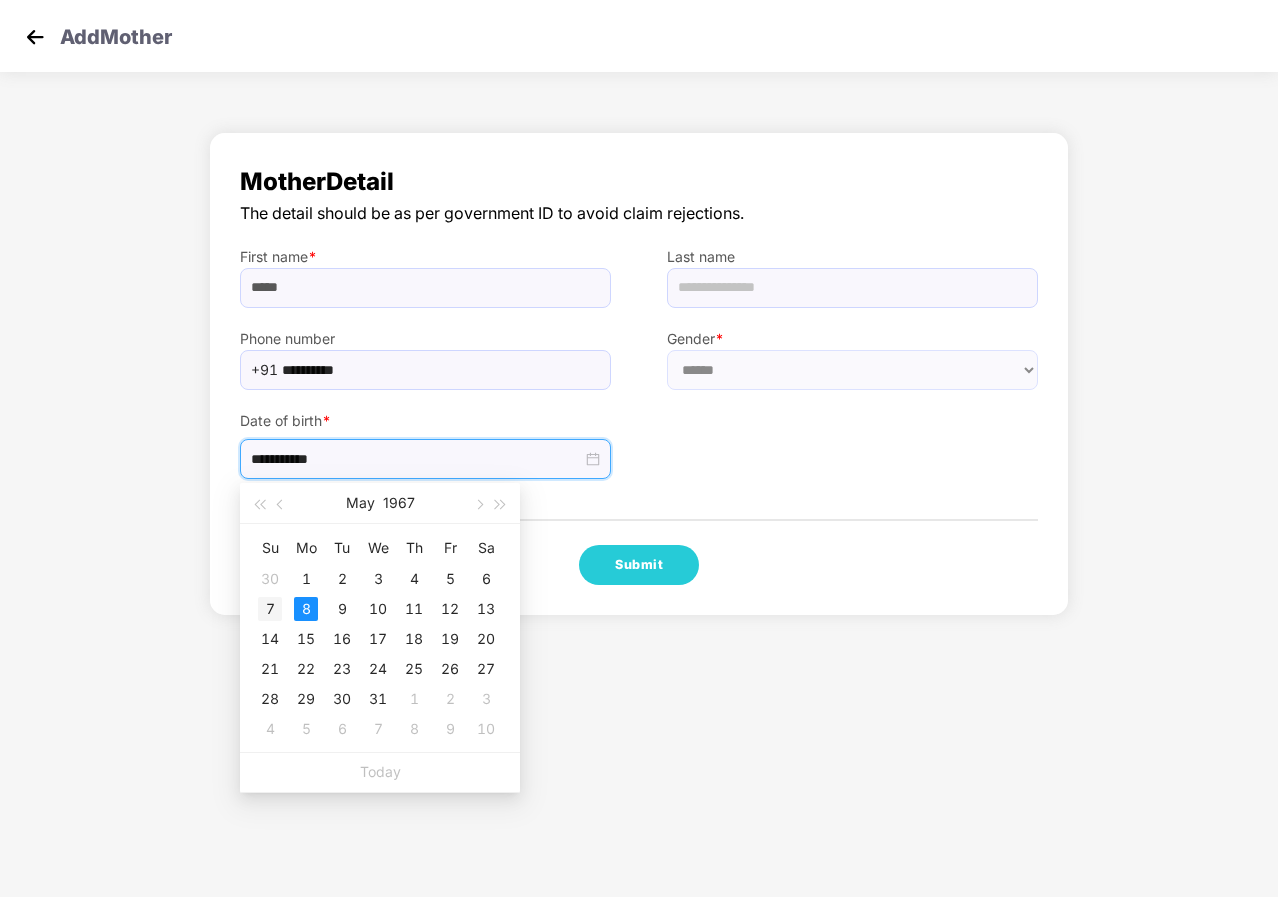 type on "**********" 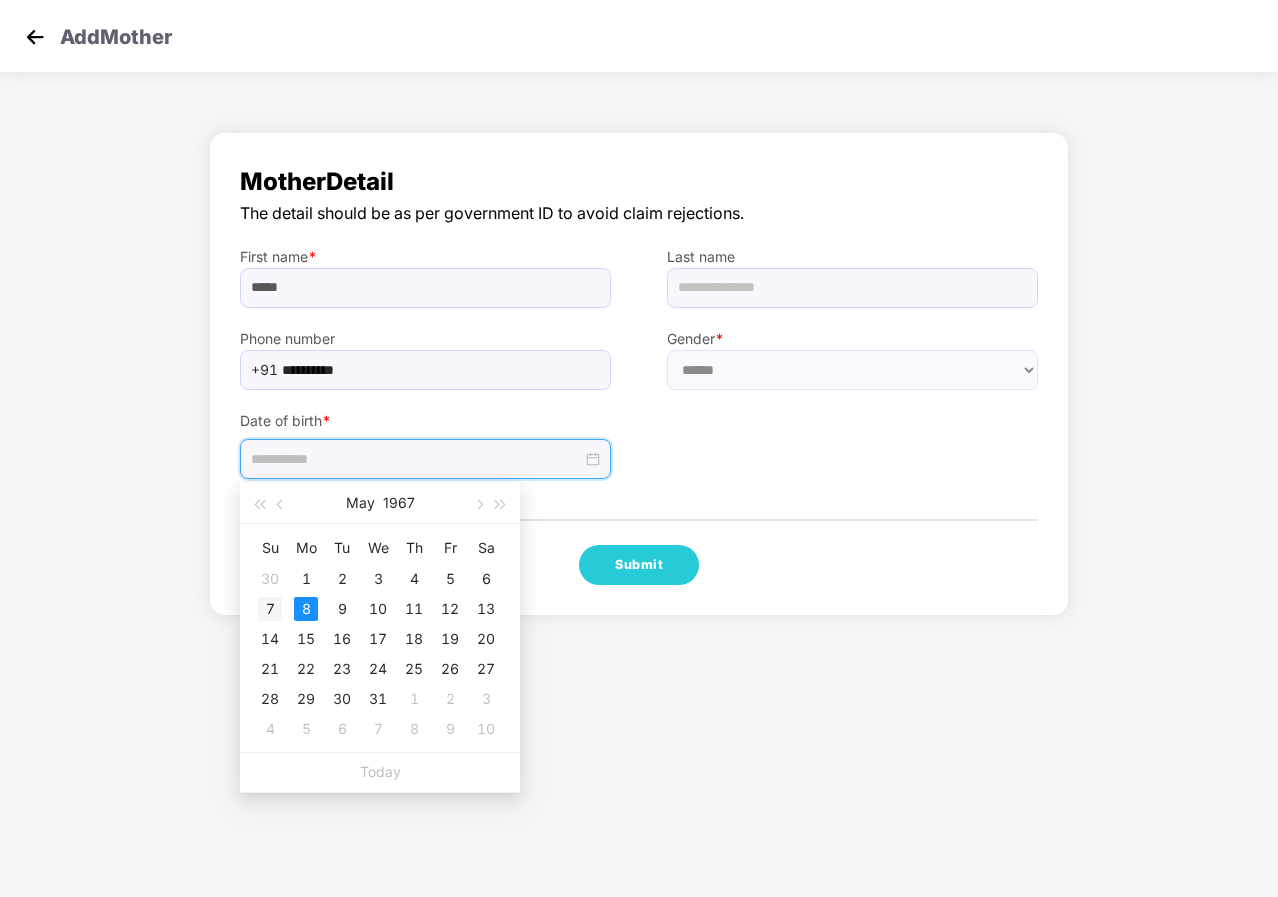 click on "7" at bounding box center (270, 609) 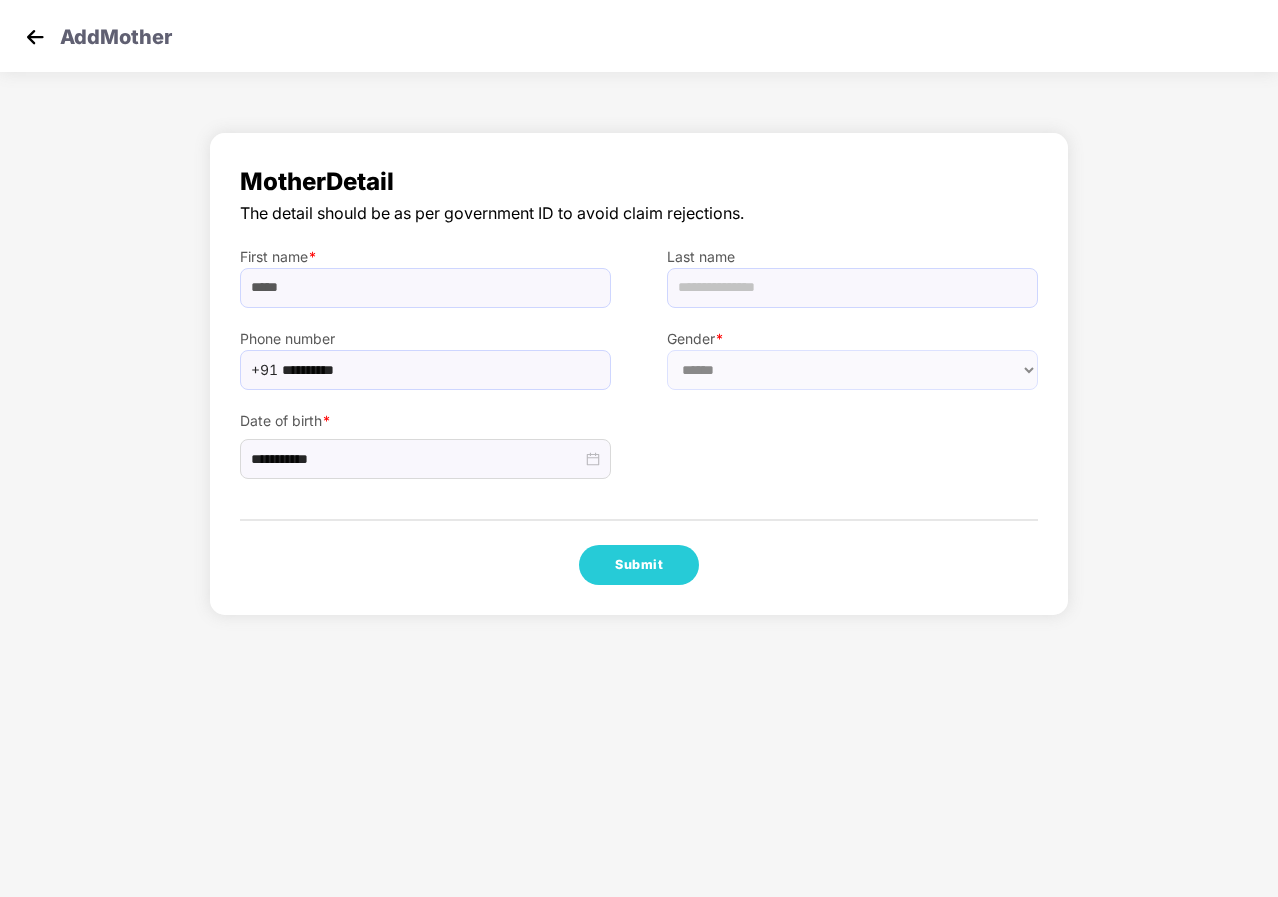 click on "**********" at bounding box center (639, 435) 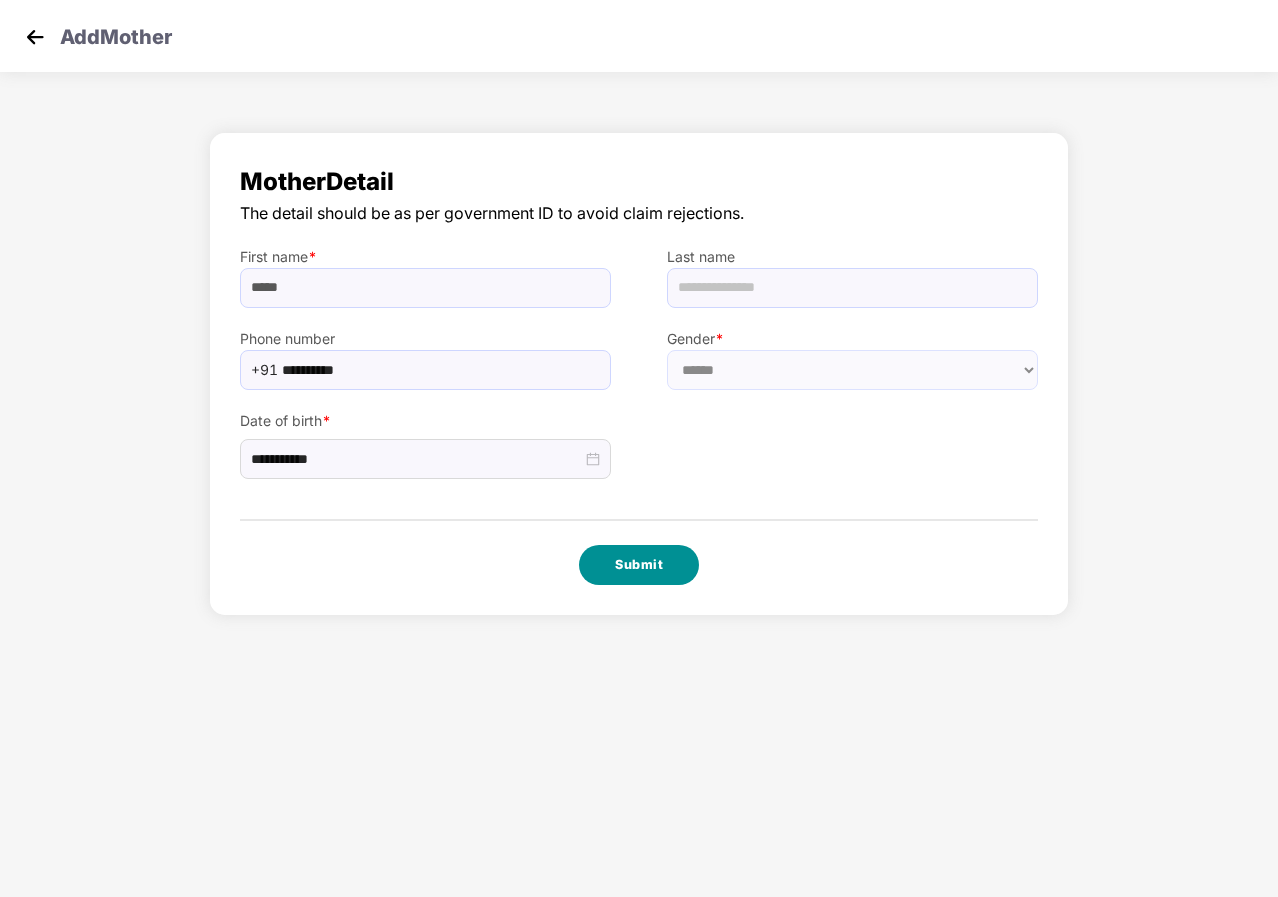 click on "Submit" at bounding box center (639, 565) 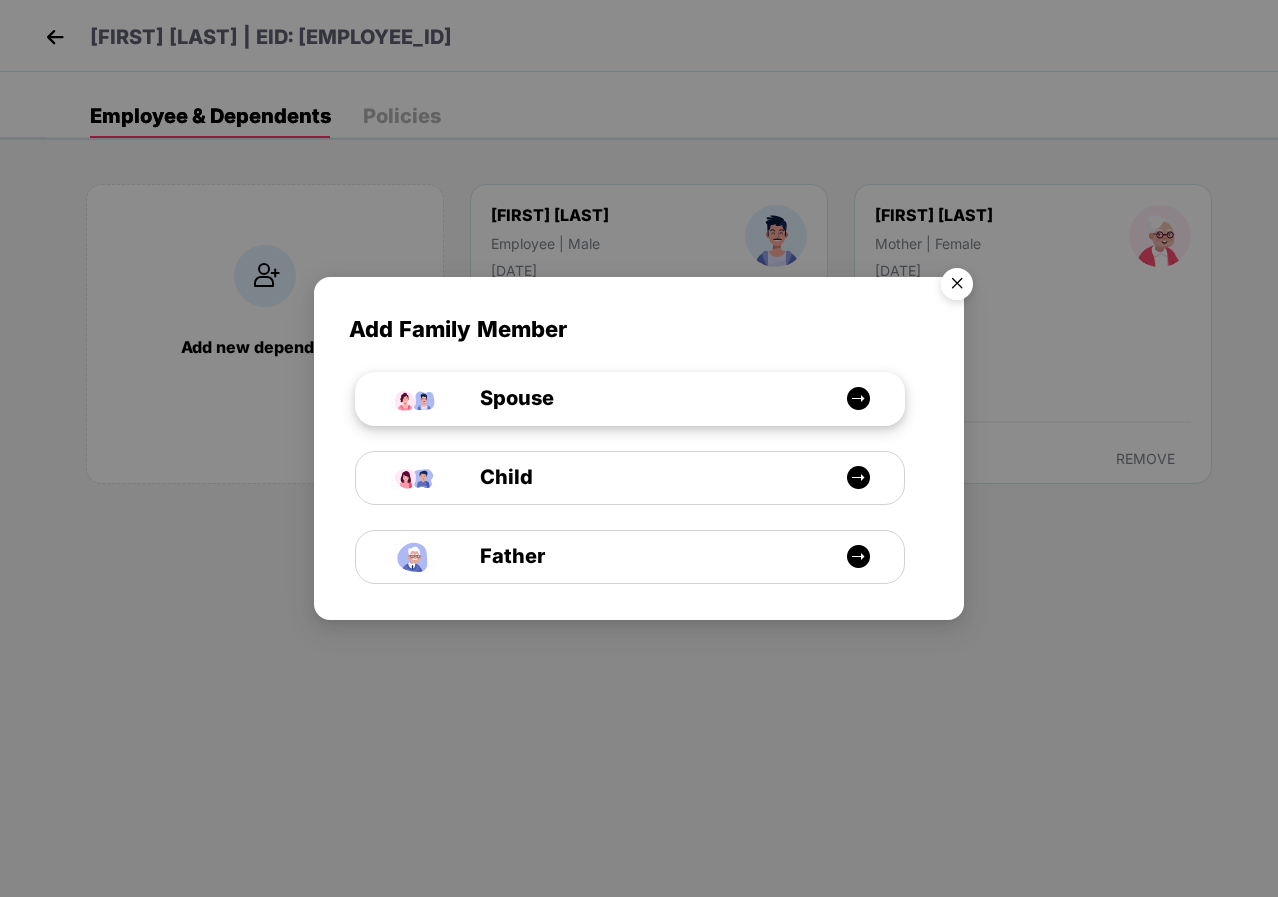 click on "Spouse" at bounding box center (640, 398) 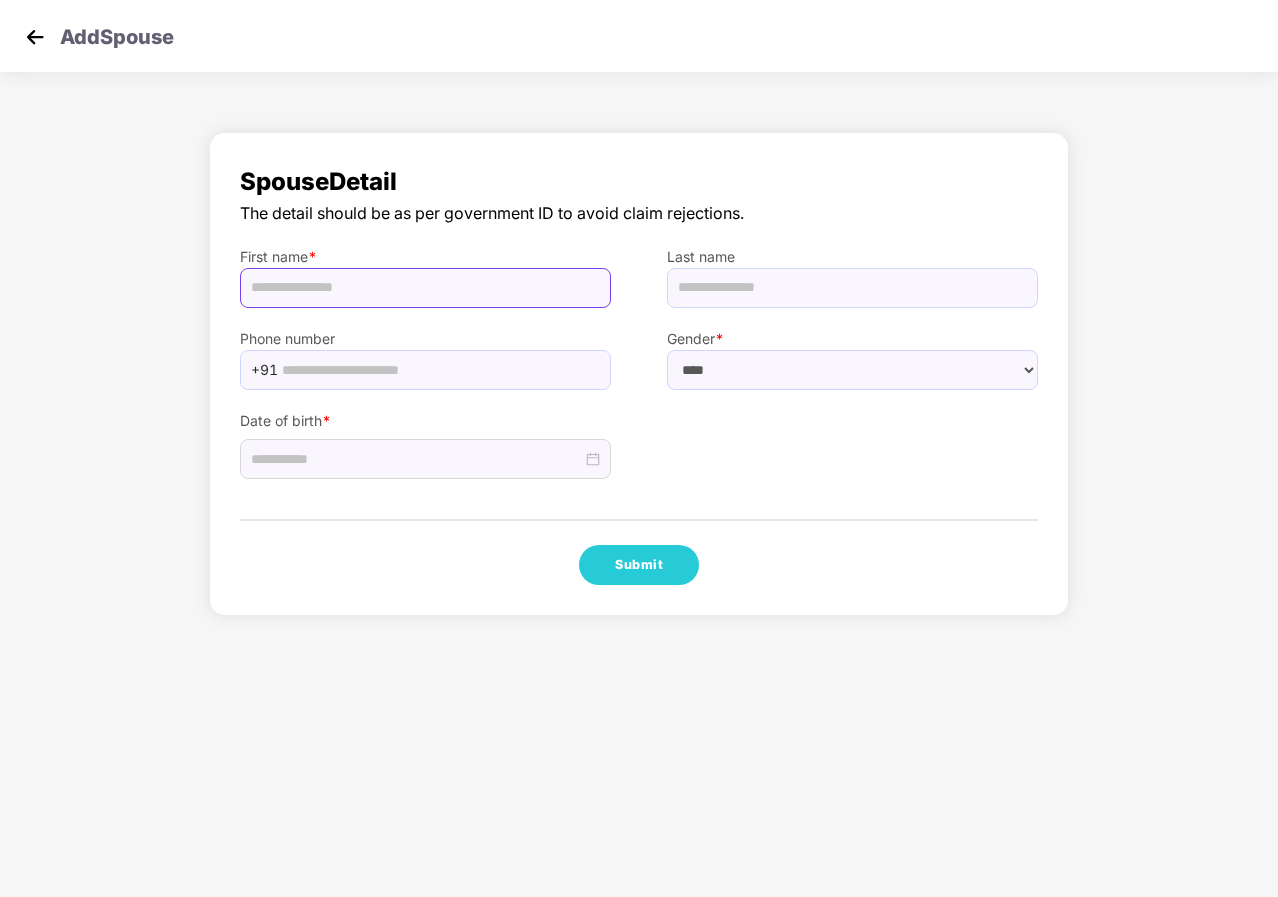 click at bounding box center (425, 288) 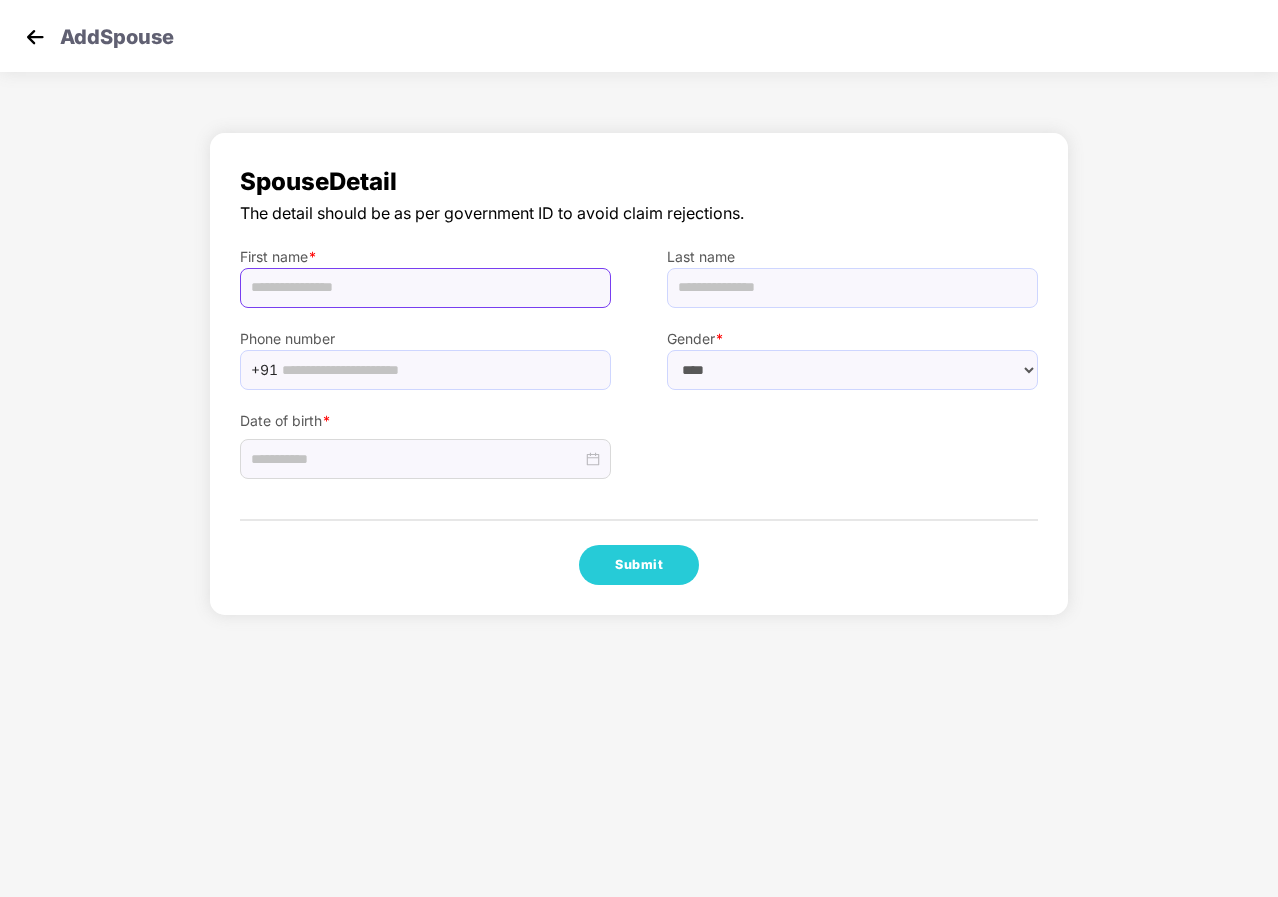 paste on "**********" 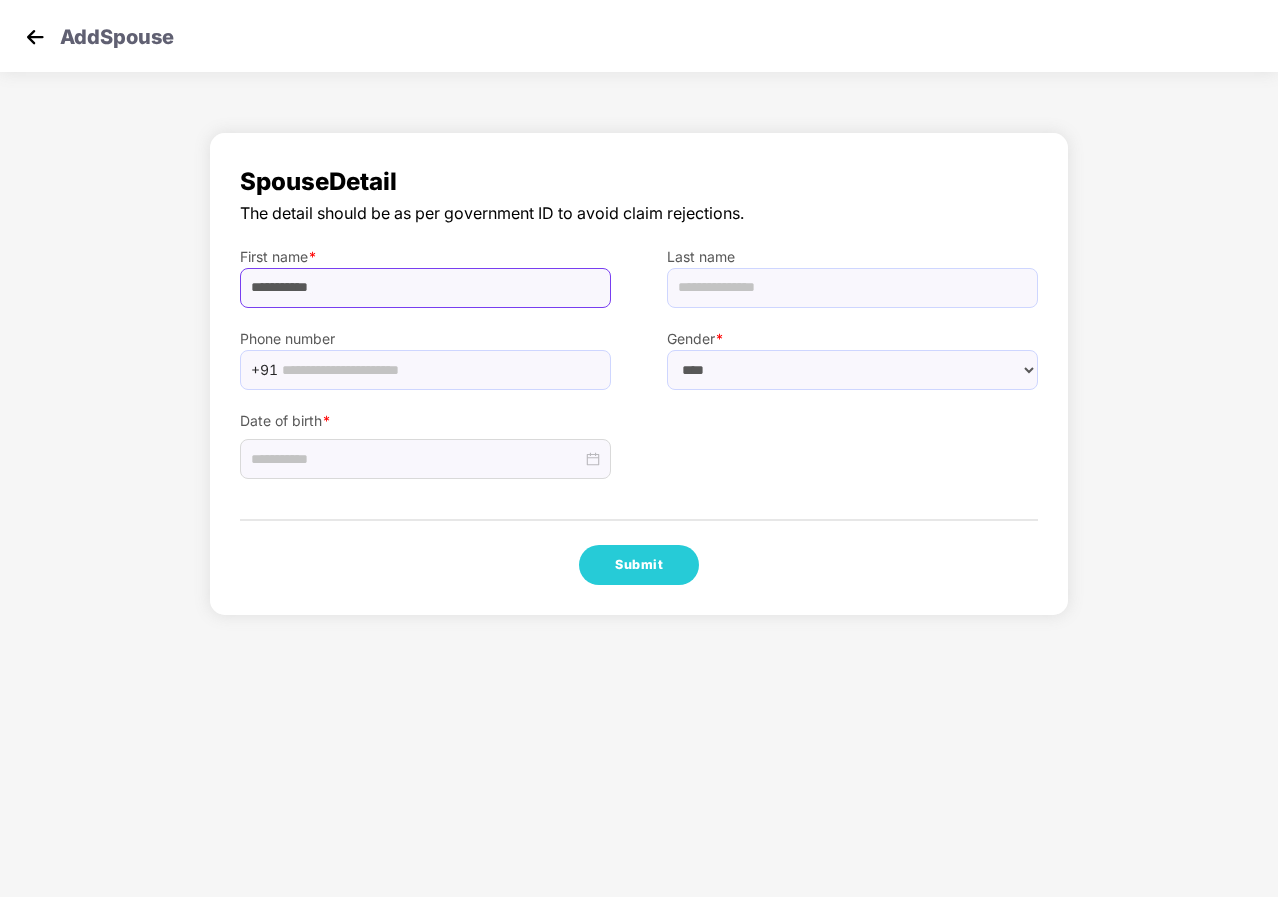 type on "**********" 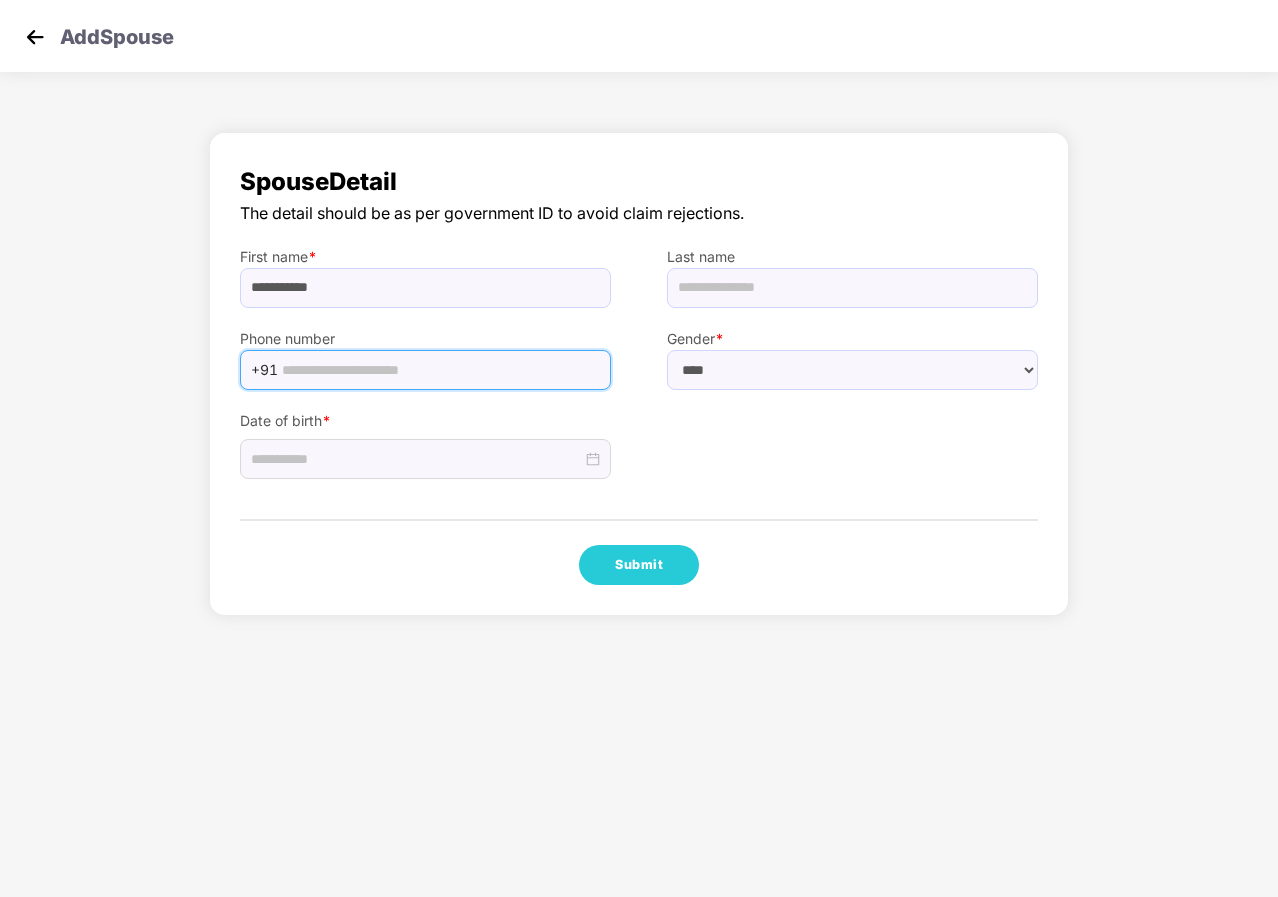click at bounding box center (440, 370) 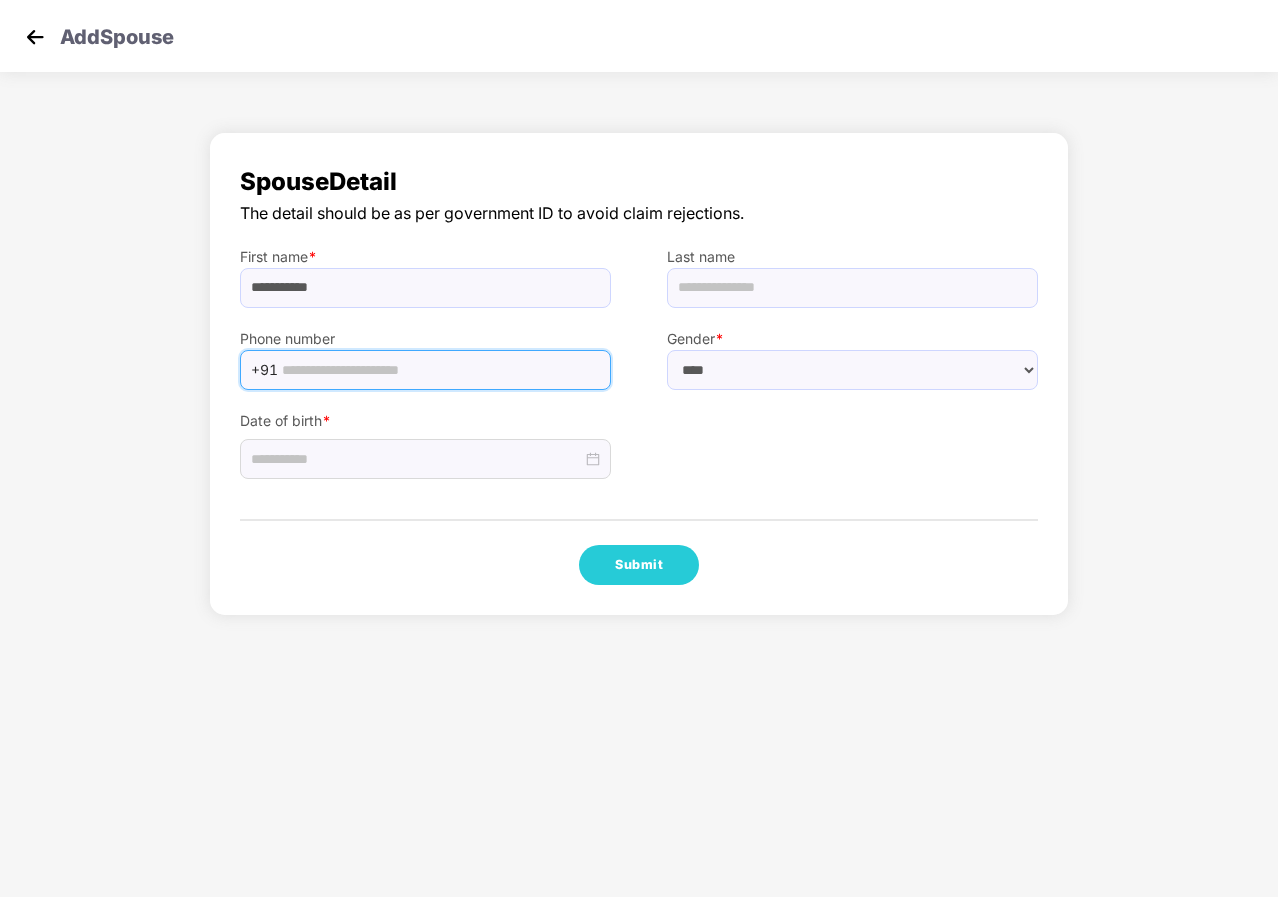 paste on "**********" 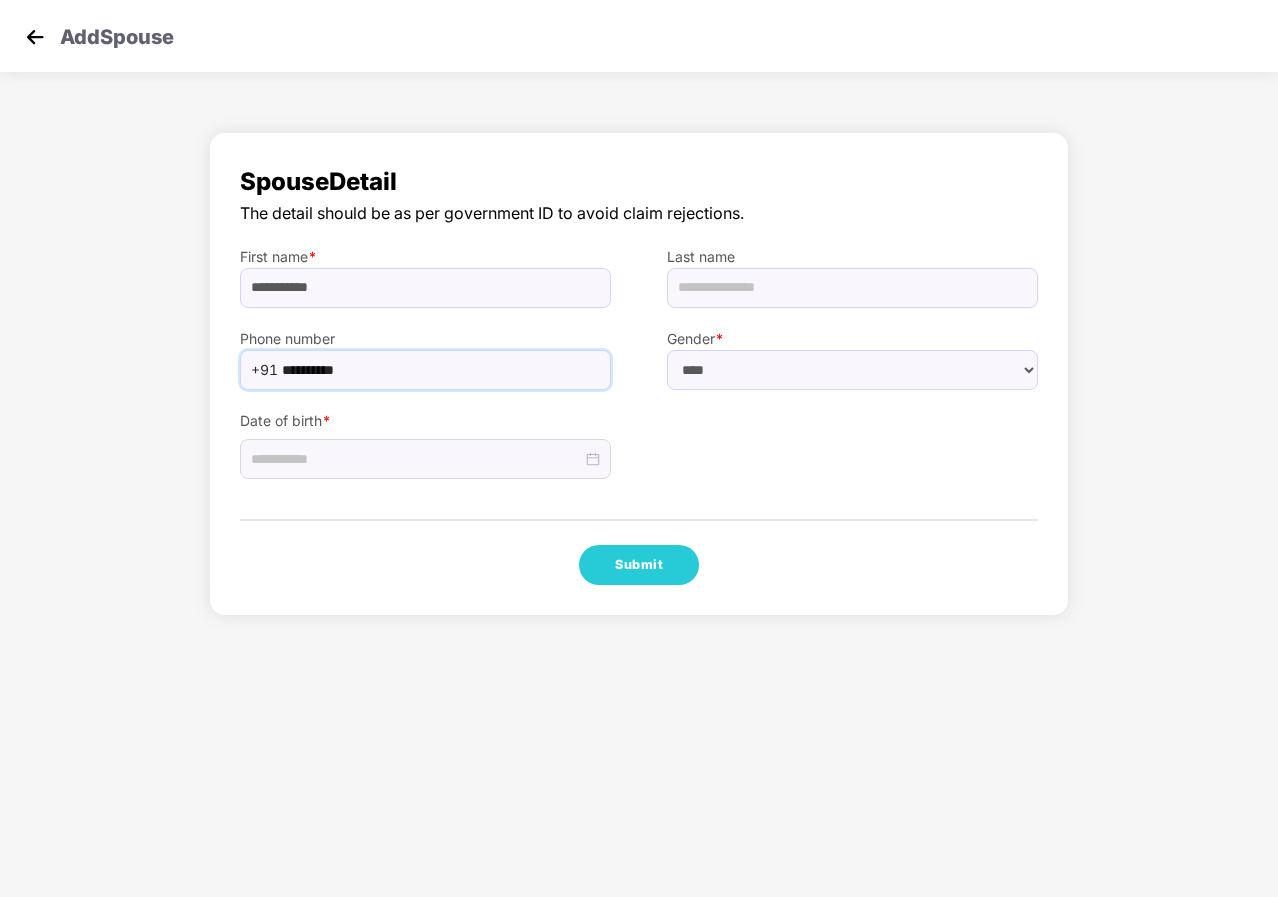 type on "**********" 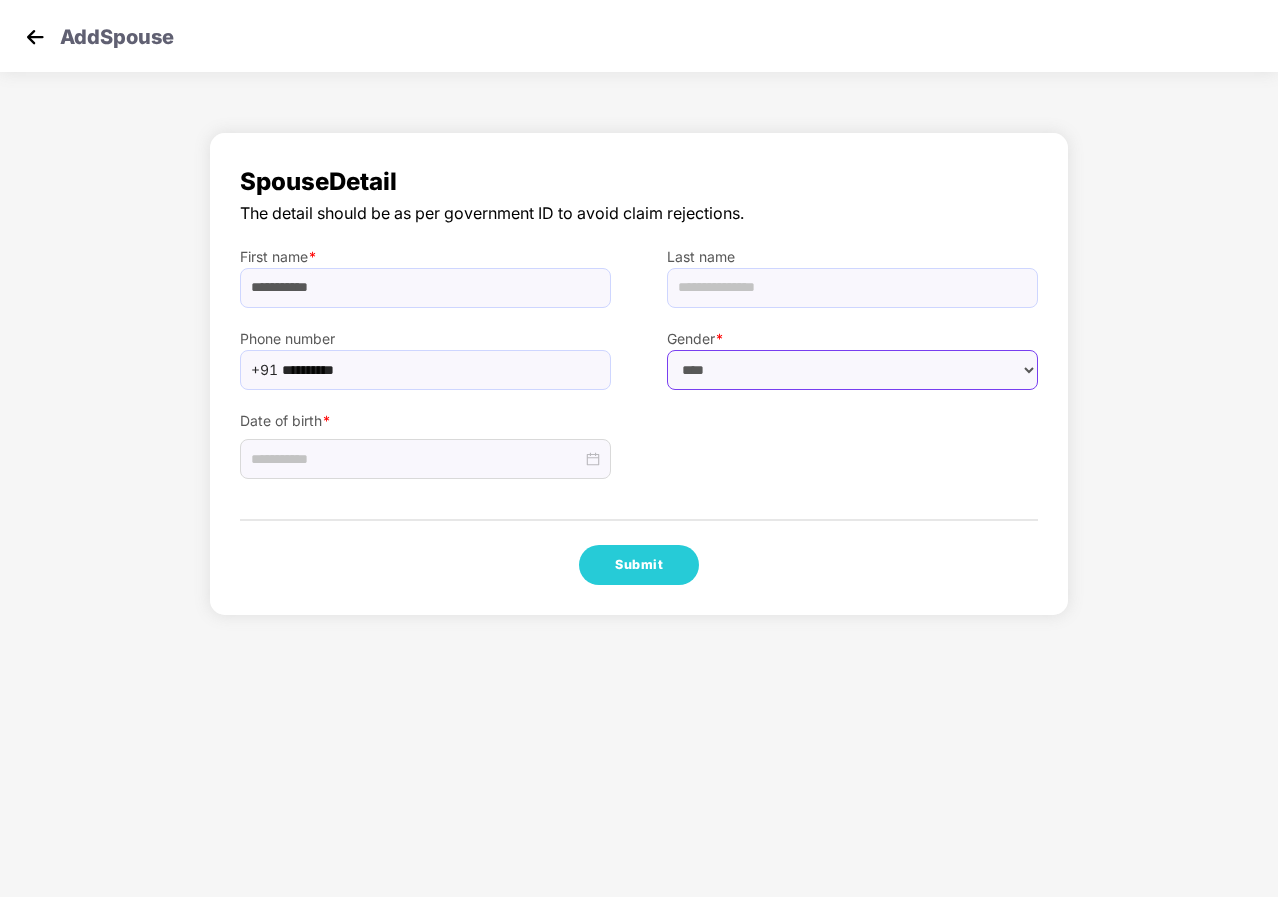 select on "******" 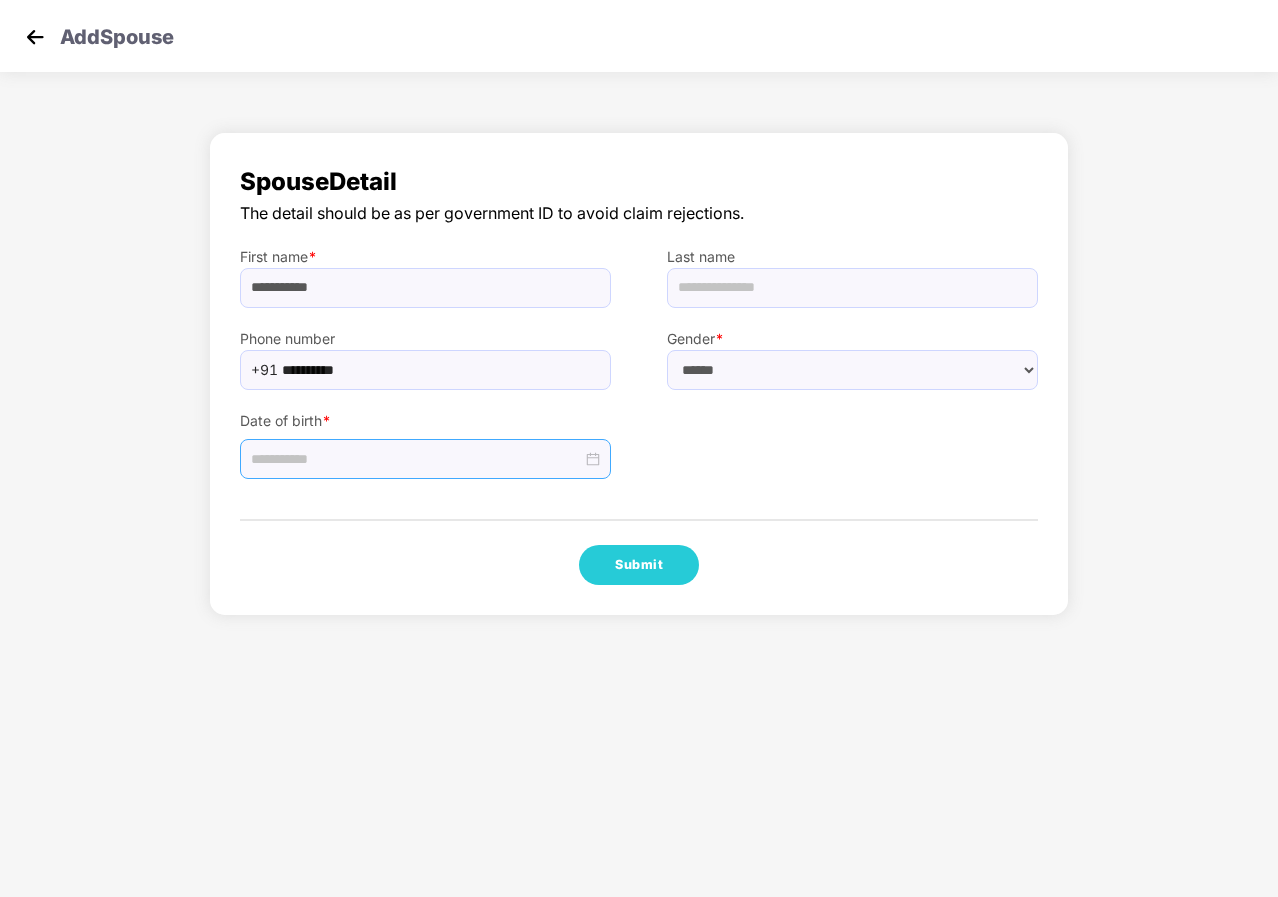 click at bounding box center (416, 459) 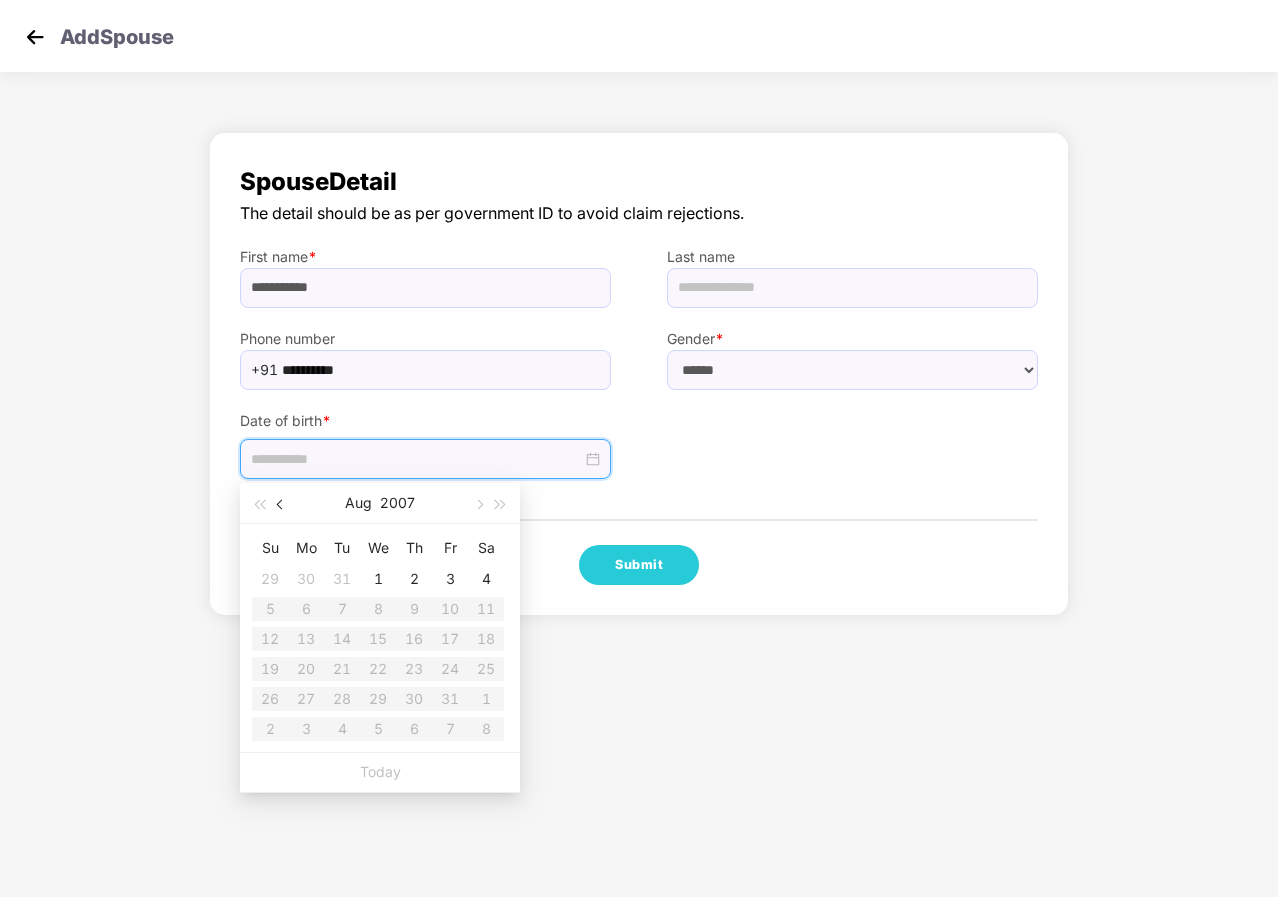 click at bounding box center [281, 503] 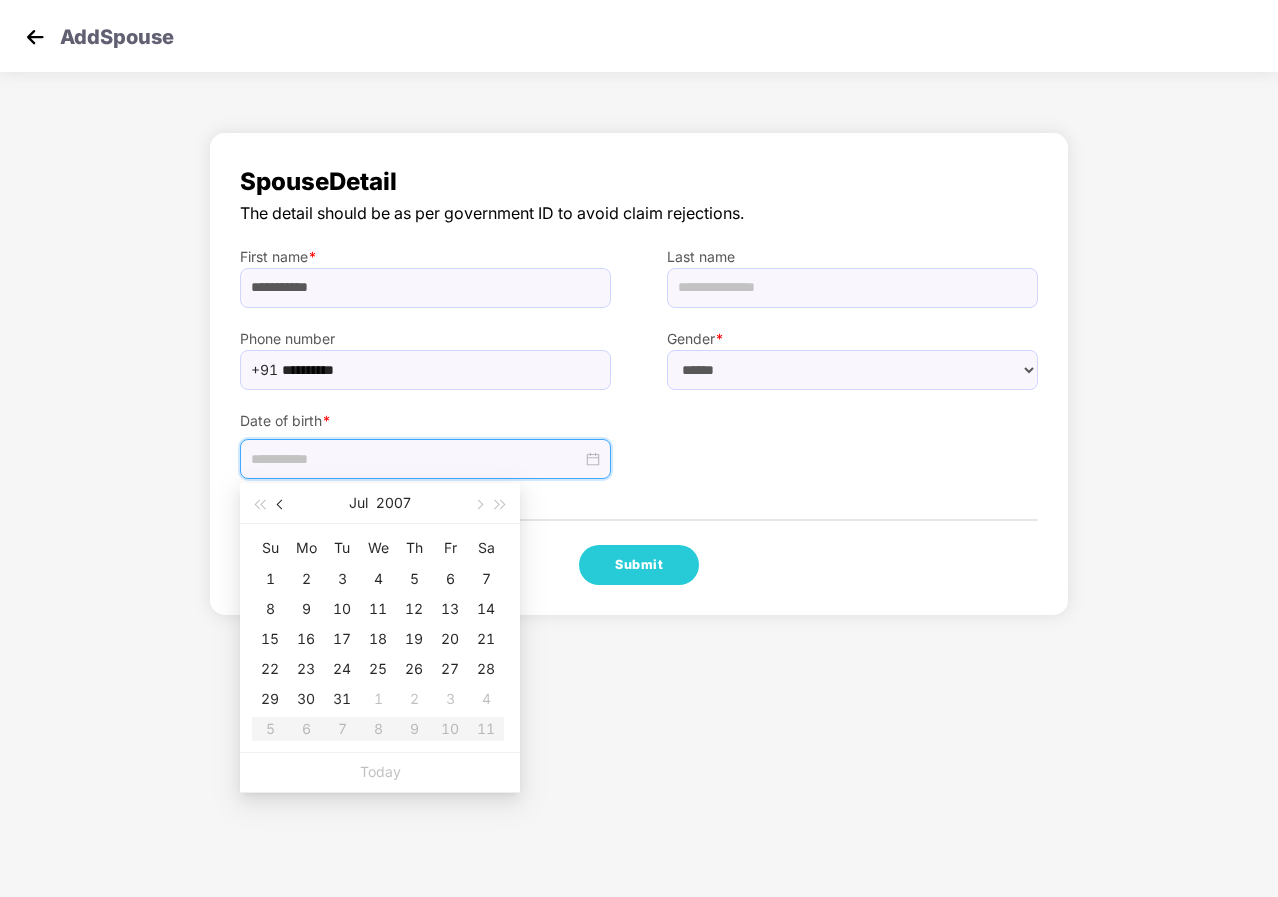 click at bounding box center (281, 503) 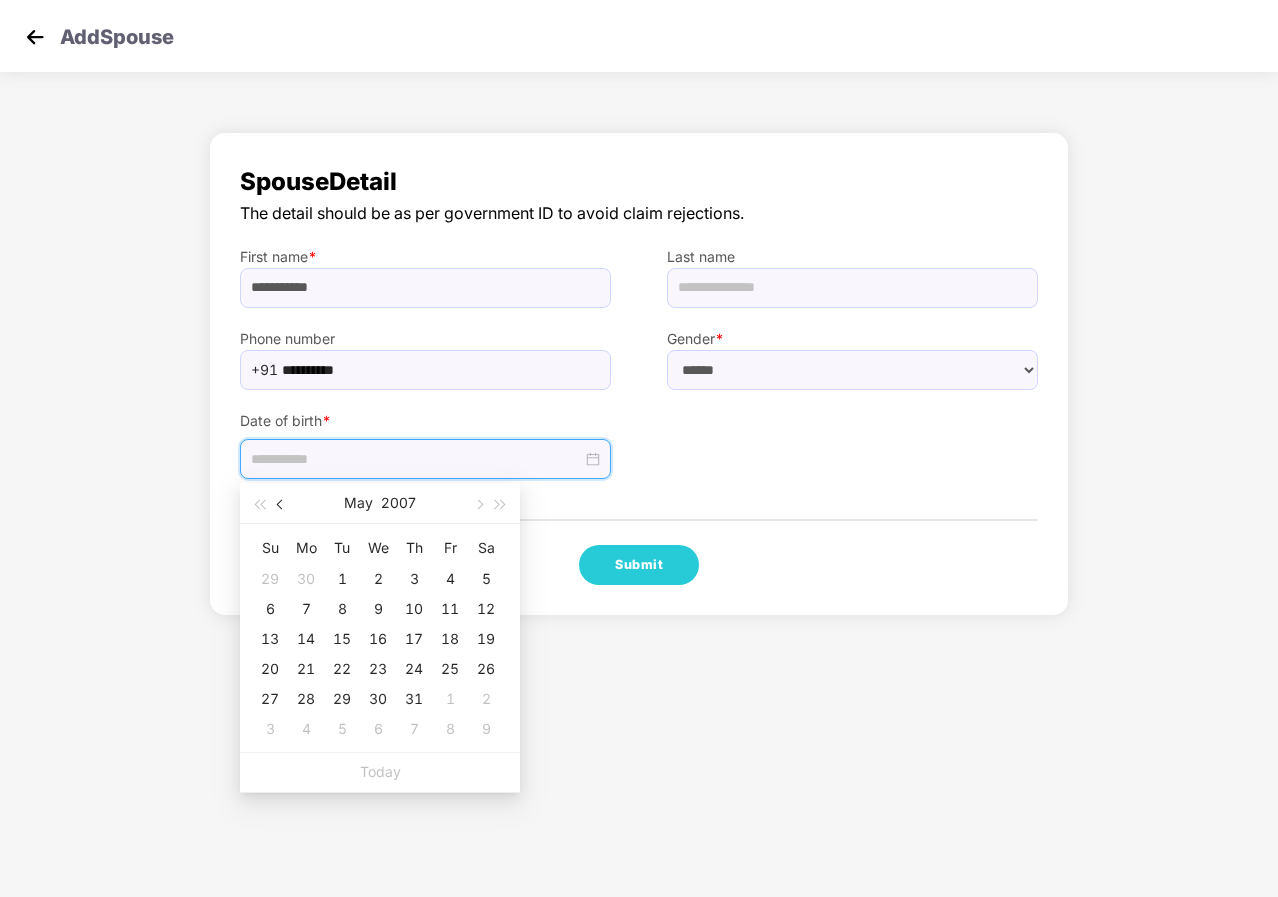 click at bounding box center (281, 503) 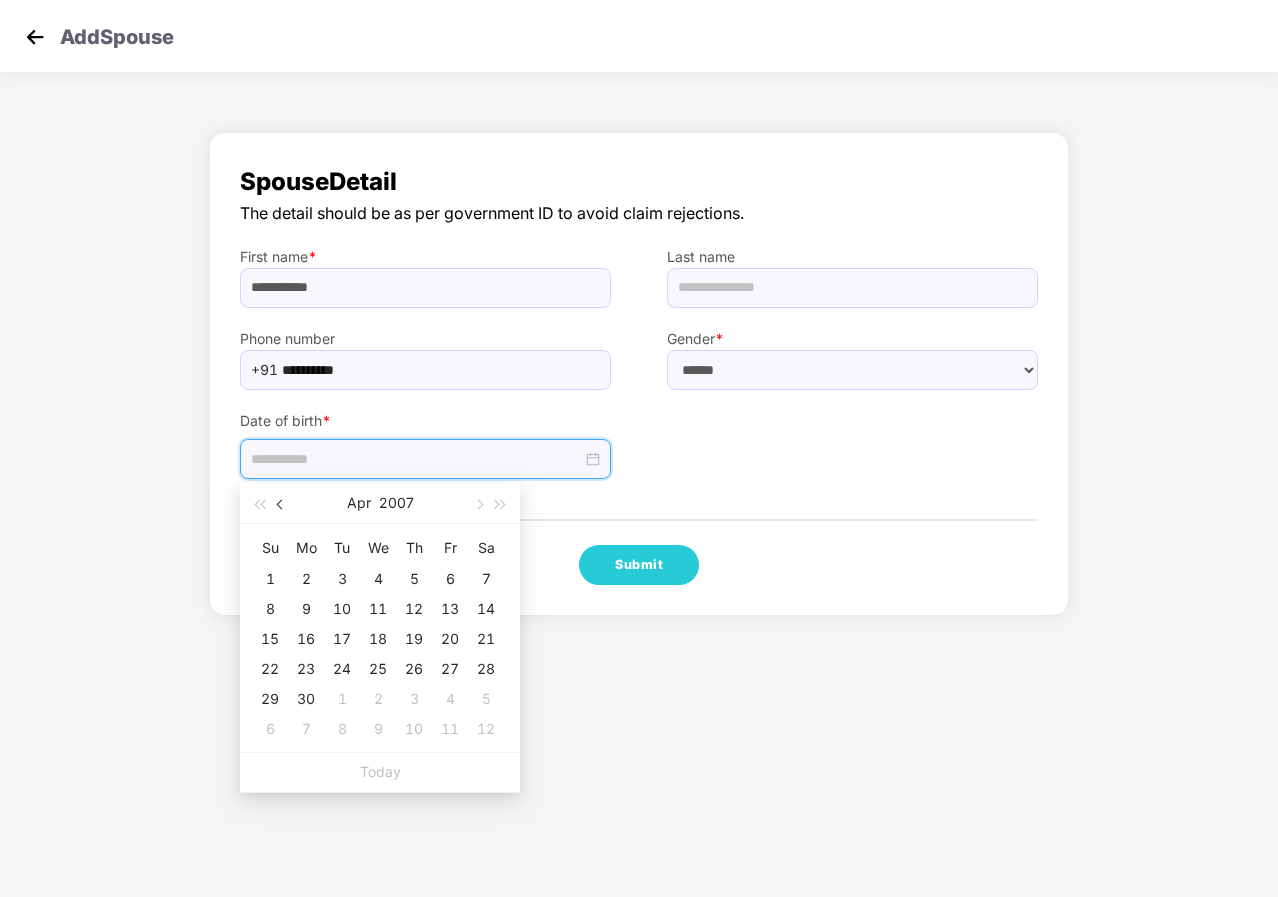 click at bounding box center (281, 503) 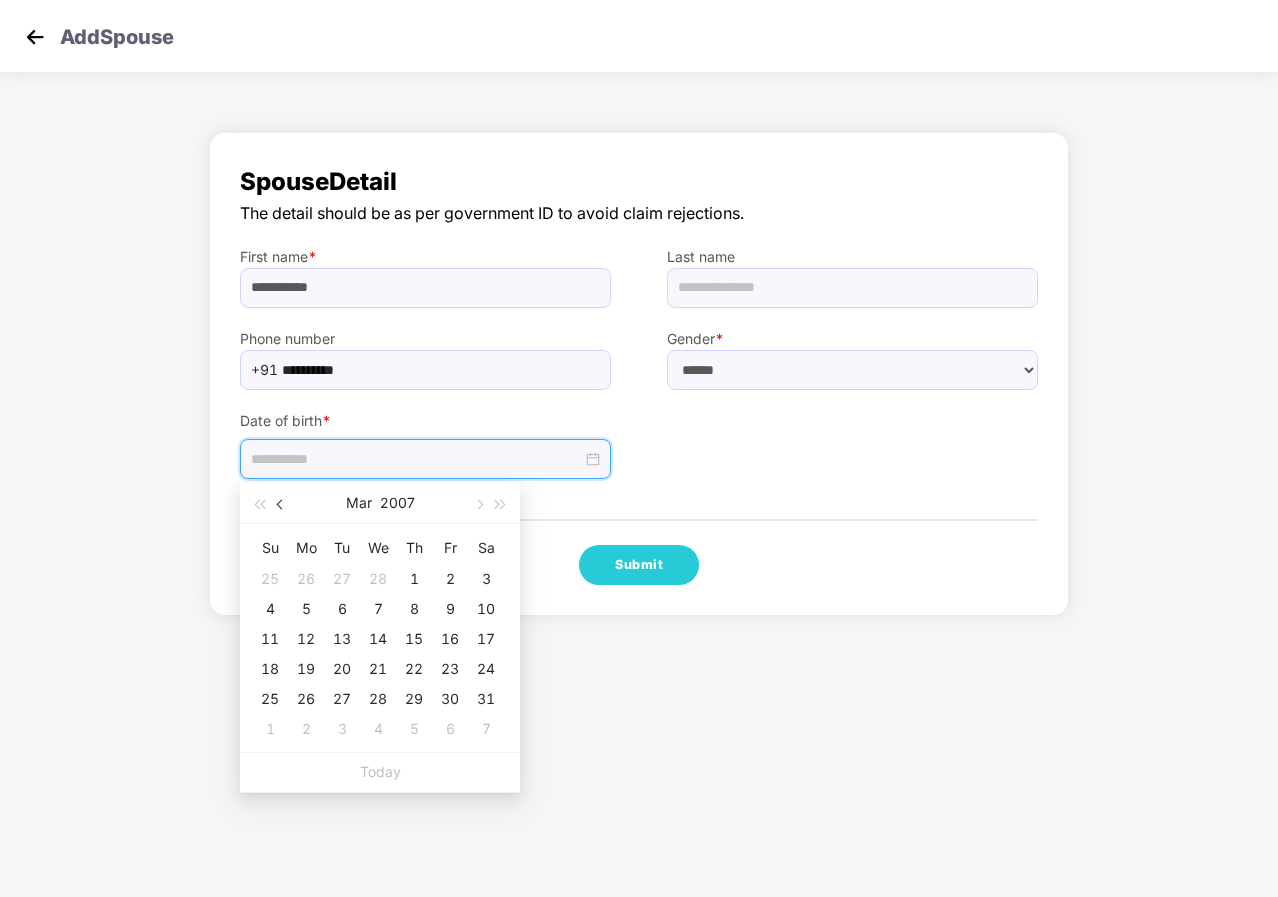 click at bounding box center [281, 503] 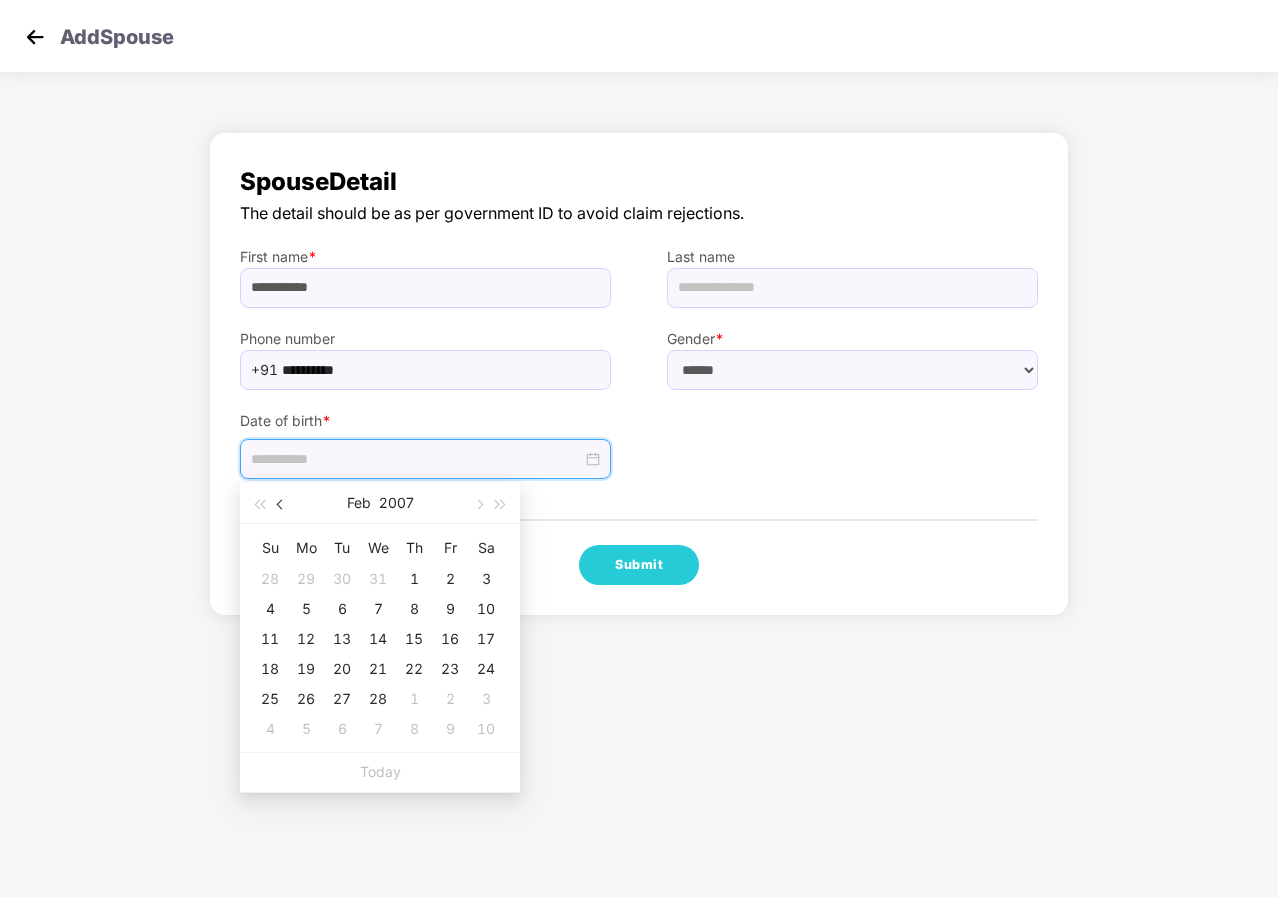 click at bounding box center (281, 503) 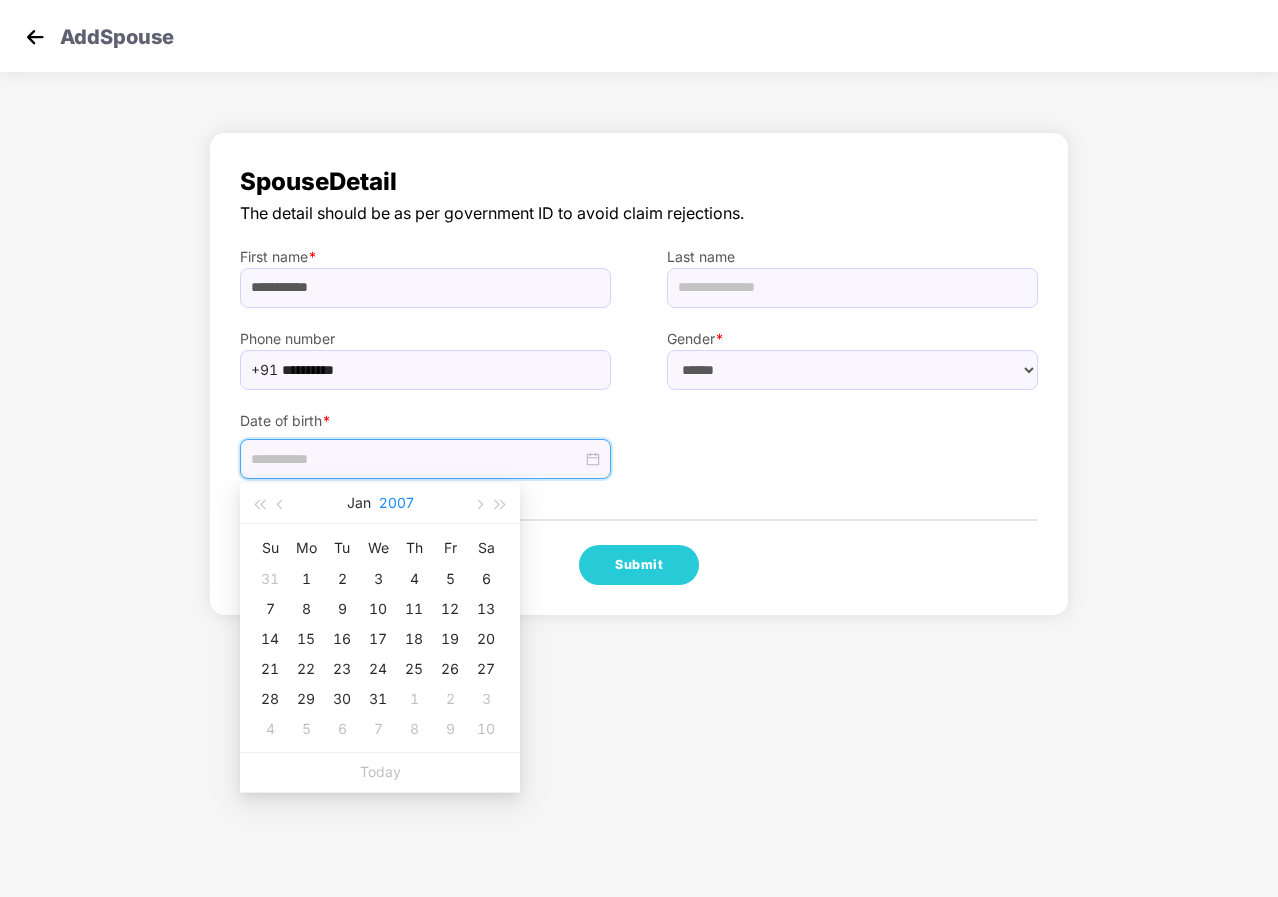 click on "2007" at bounding box center [396, 503] 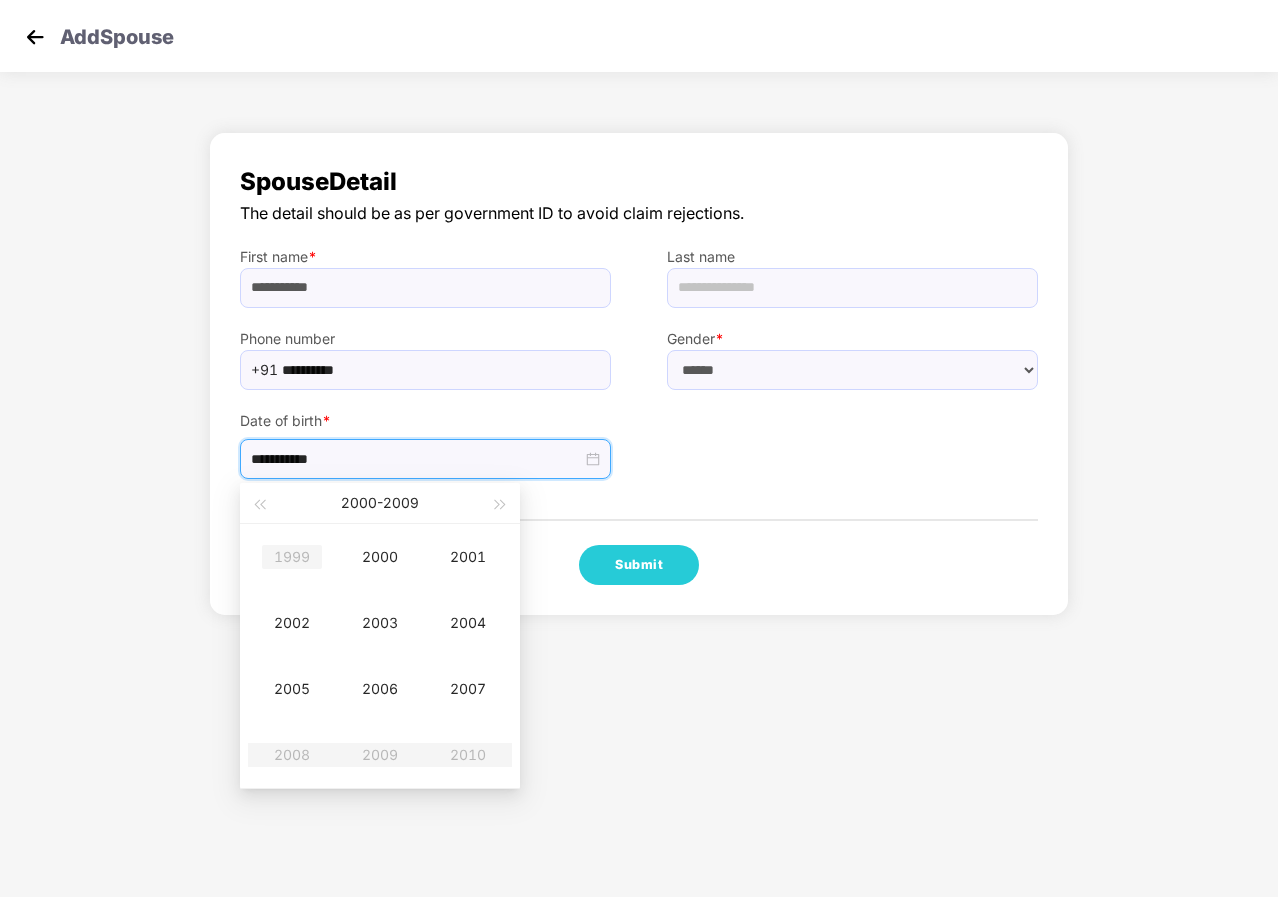 type on "**********" 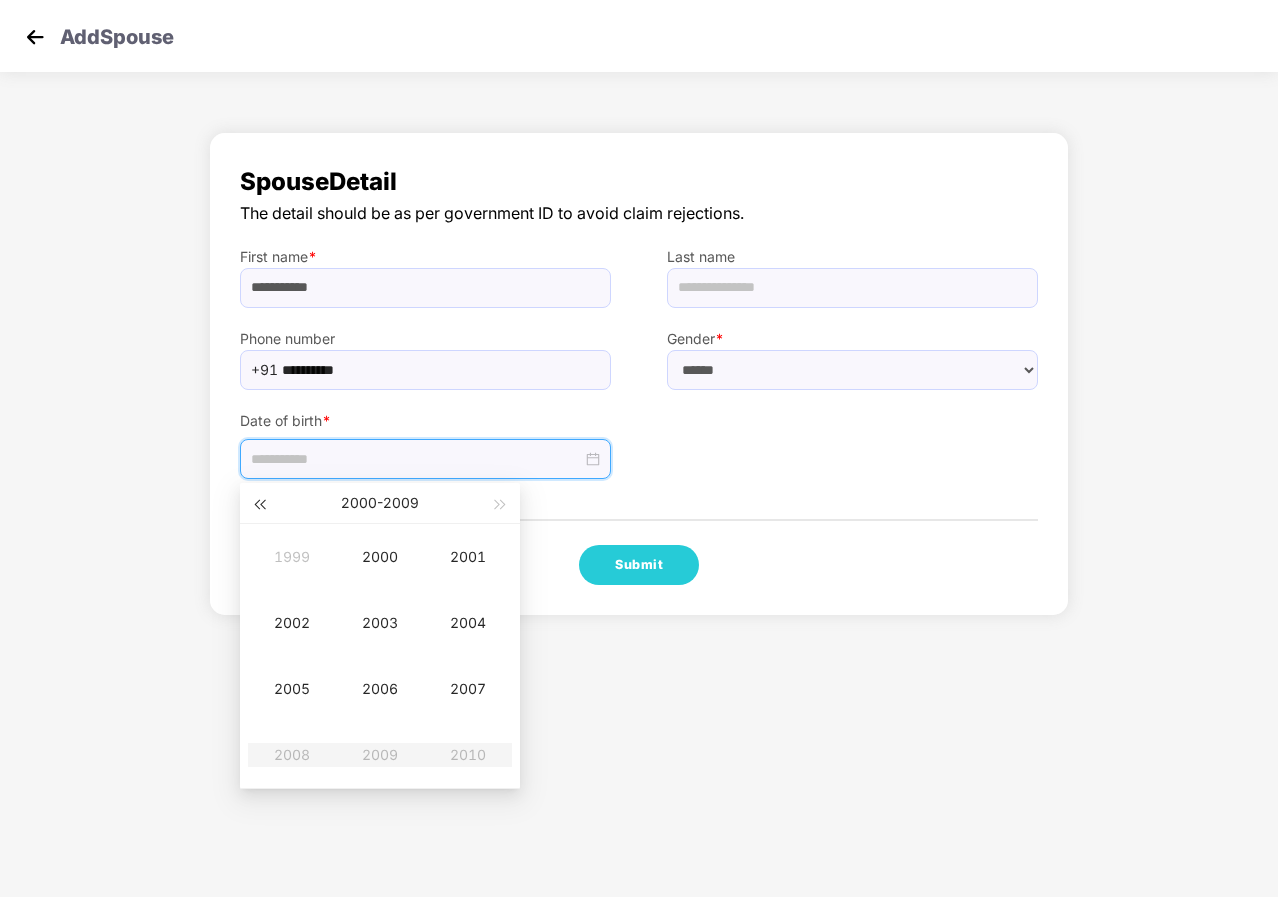 click at bounding box center (259, 505) 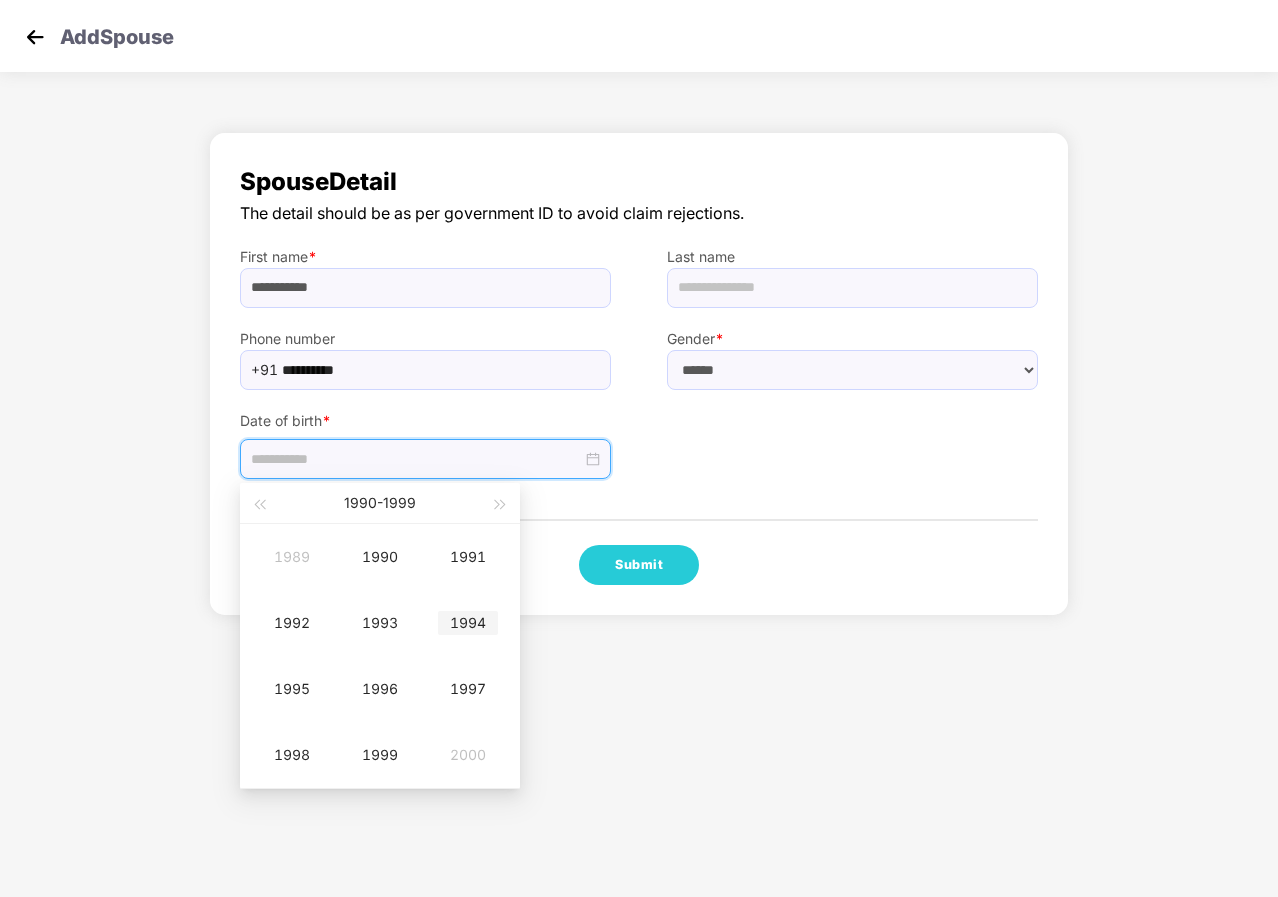 type on "**********" 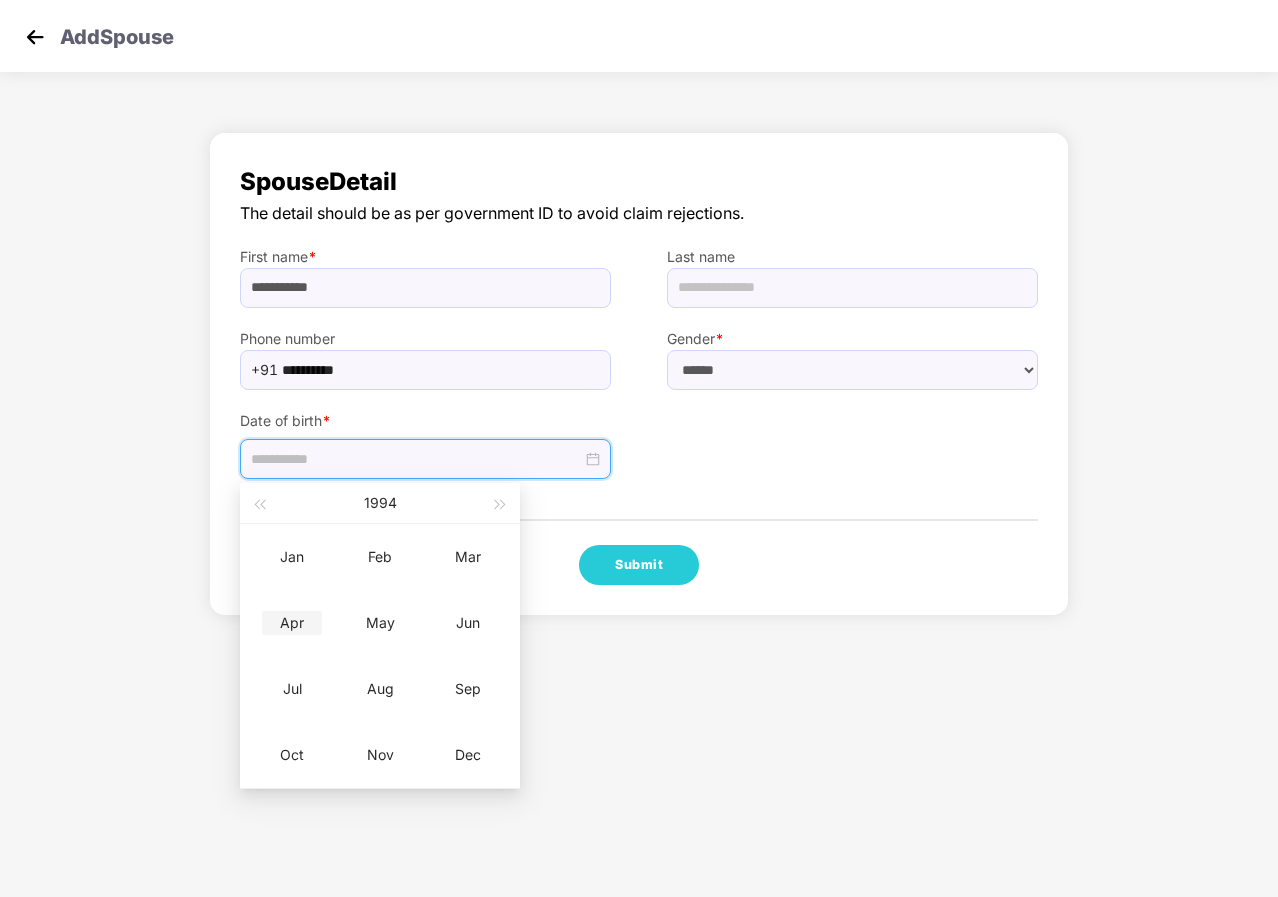 type on "**********" 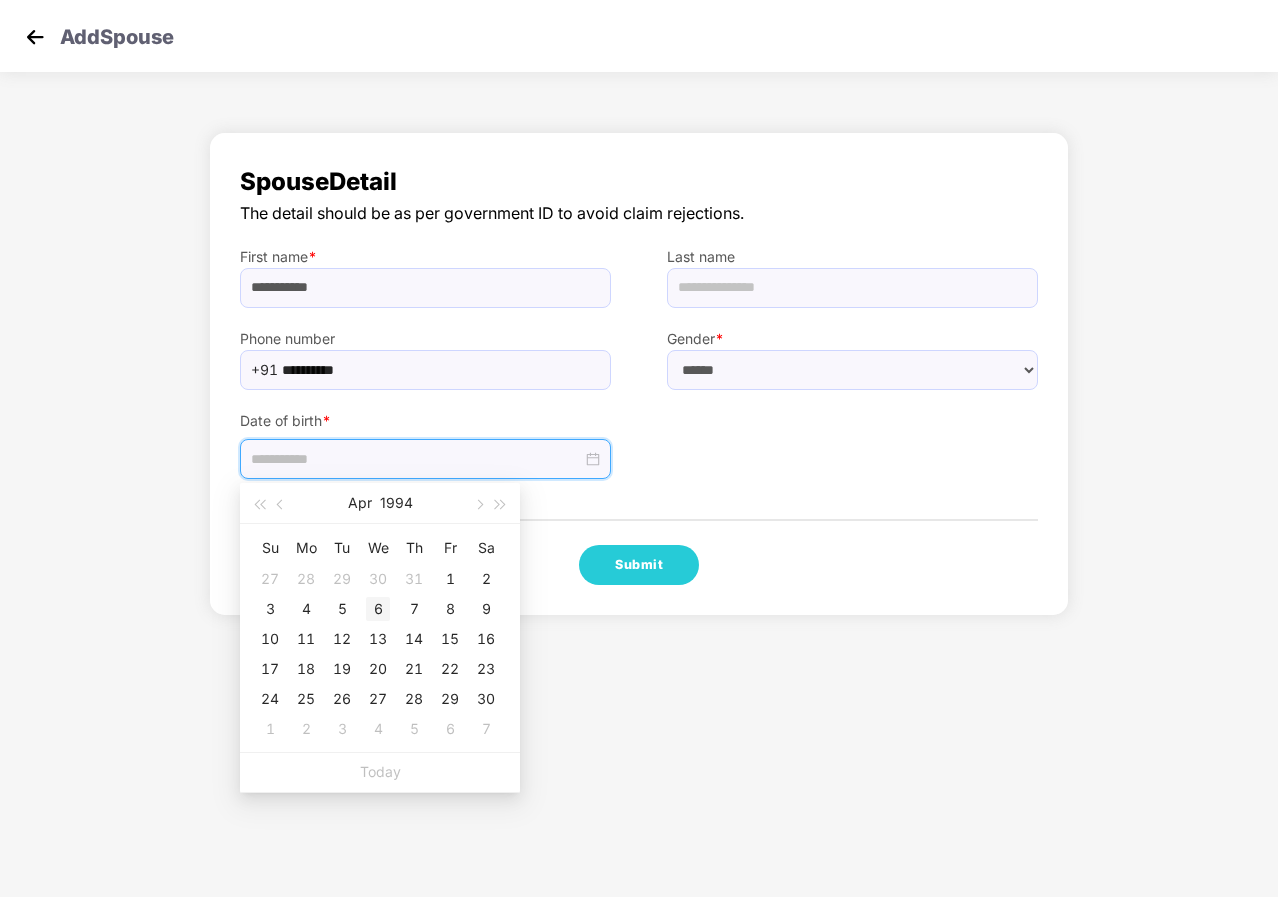 click on "6" at bounding box center (378, 609) 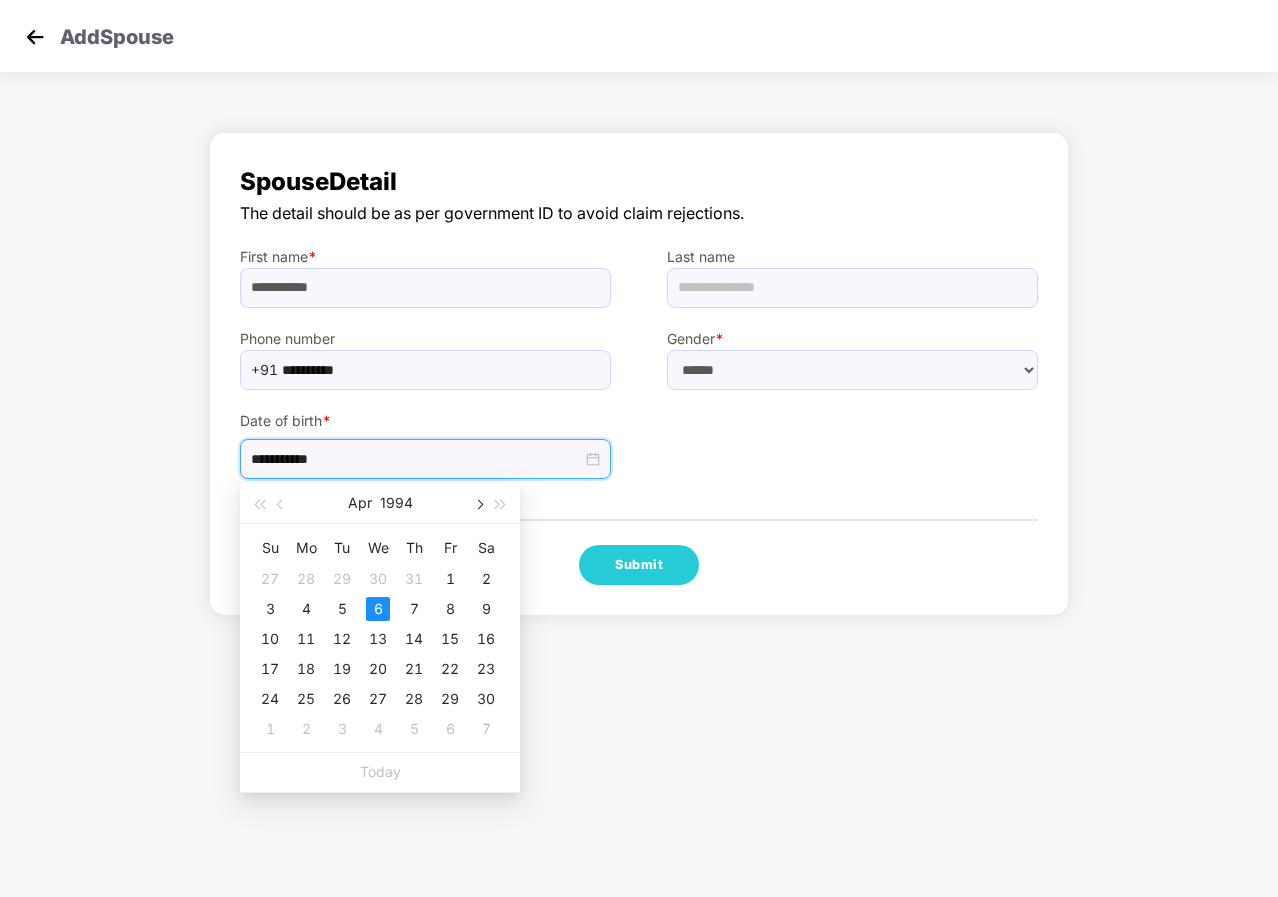 click at bounding box center [478, 505] 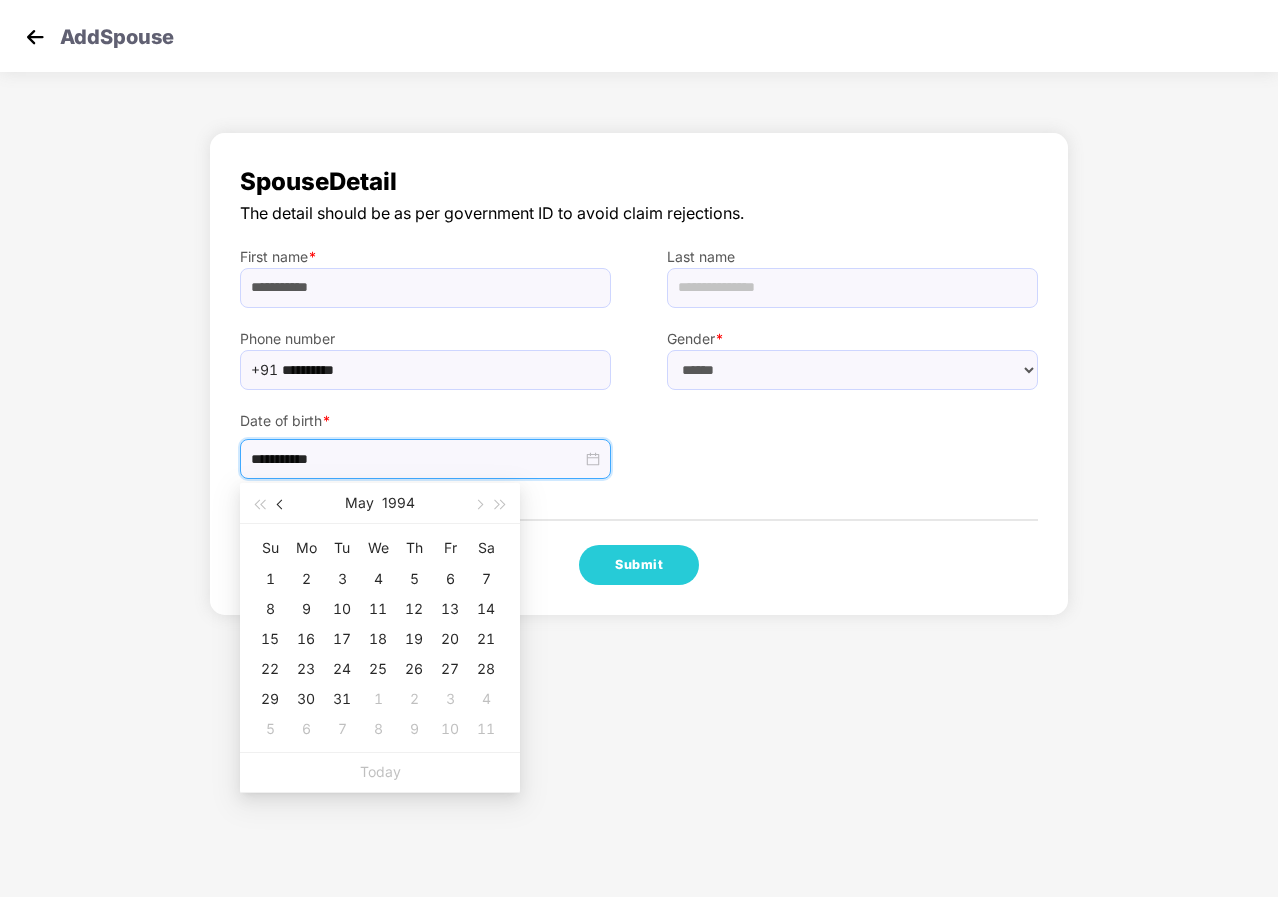 click at bounding box center [281, 503] 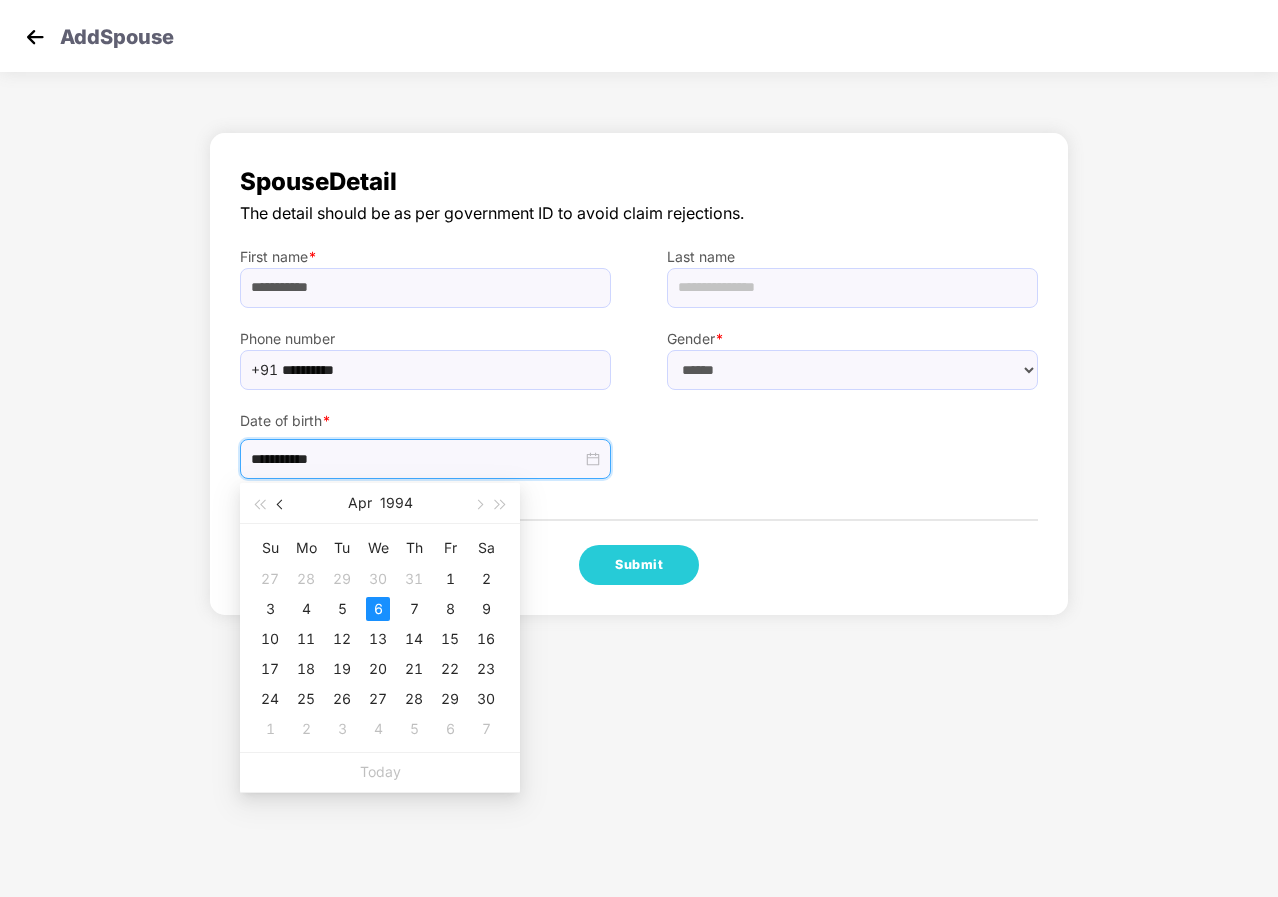 click at bounding box center (281, 503) 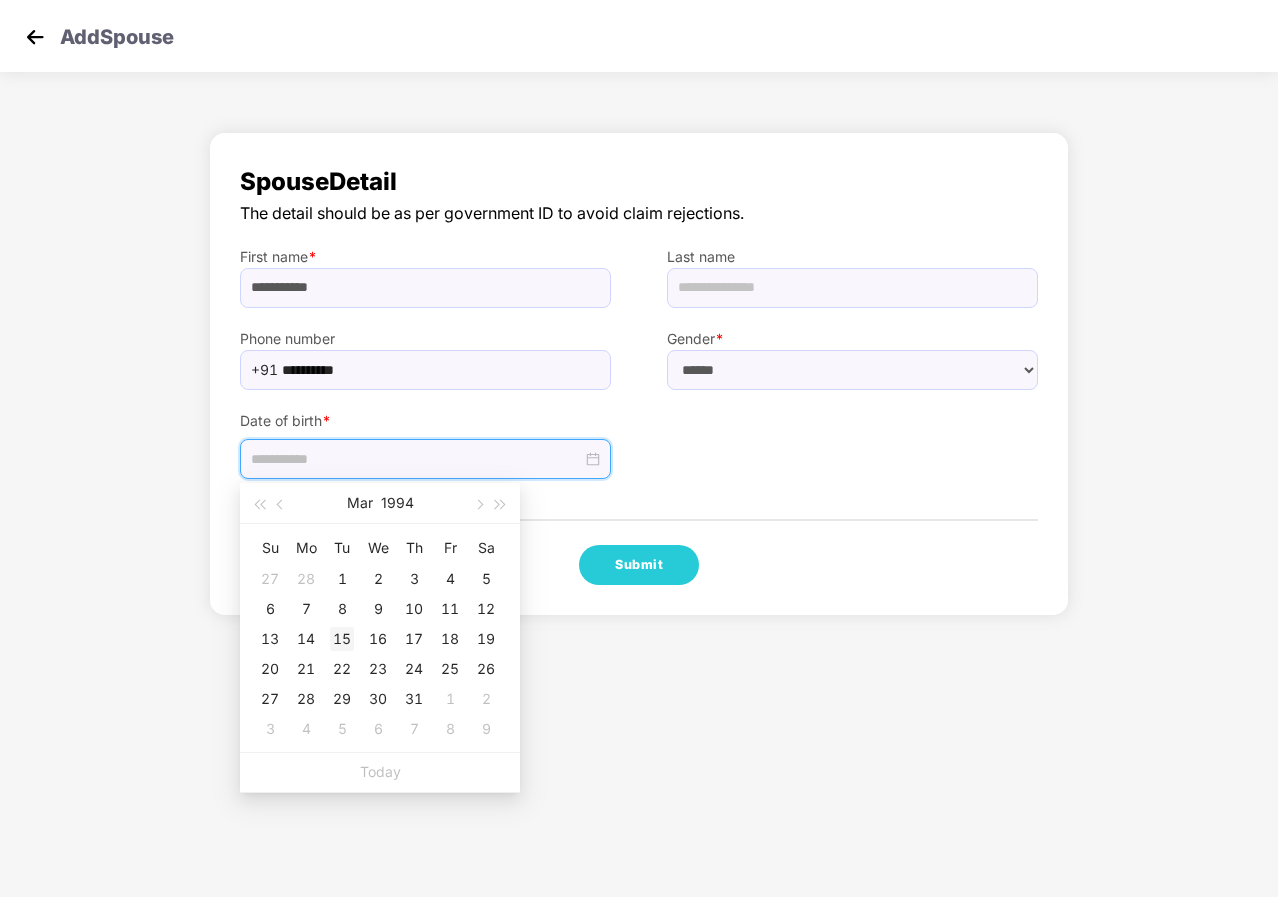 click on "15" at bounding box center (342, 639) 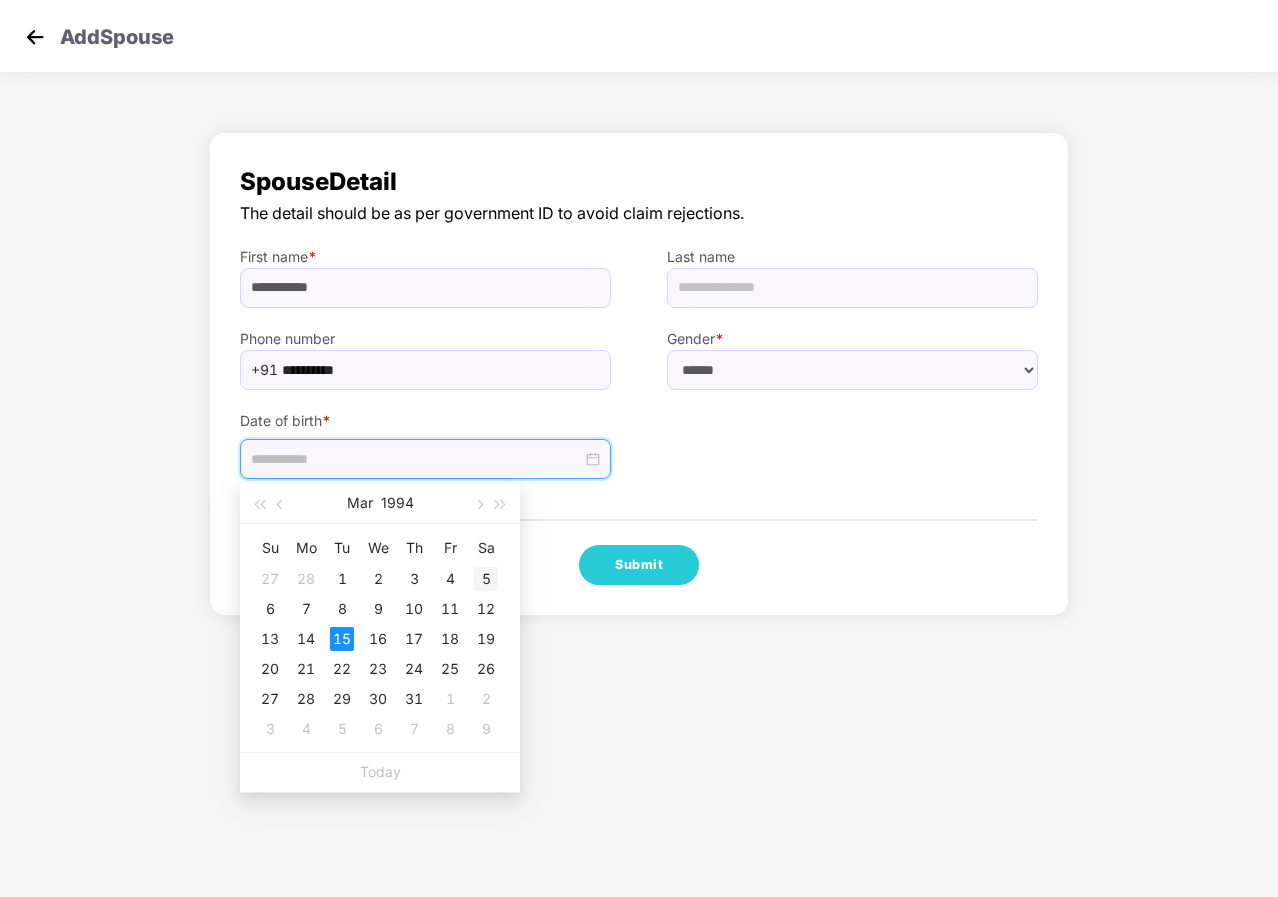 type on "**********" 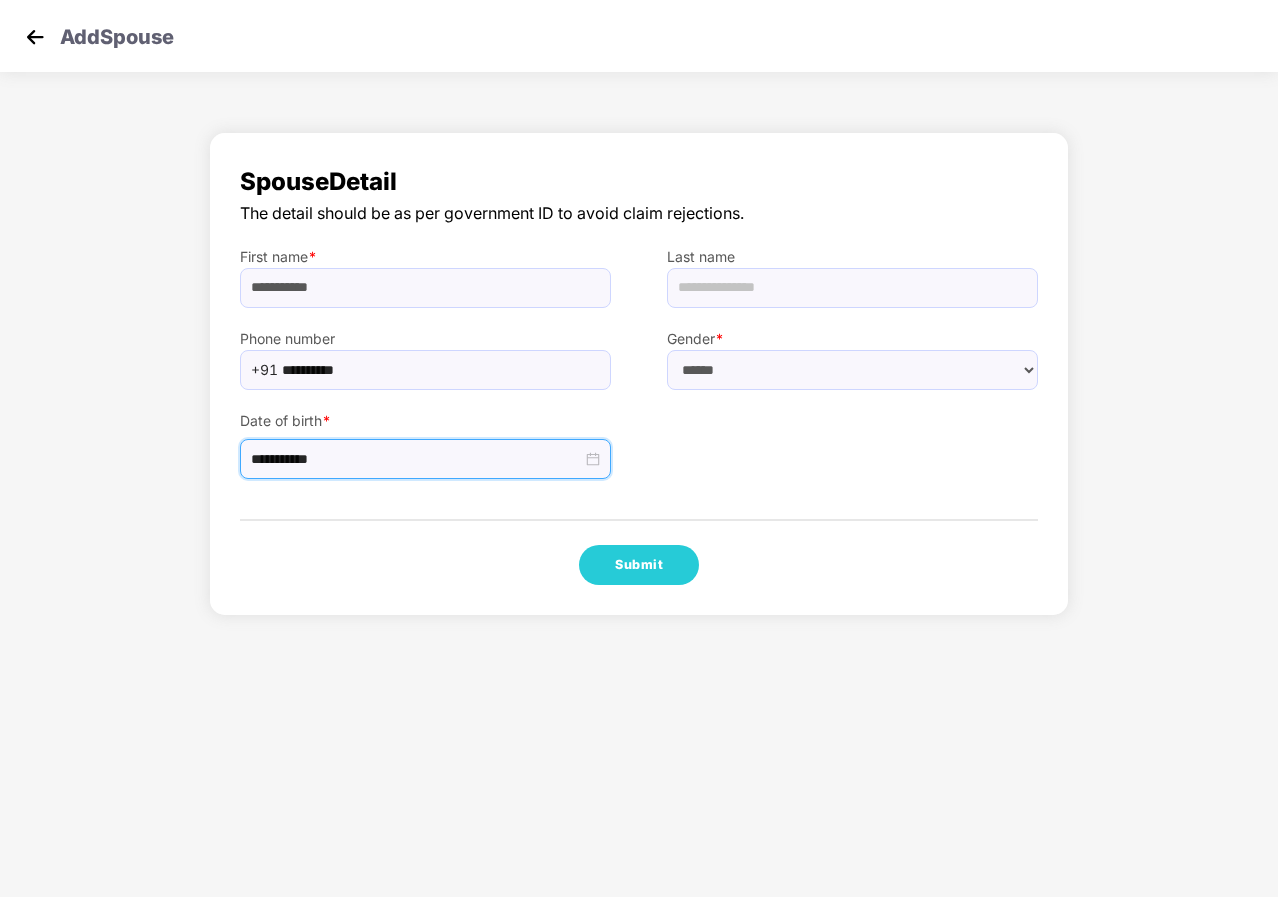 click on "**********" at bounding box center (639, 435) 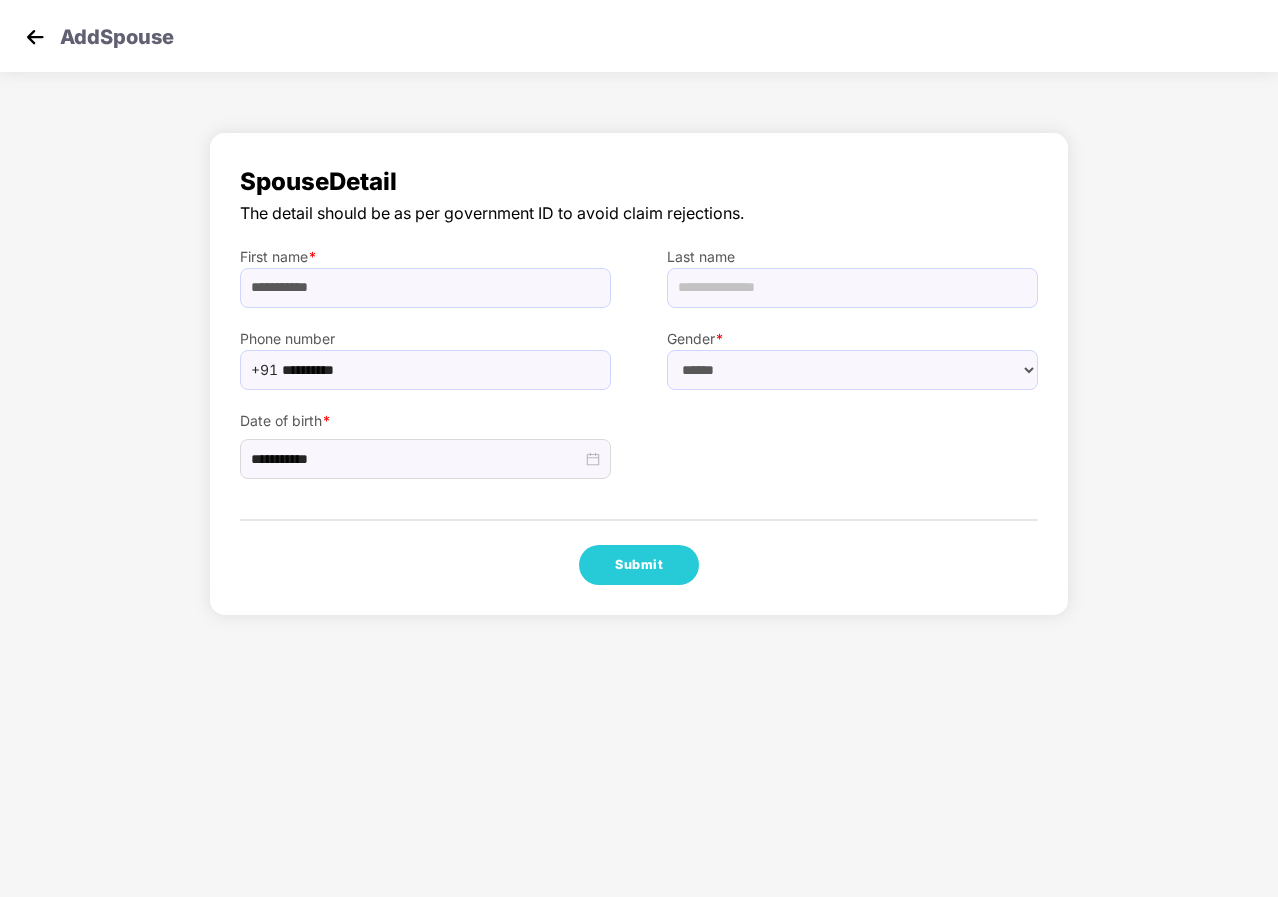 click on "**********" at bounding box center [639, 435] 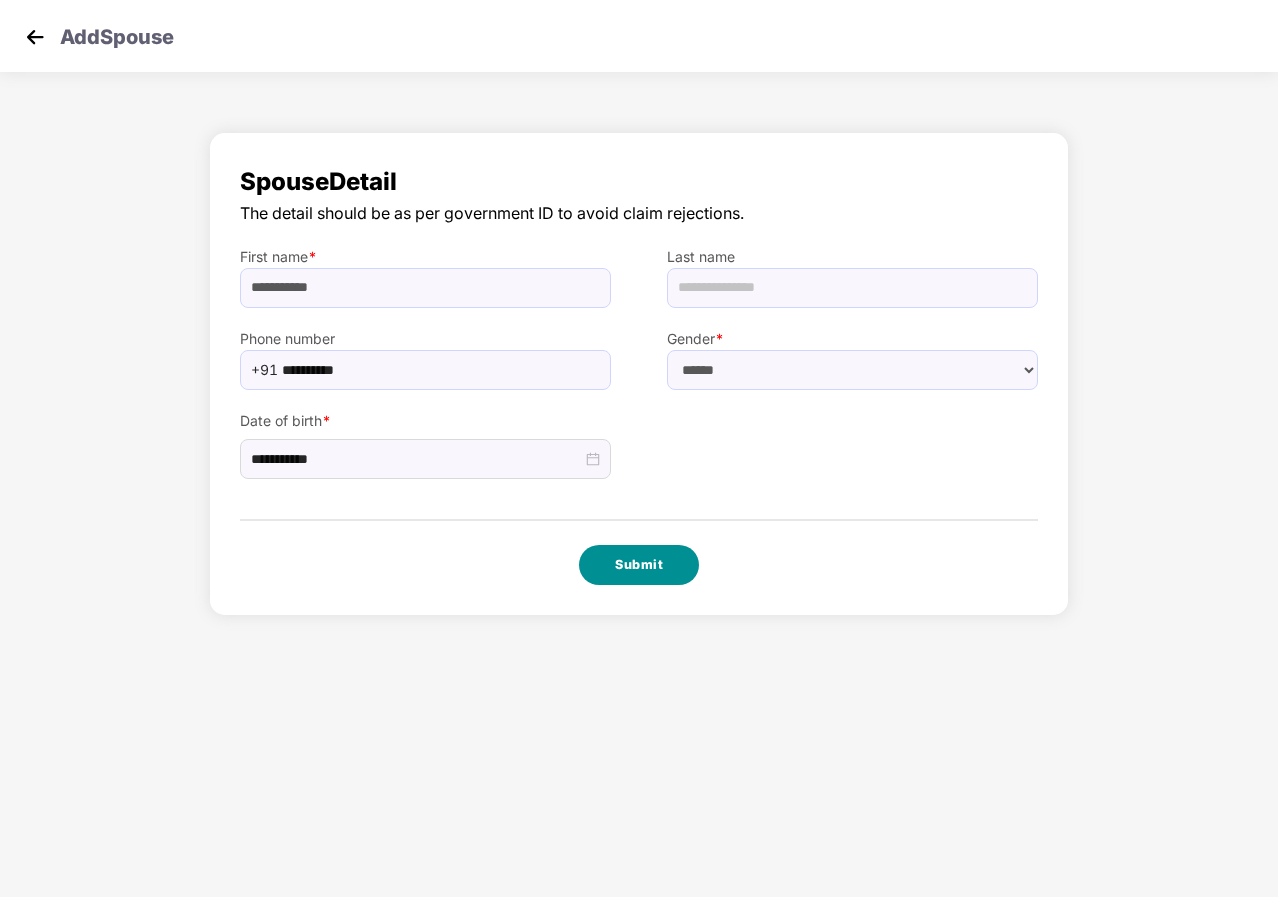 click on "Submit" at bounding box center (639, 565) 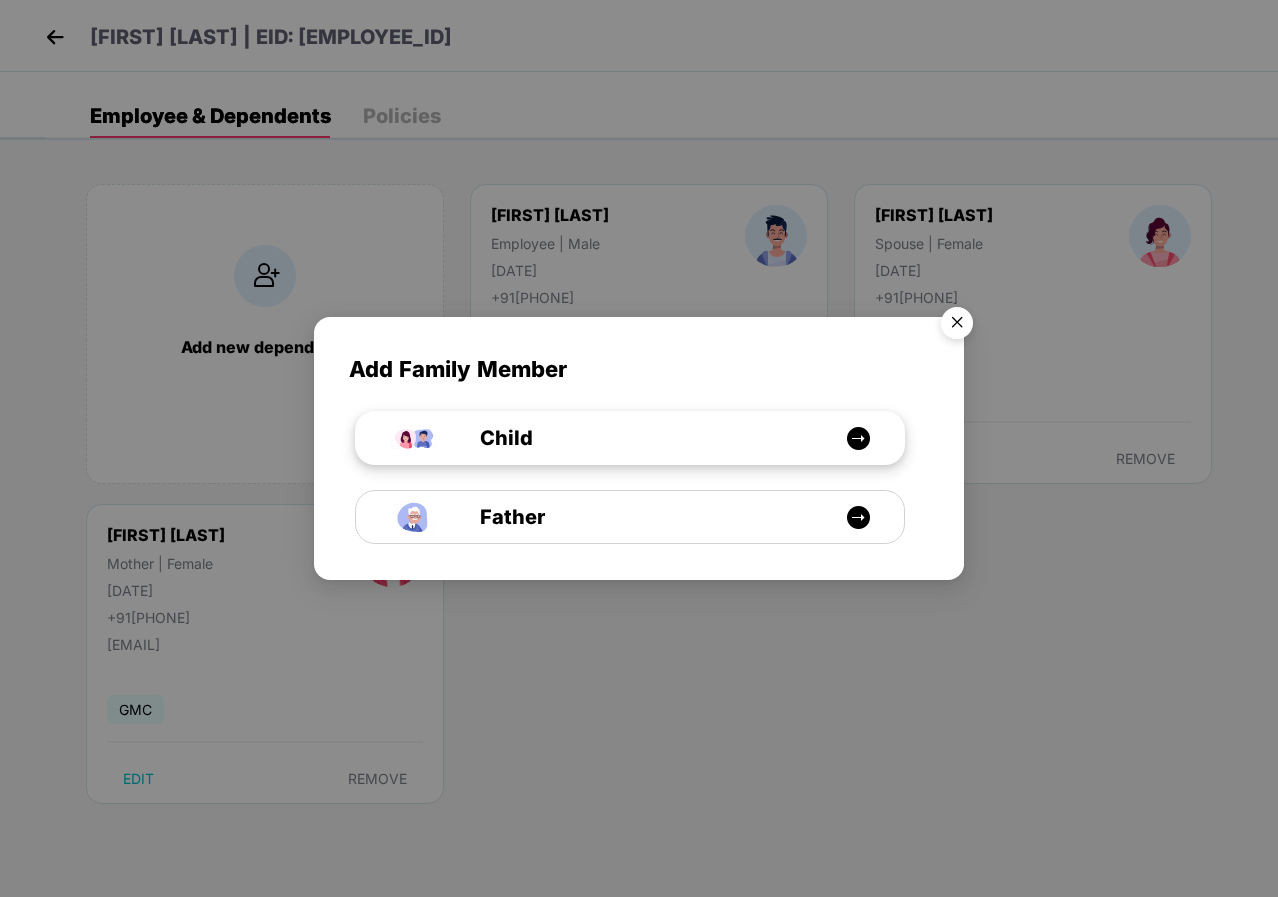 click on "Child" at bounding box center (640, 438) 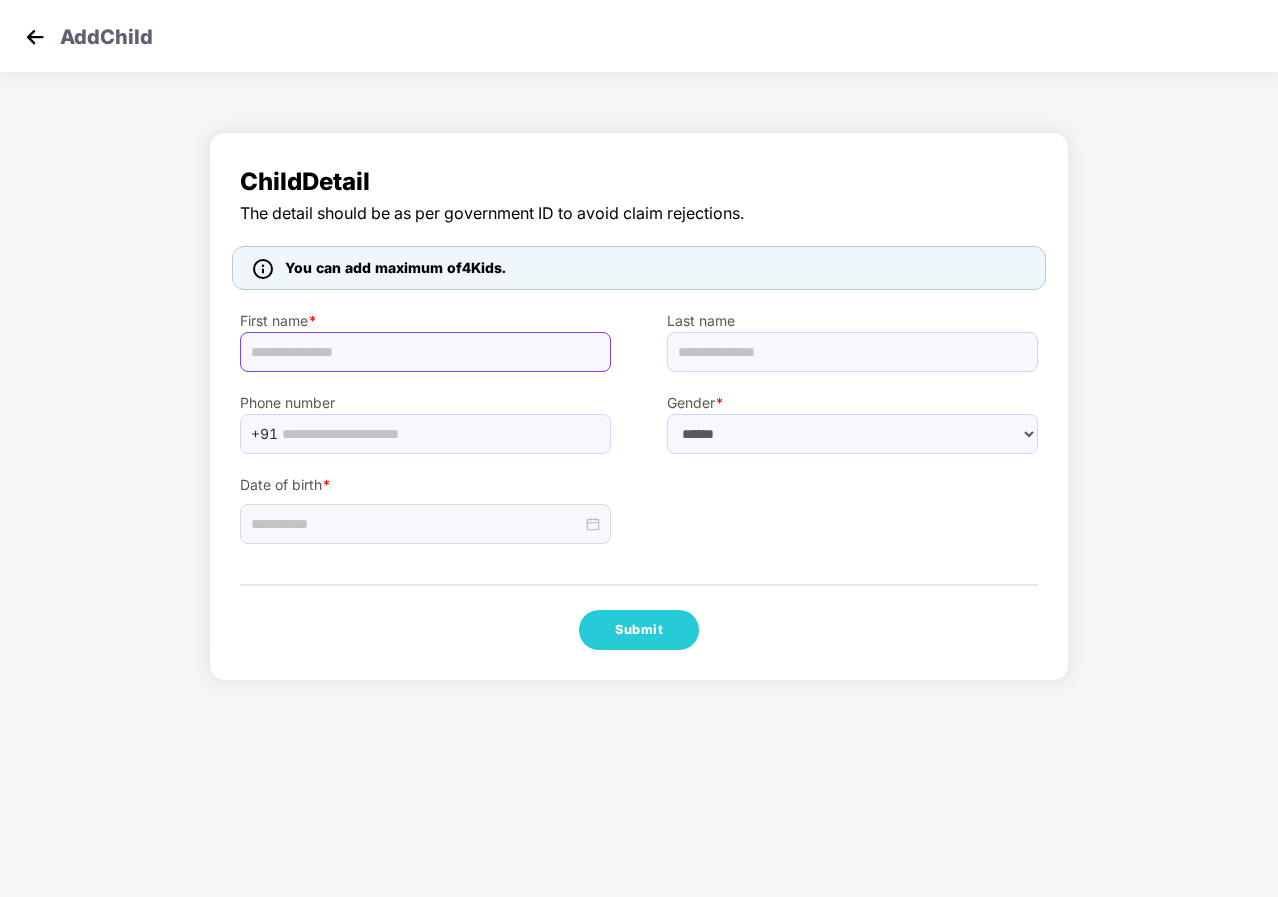click at bounding box center (425, 352) 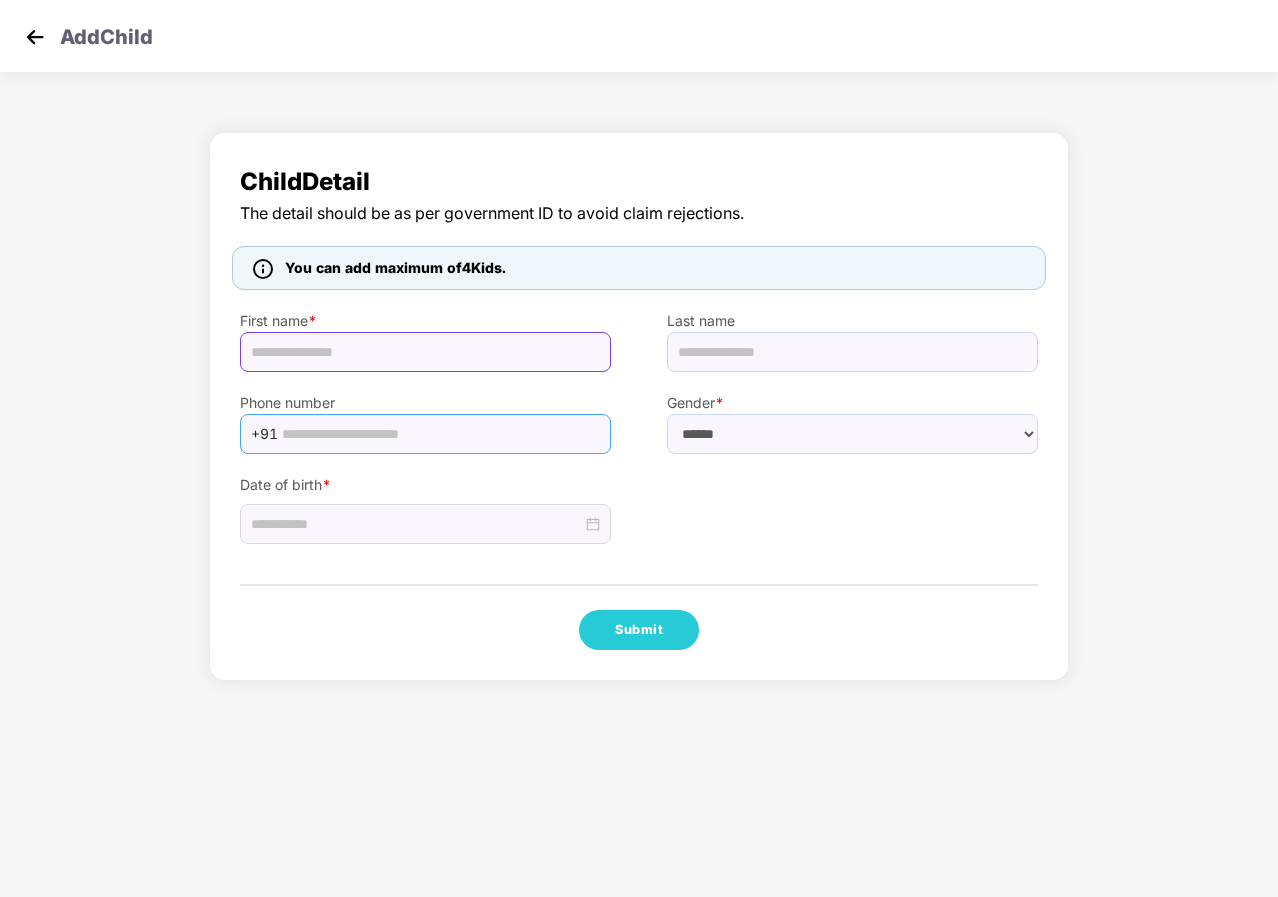 paste on "**********" 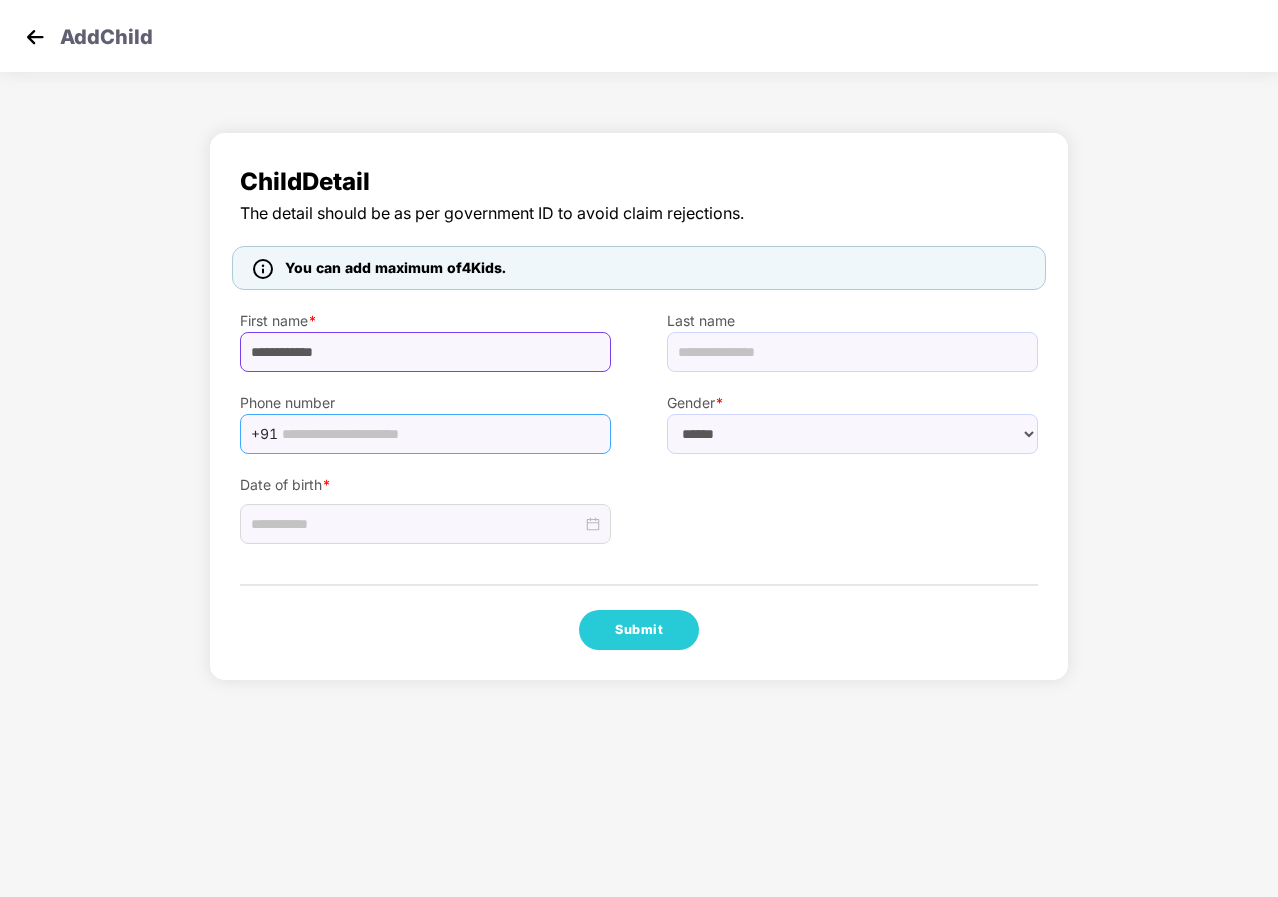 type on "**********" 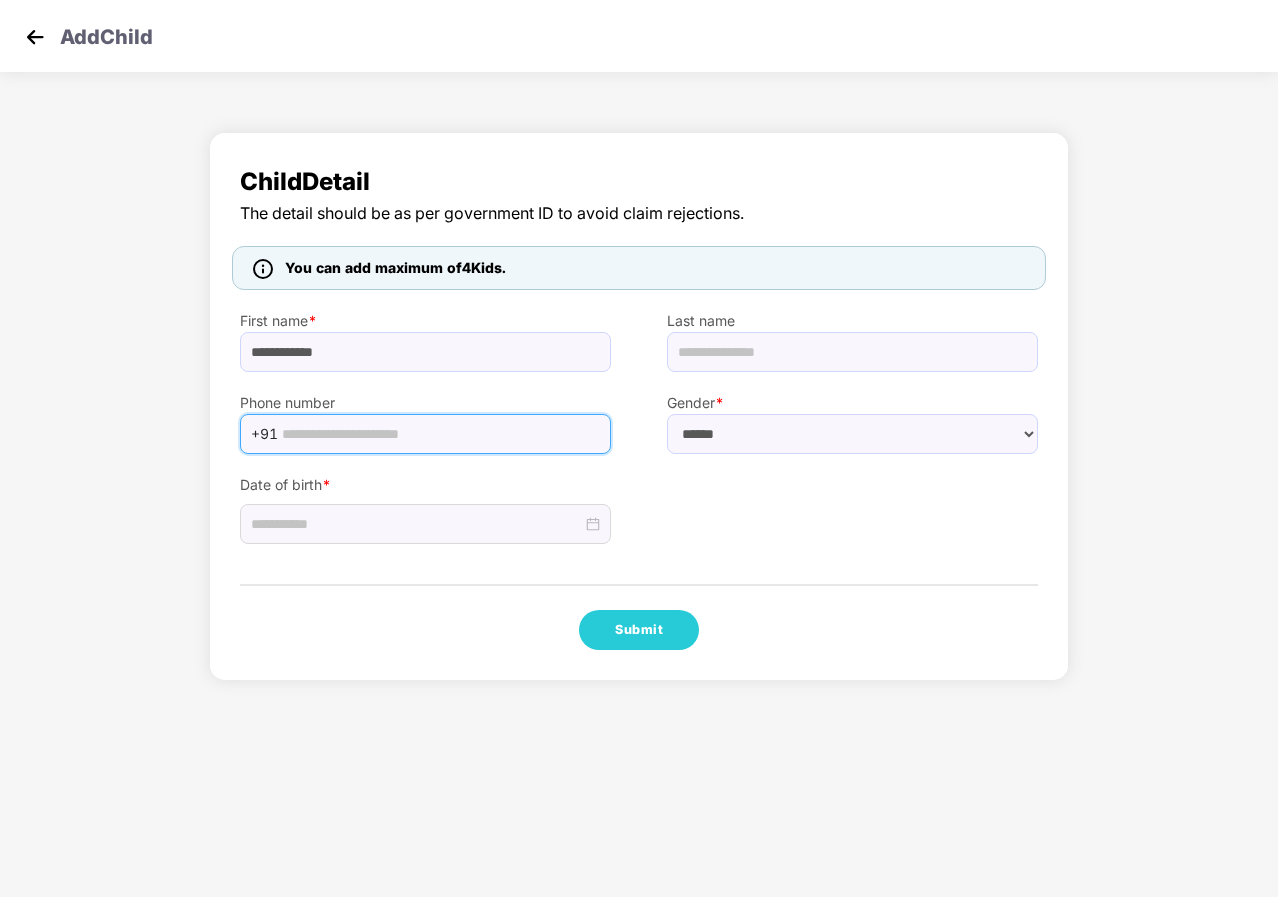 click at bounding box center [440, 434] 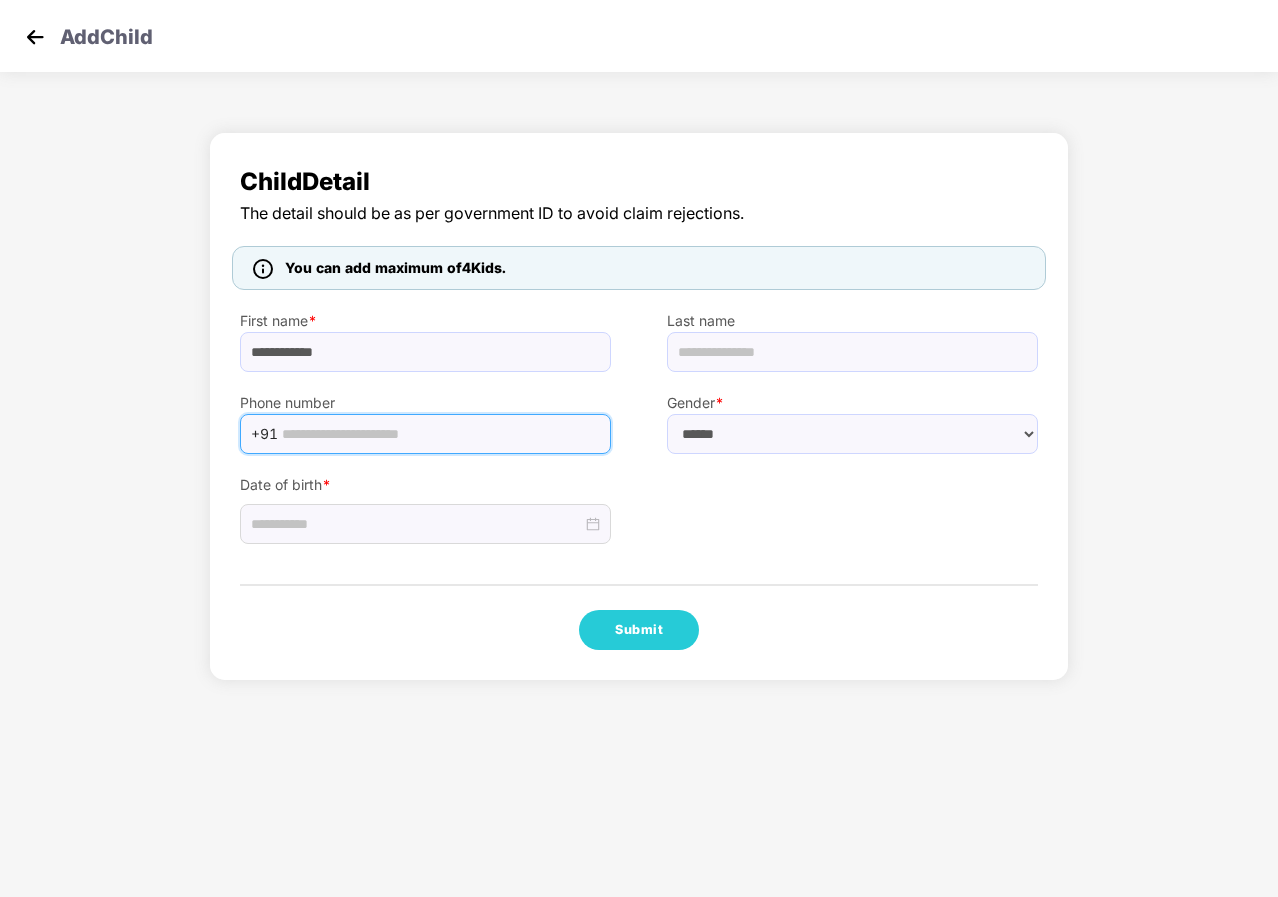 paste on "**********" 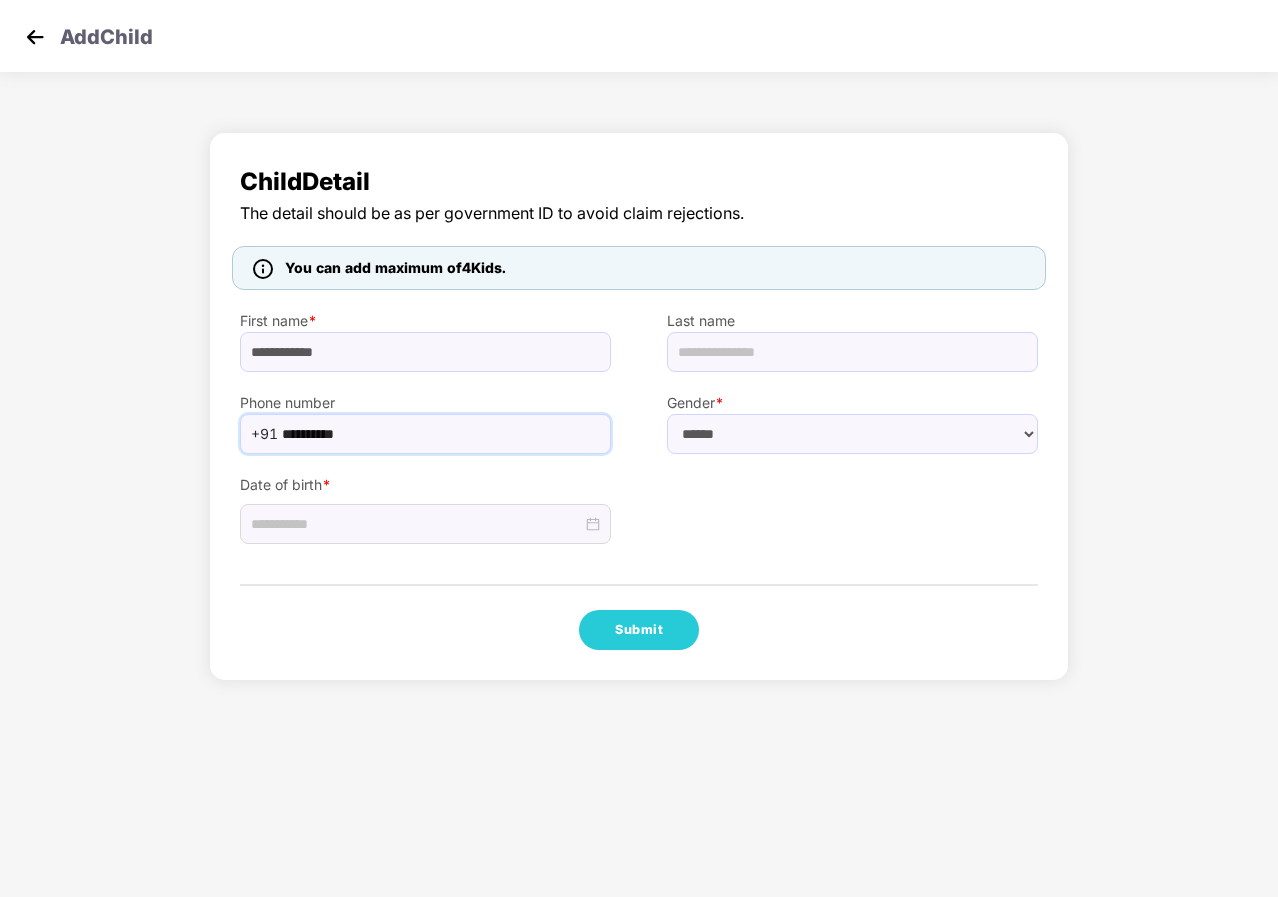 type on "**********" 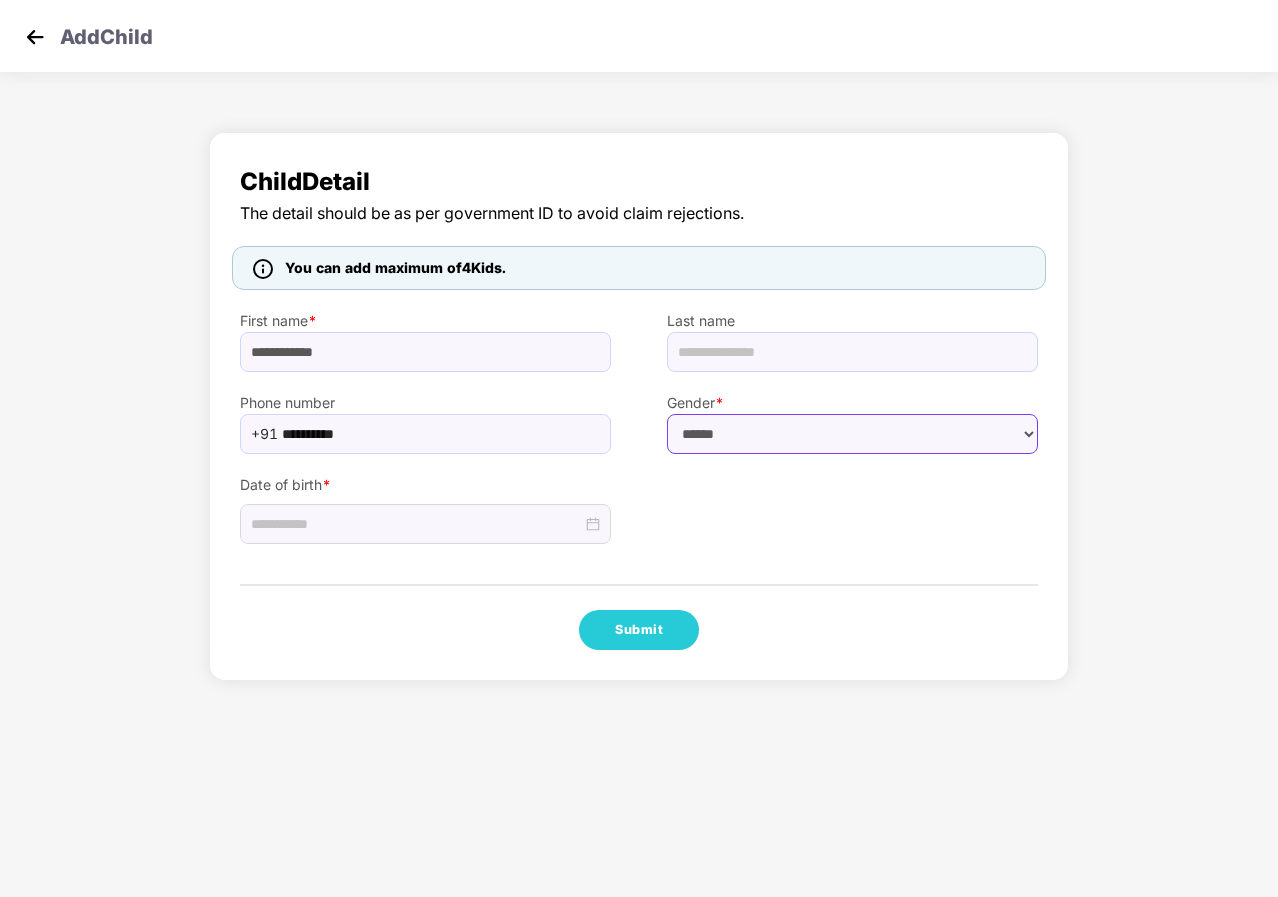 click on "****** **** ******" at bounding box center [852, 434] 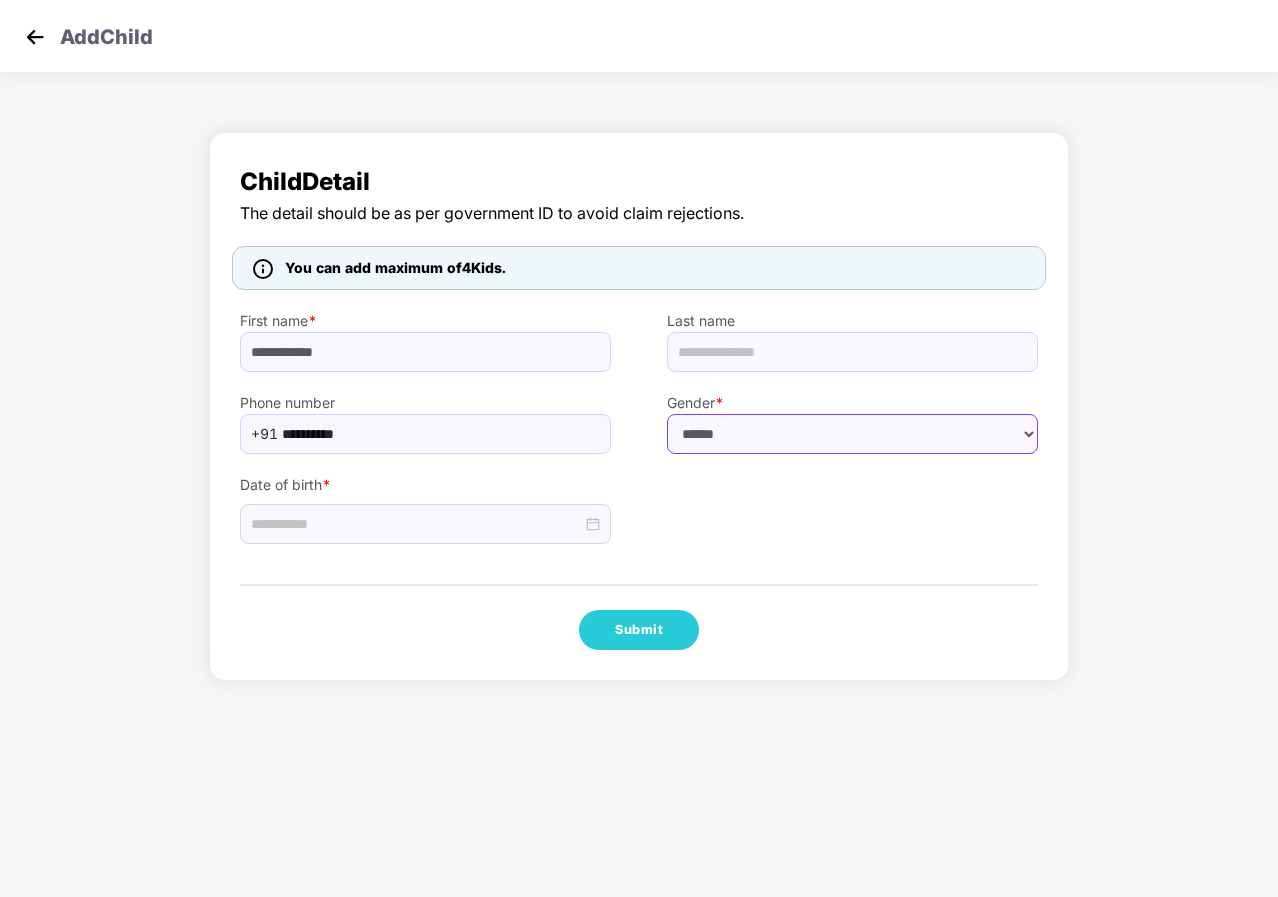 select on "******" 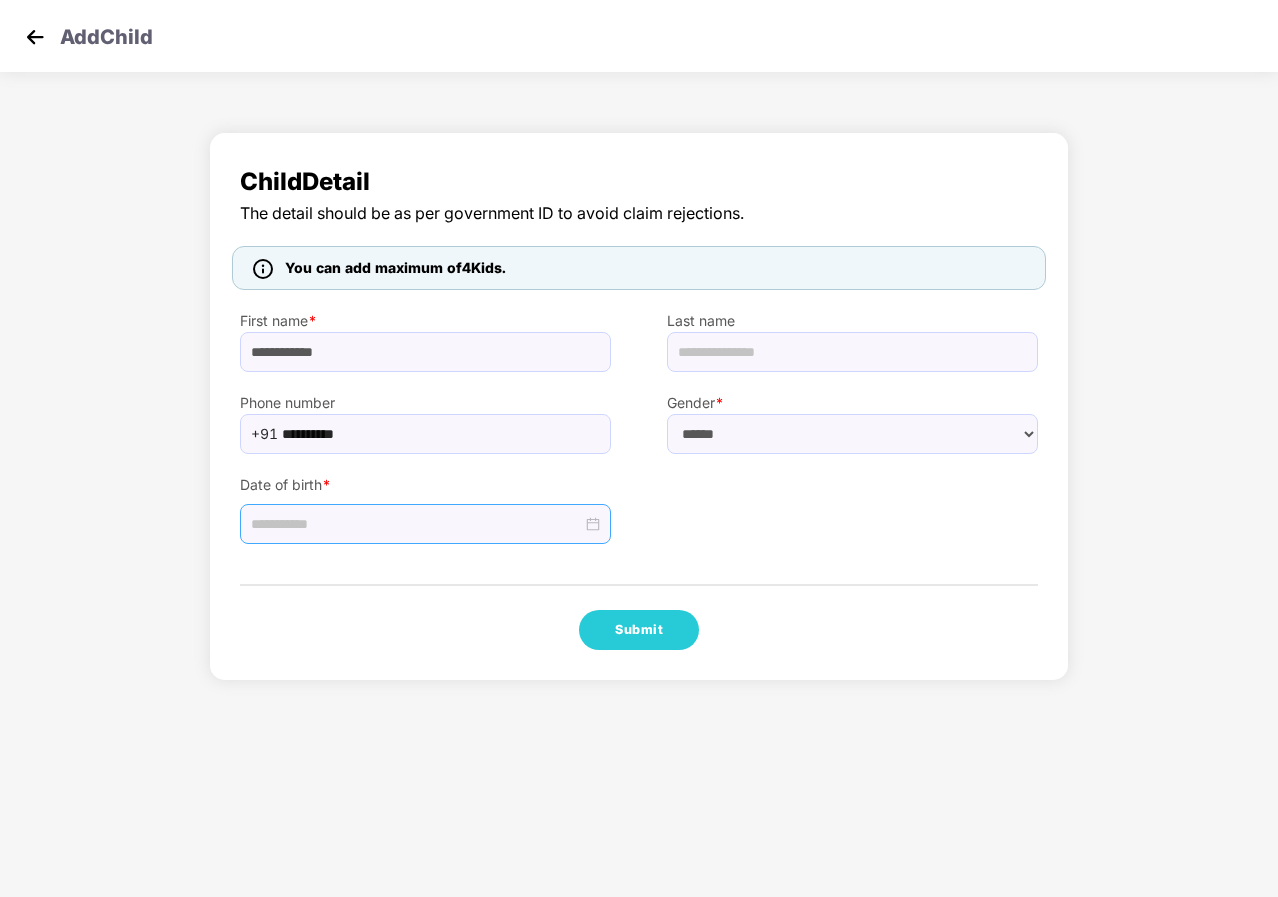 click at bounding box center (425, 524) 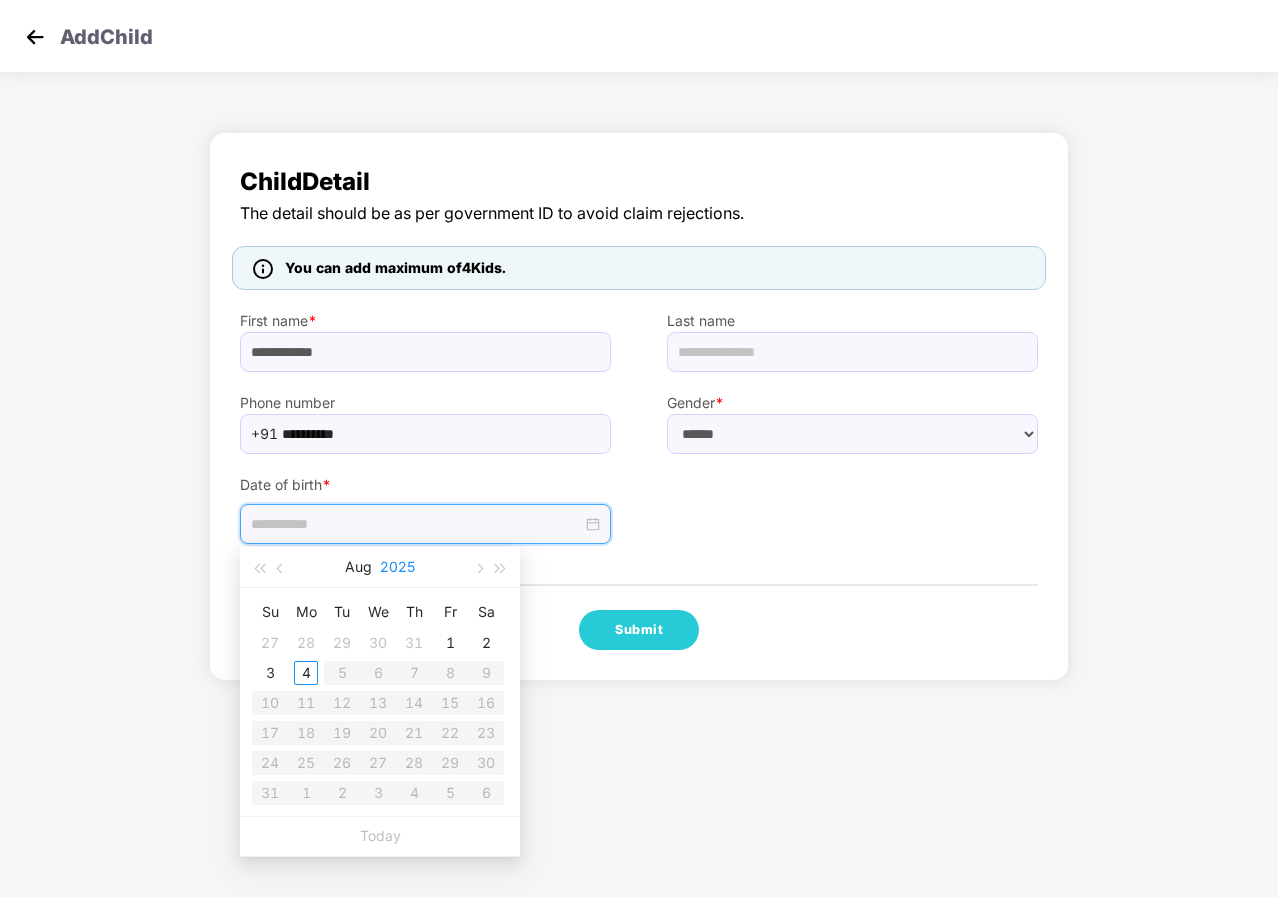 click on "2025" at bounding box center (397, 567) 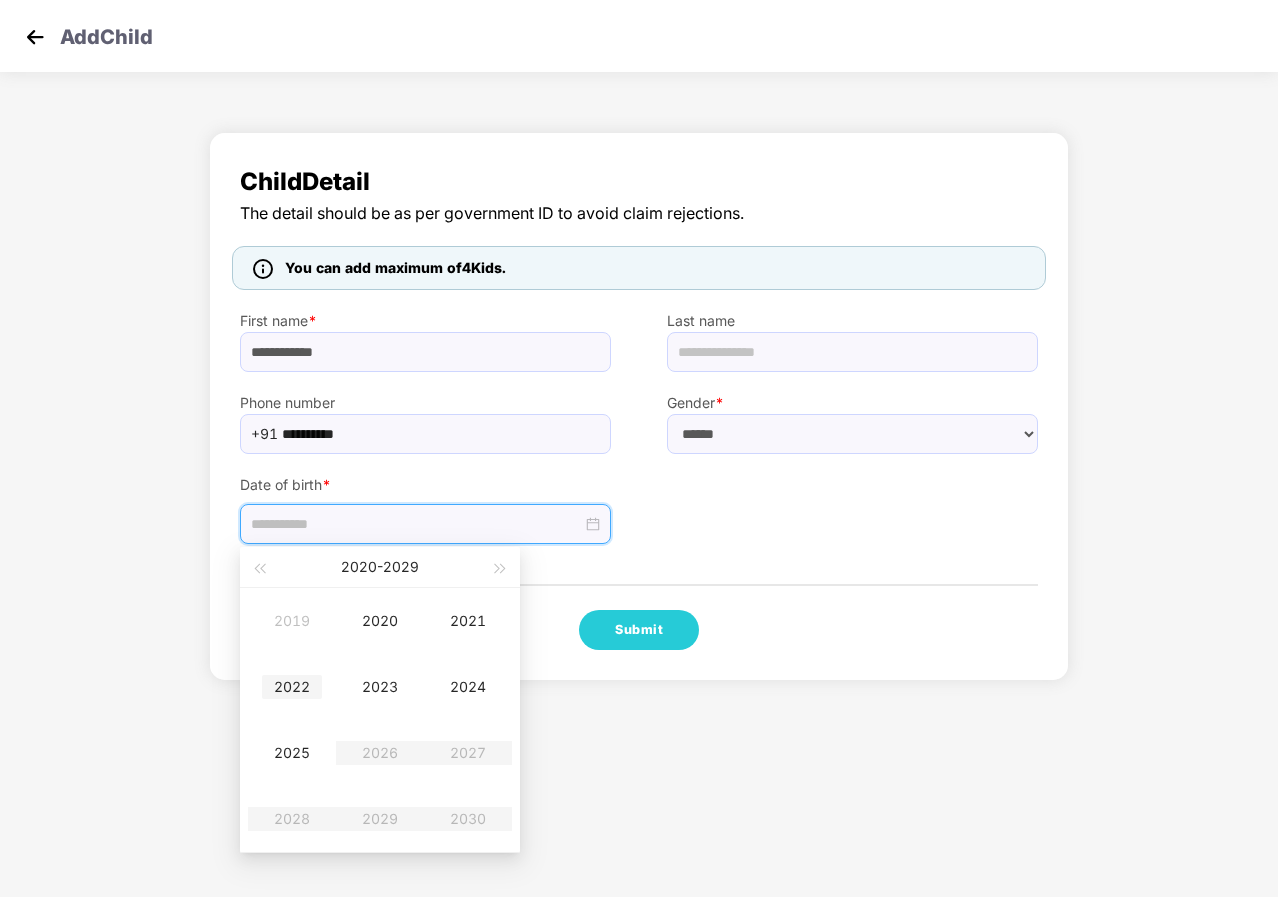 type on "**********" 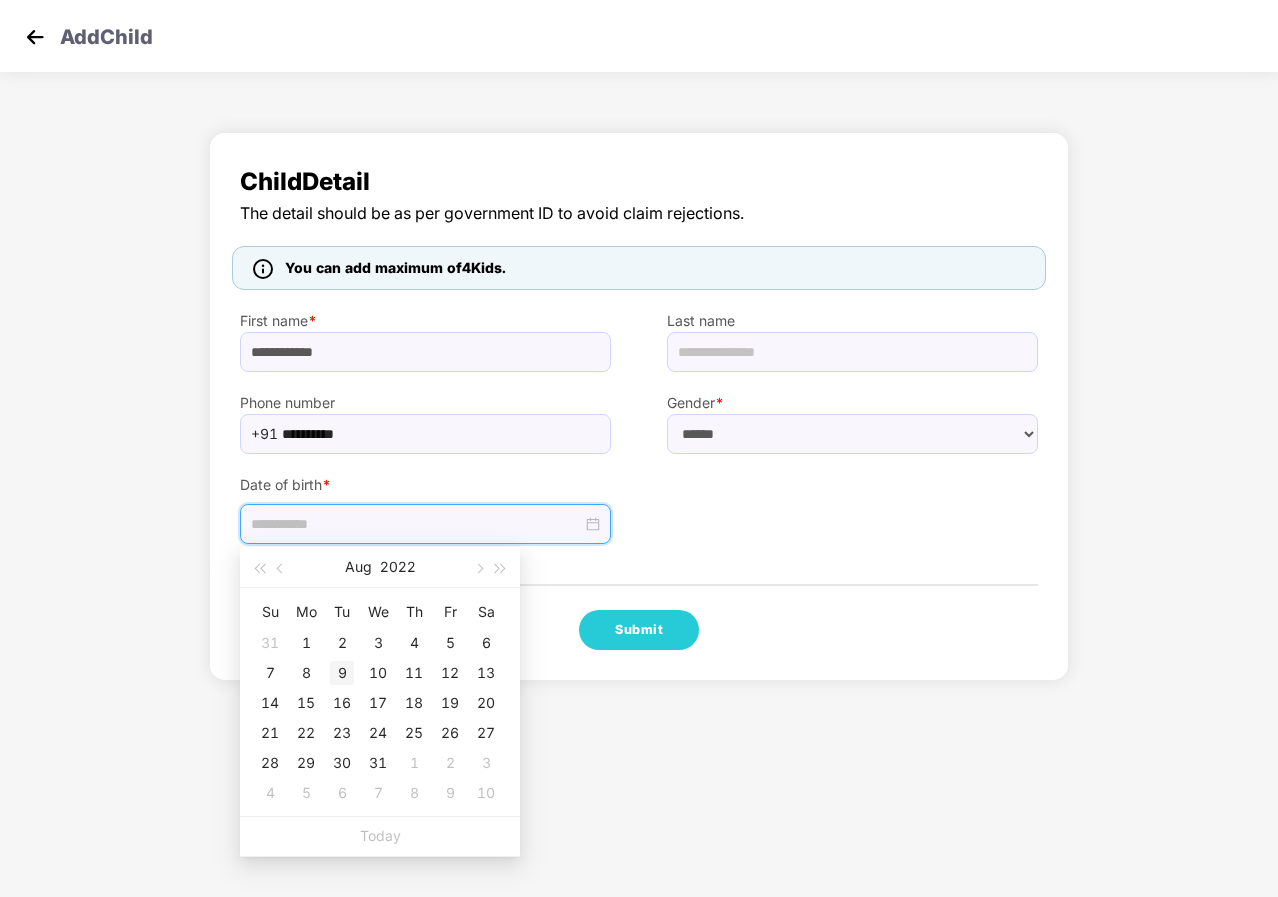 click on "9" at bounding box center [342, 673] 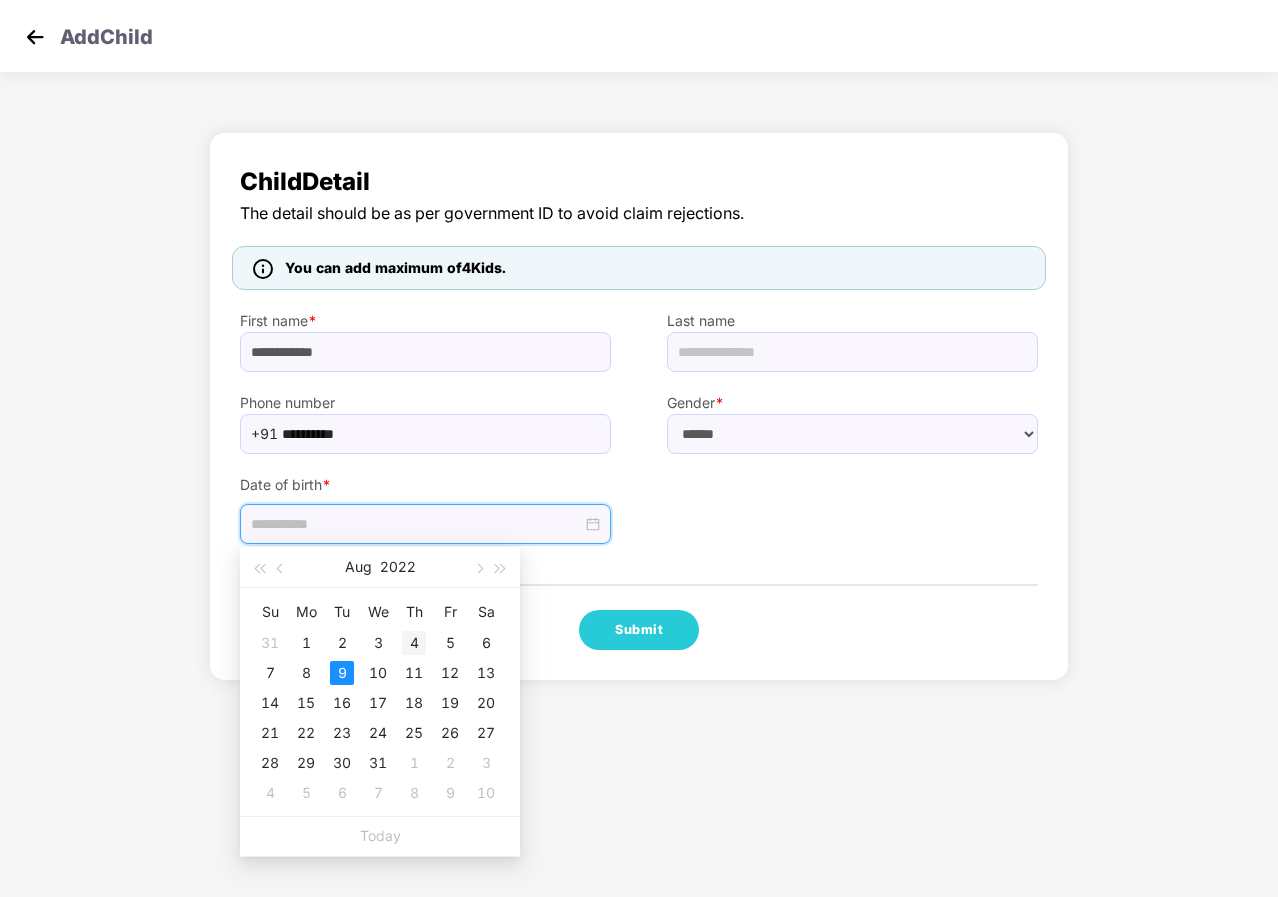 type on "**********" 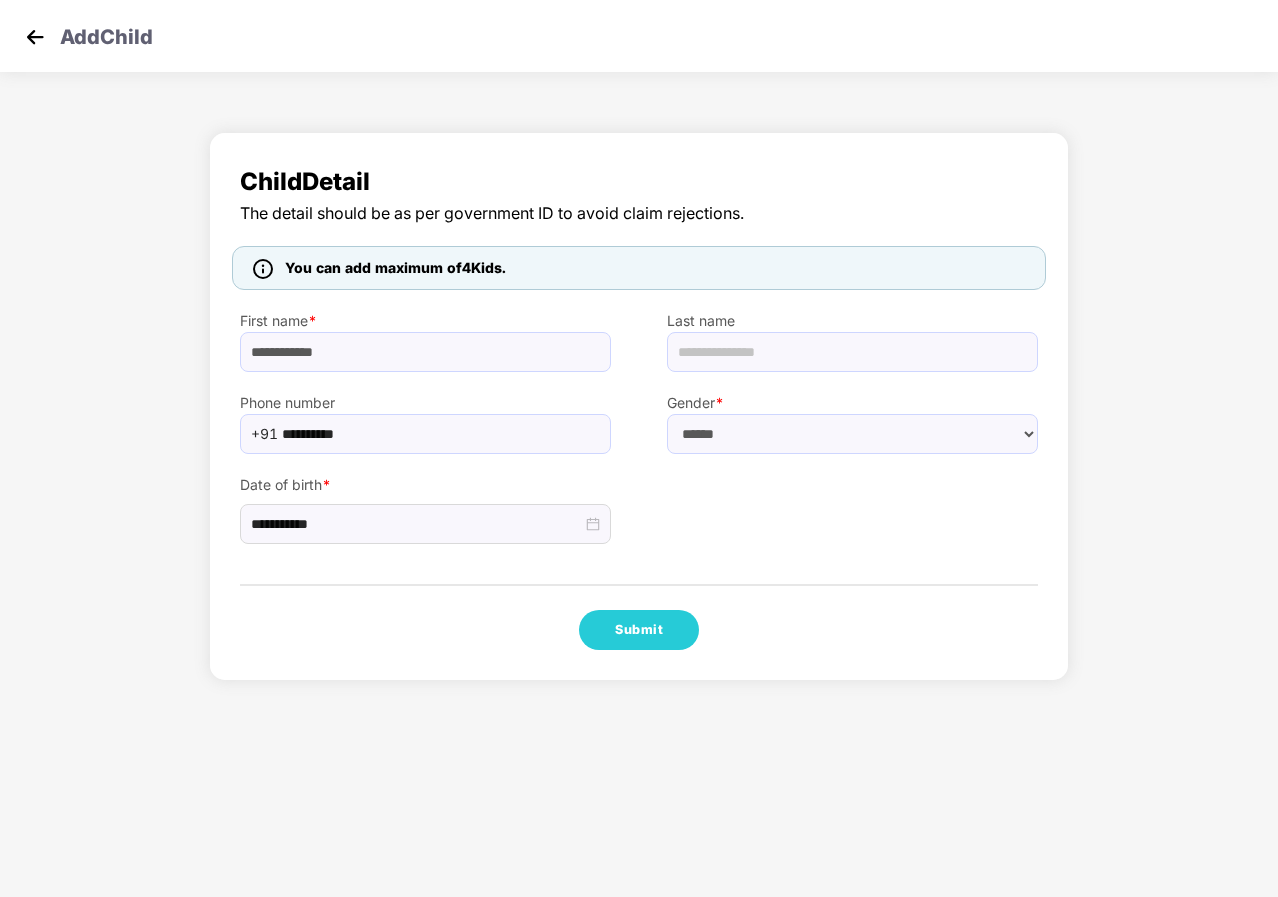 click on "**********" at bounding box center [639, 499] 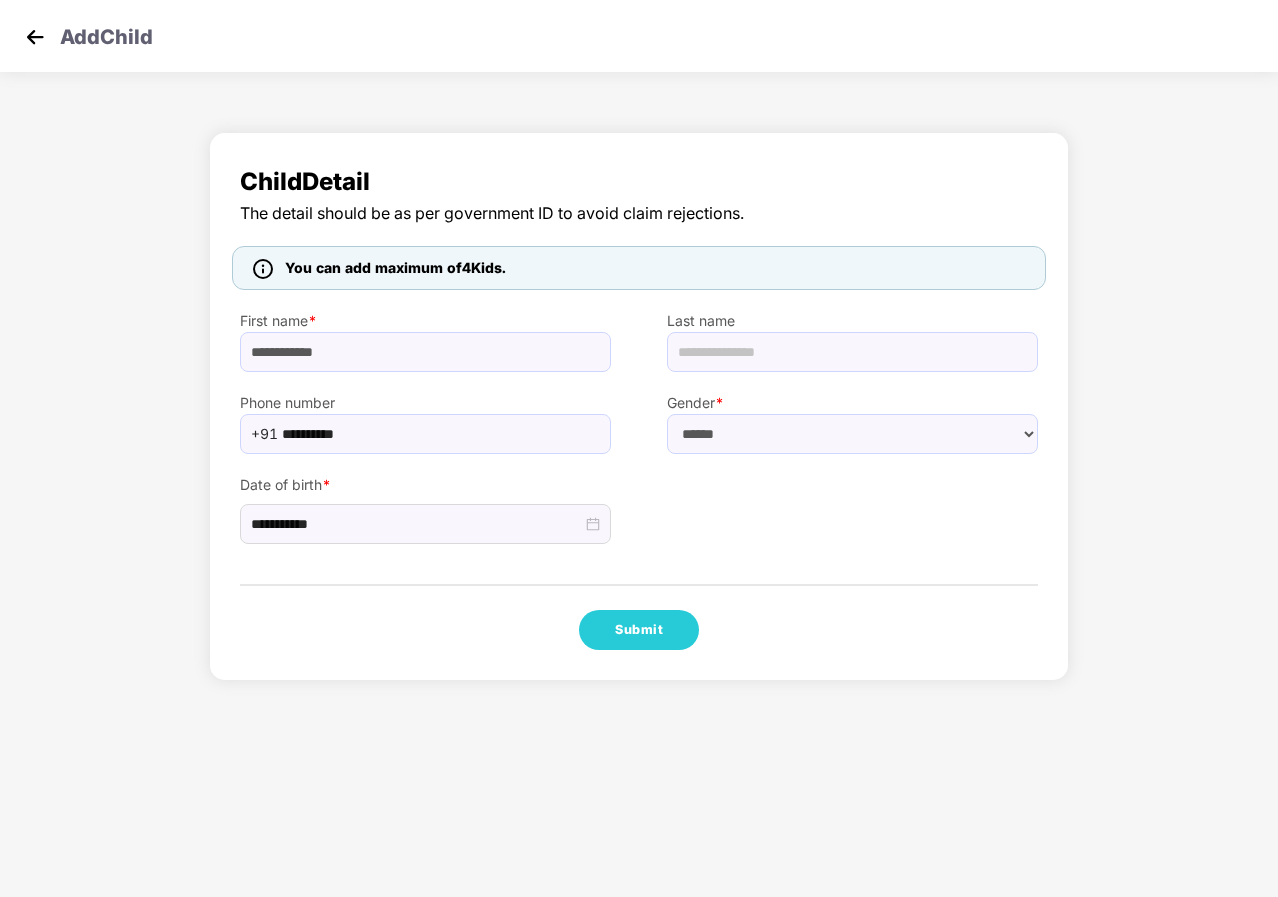 click on "**********" at bounding box center (639, 499) 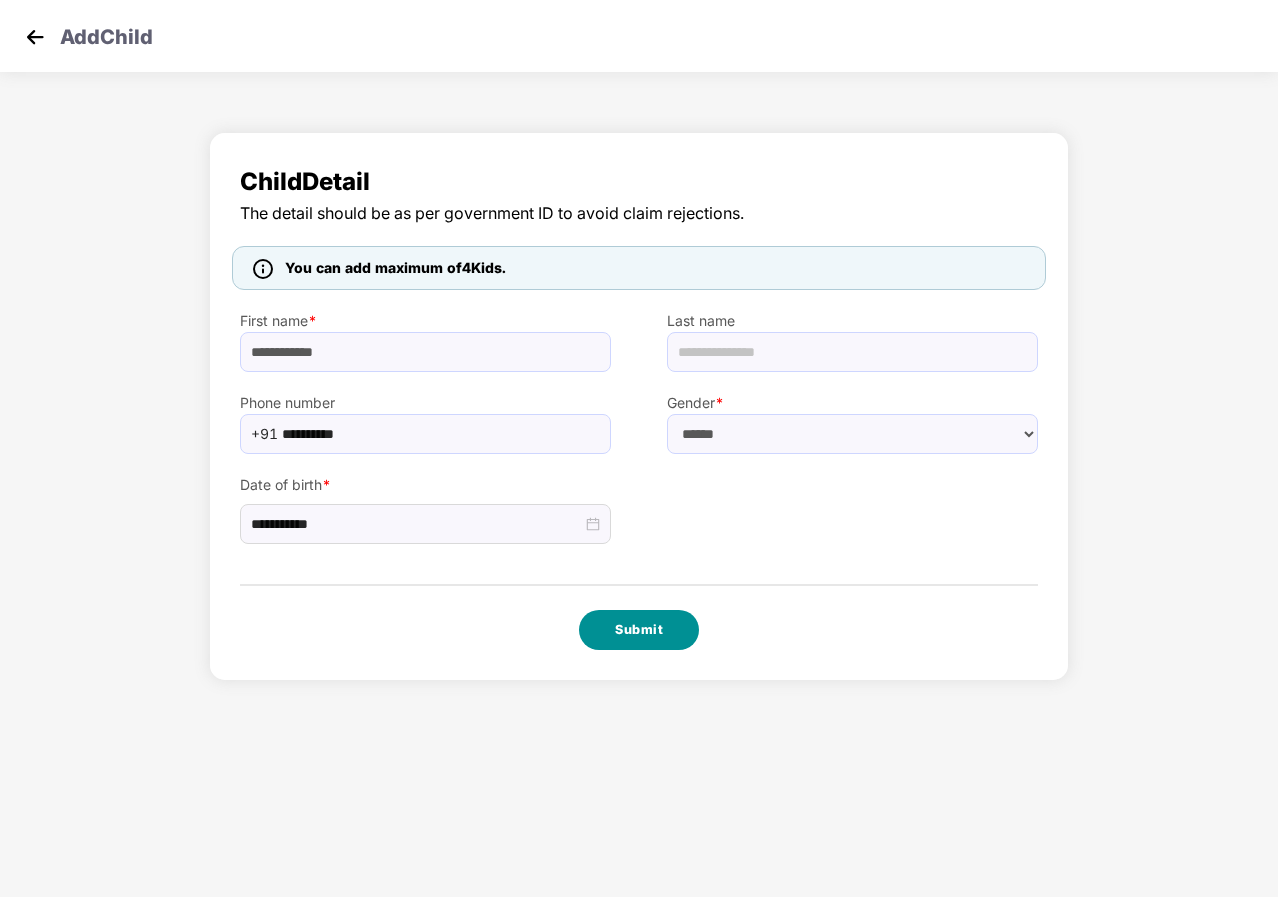 click on "Submit" at bounding box center (639, 630) 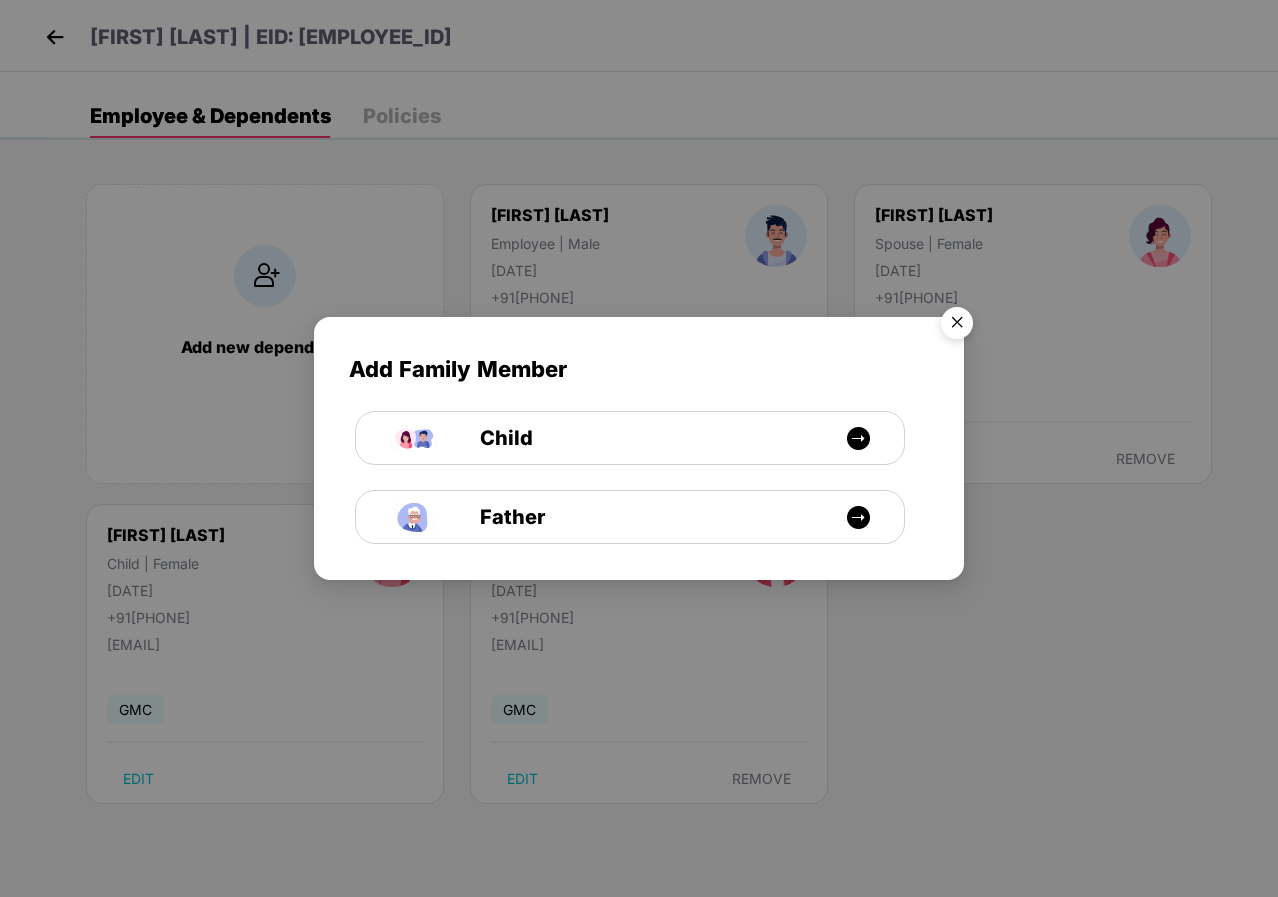 click at bounding box center [957, 326] 